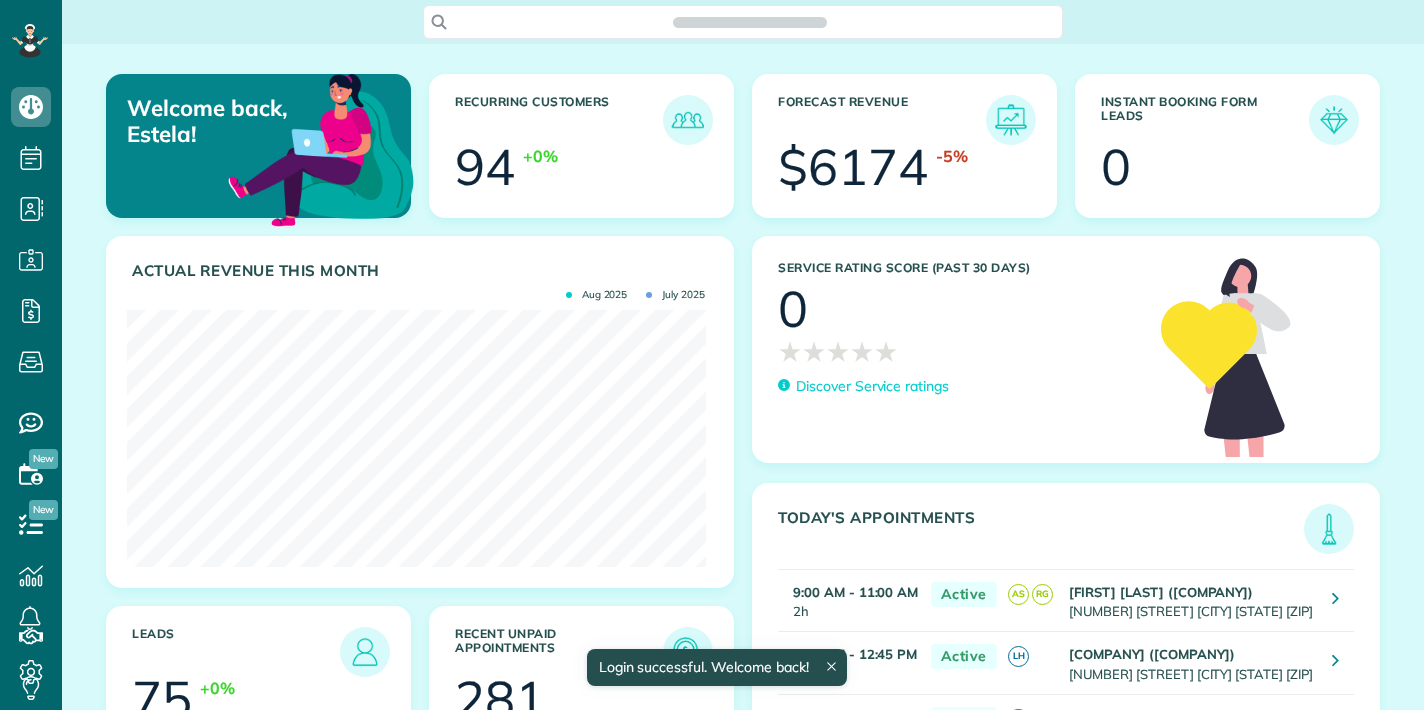 scroll, scrollTop: 0, scrollLeft: 0, axis: both 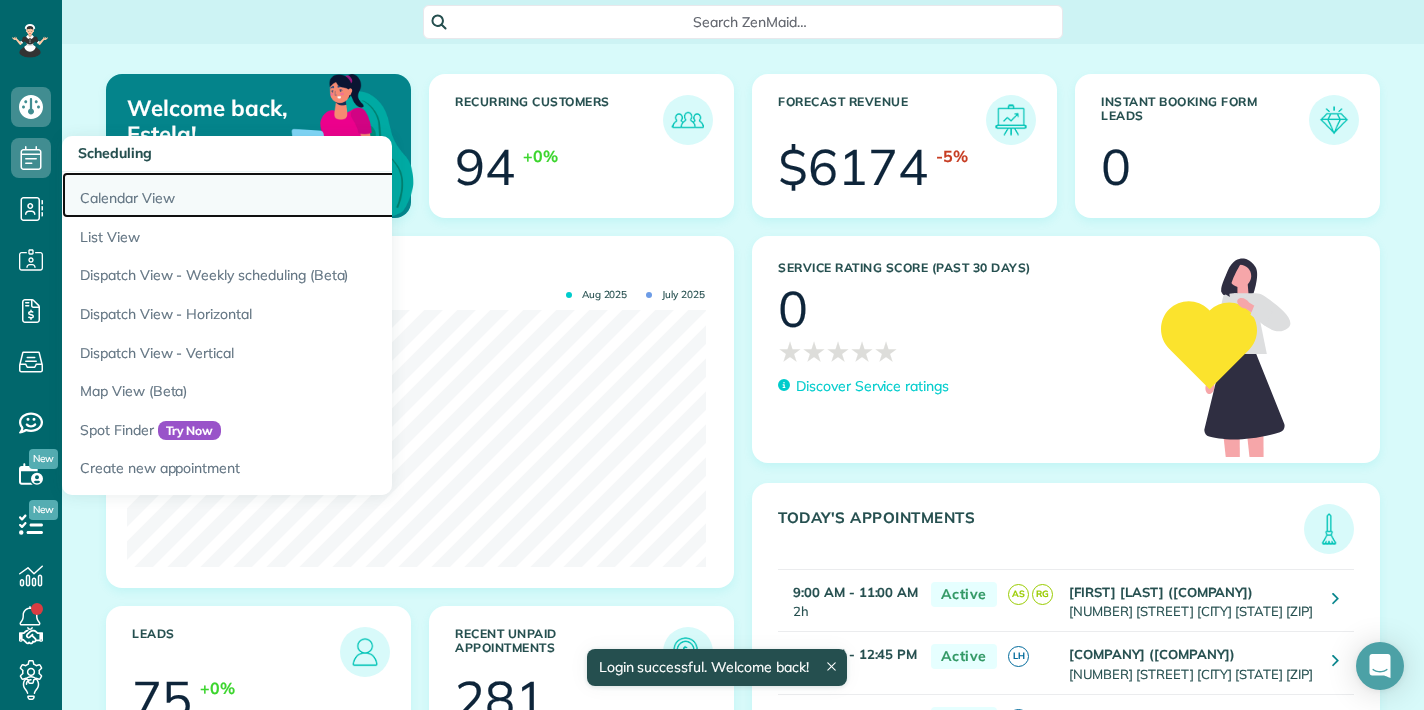 click on "Calendar View" at bounding box center [312, 195] 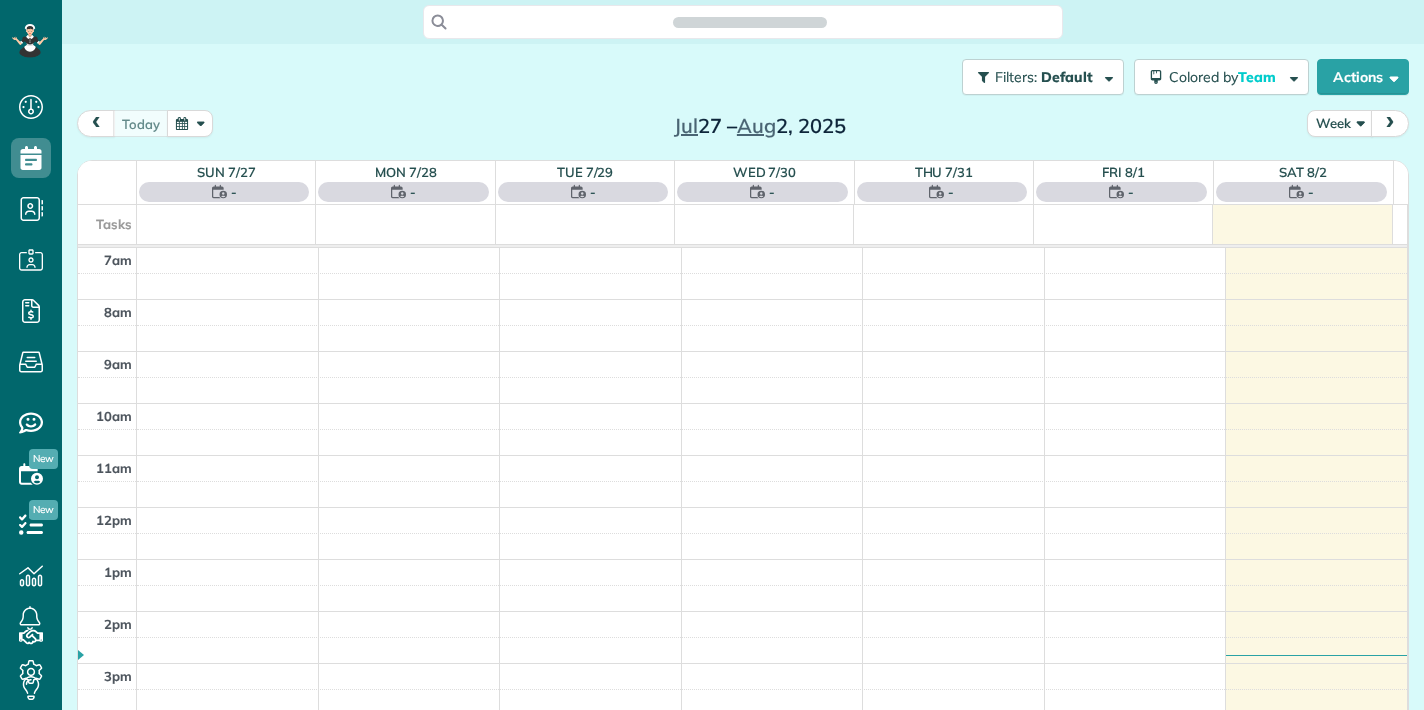 scroll, scrollTop: 0, scrollLeft: 0, axis: both 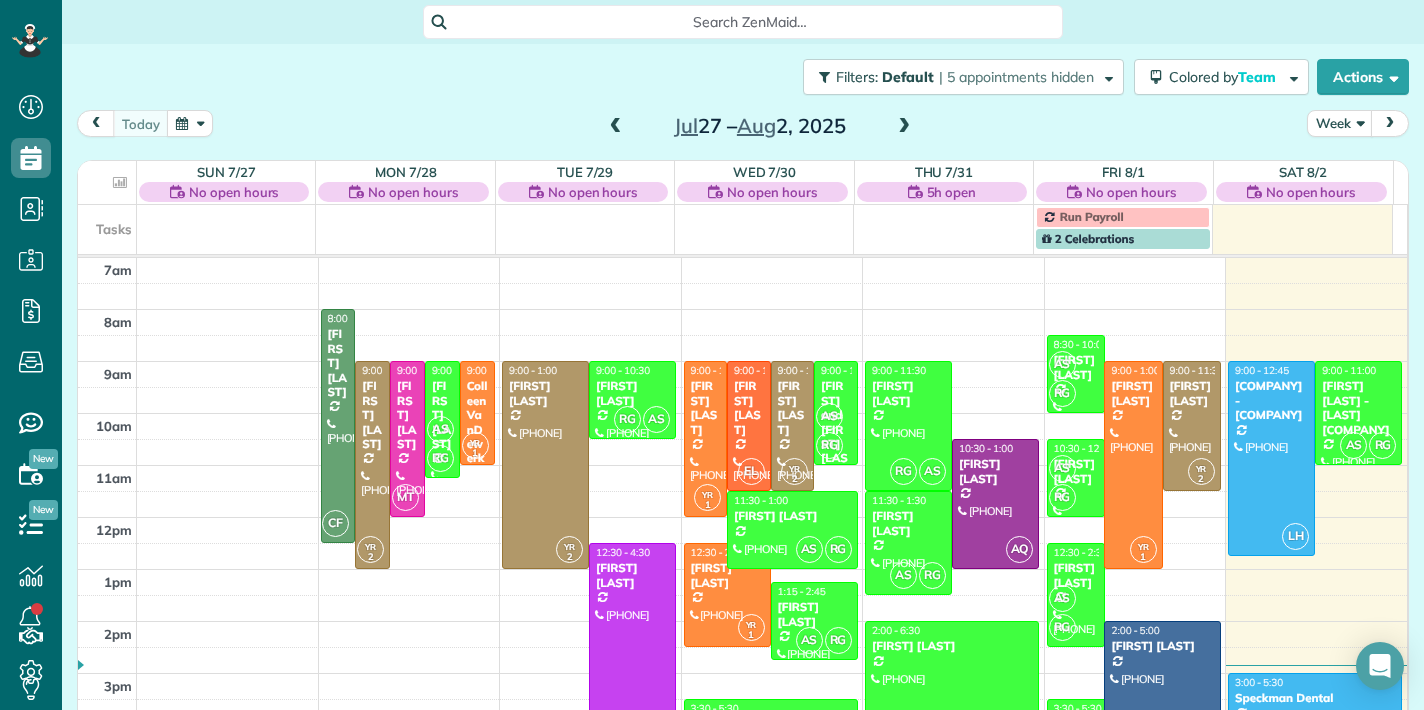 click at bounding box center (904, 127) 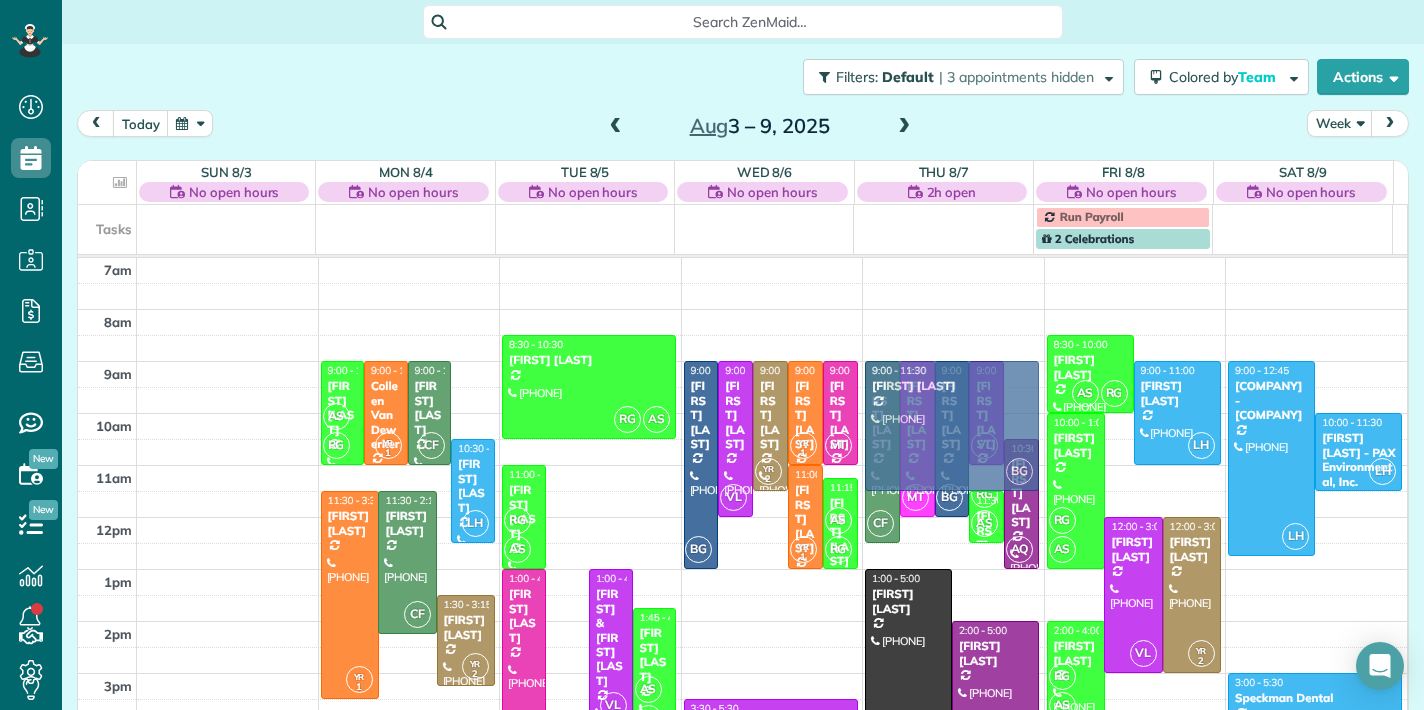 drag, startPoint x: 554, startPoint y: 508, endPoint x: 933, endPoint y: 377, distance: 401.00125 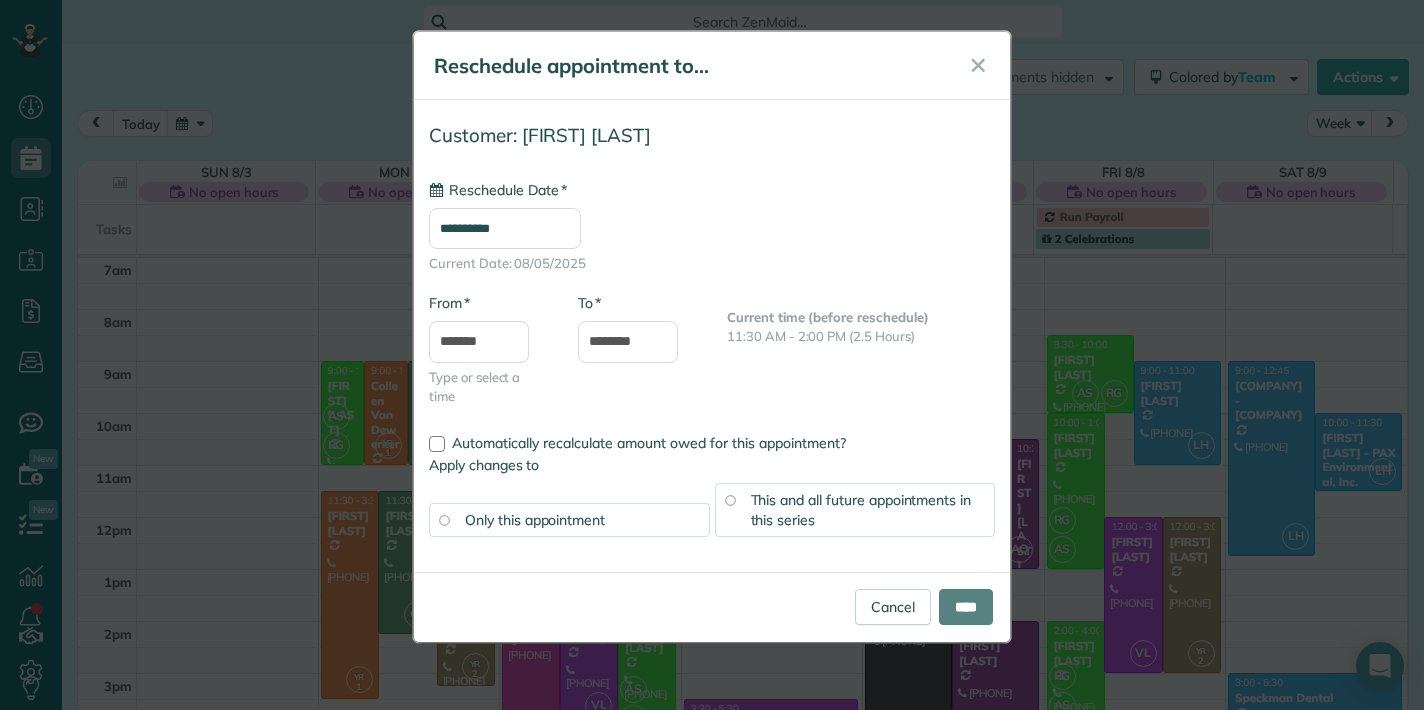 type on "**********" 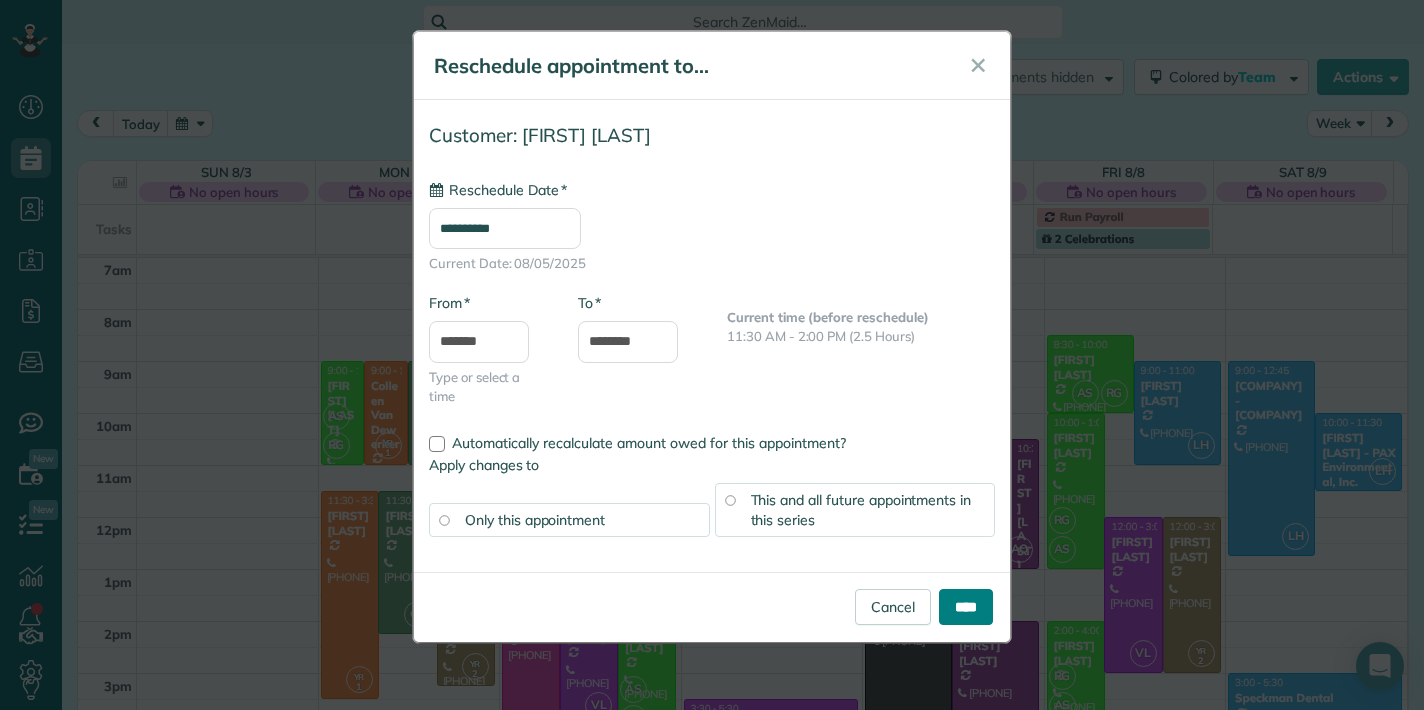 click on "****" at bounding box center (966, 607) 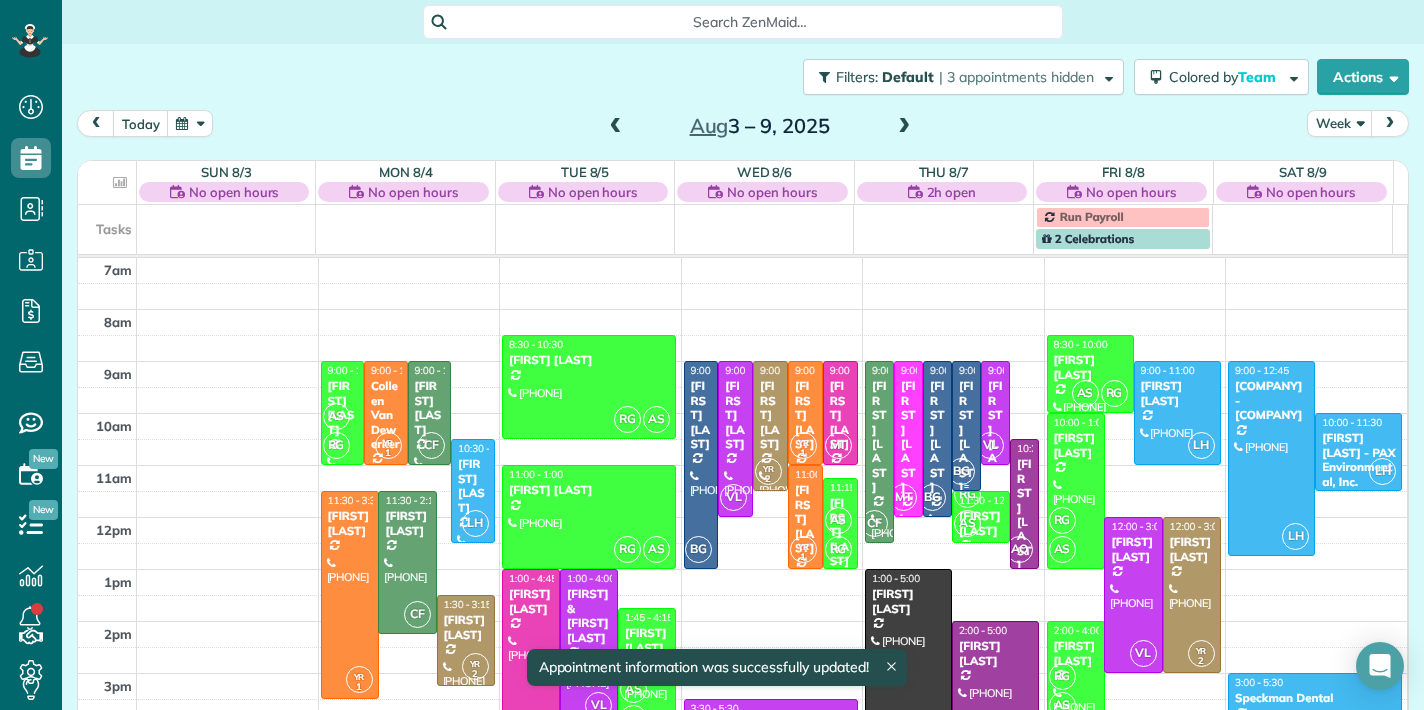 click on "Michael Maheras" at bounding box center (966, 436) 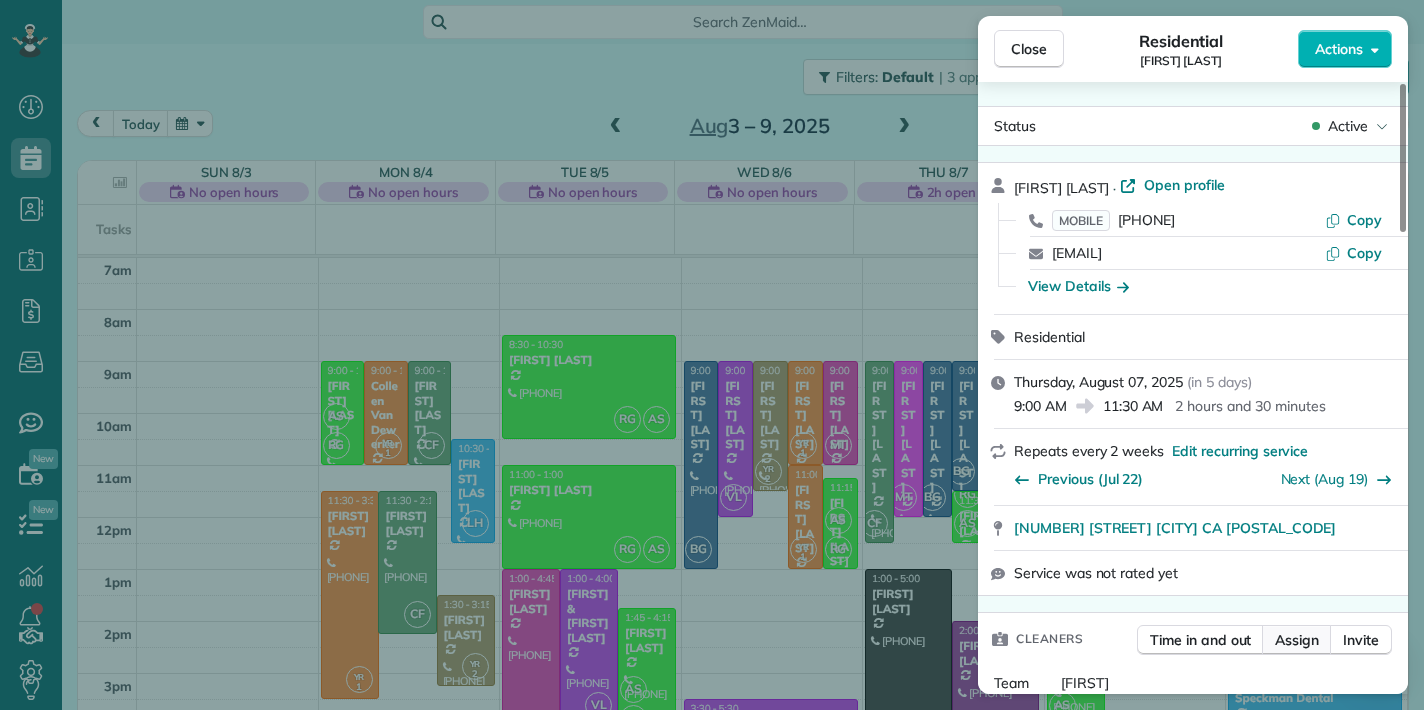 click on "Assign" at bounding box center (1297, 640) 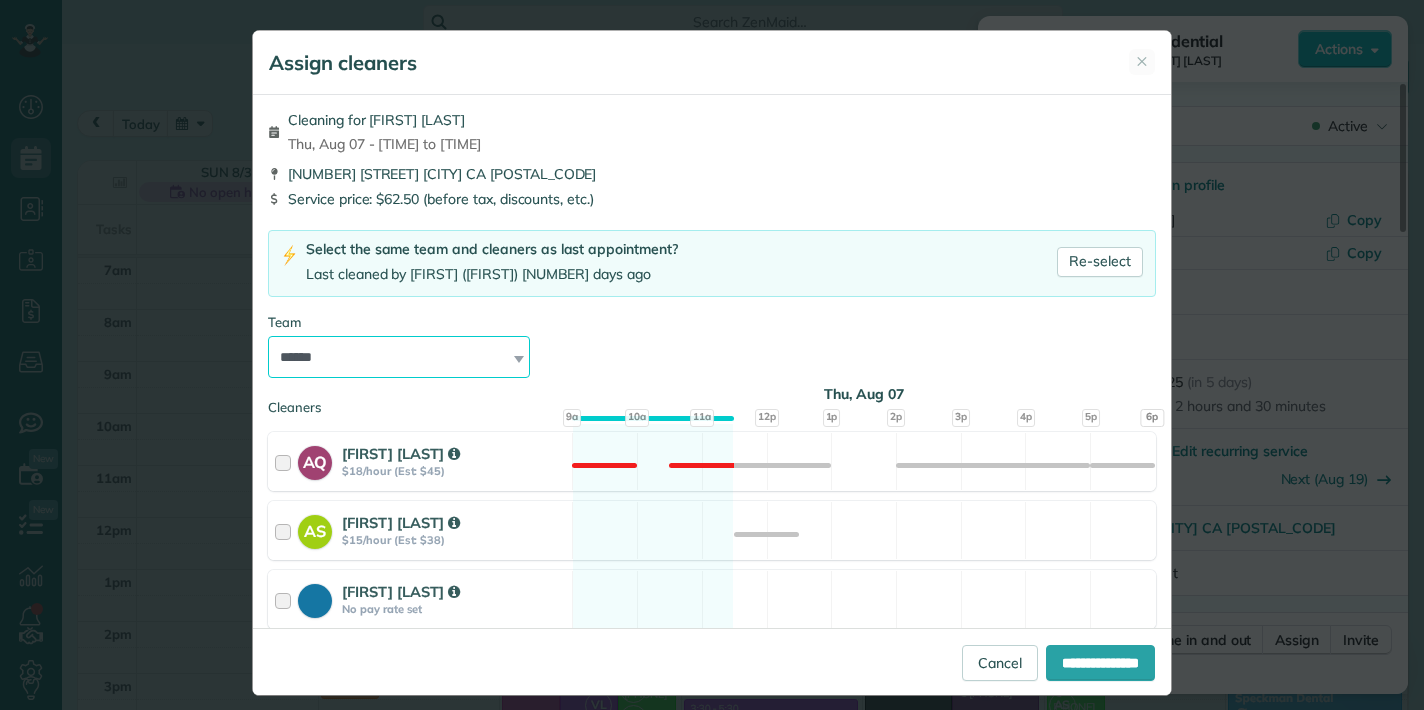 click on "**********" at bounding box center (399, 357) 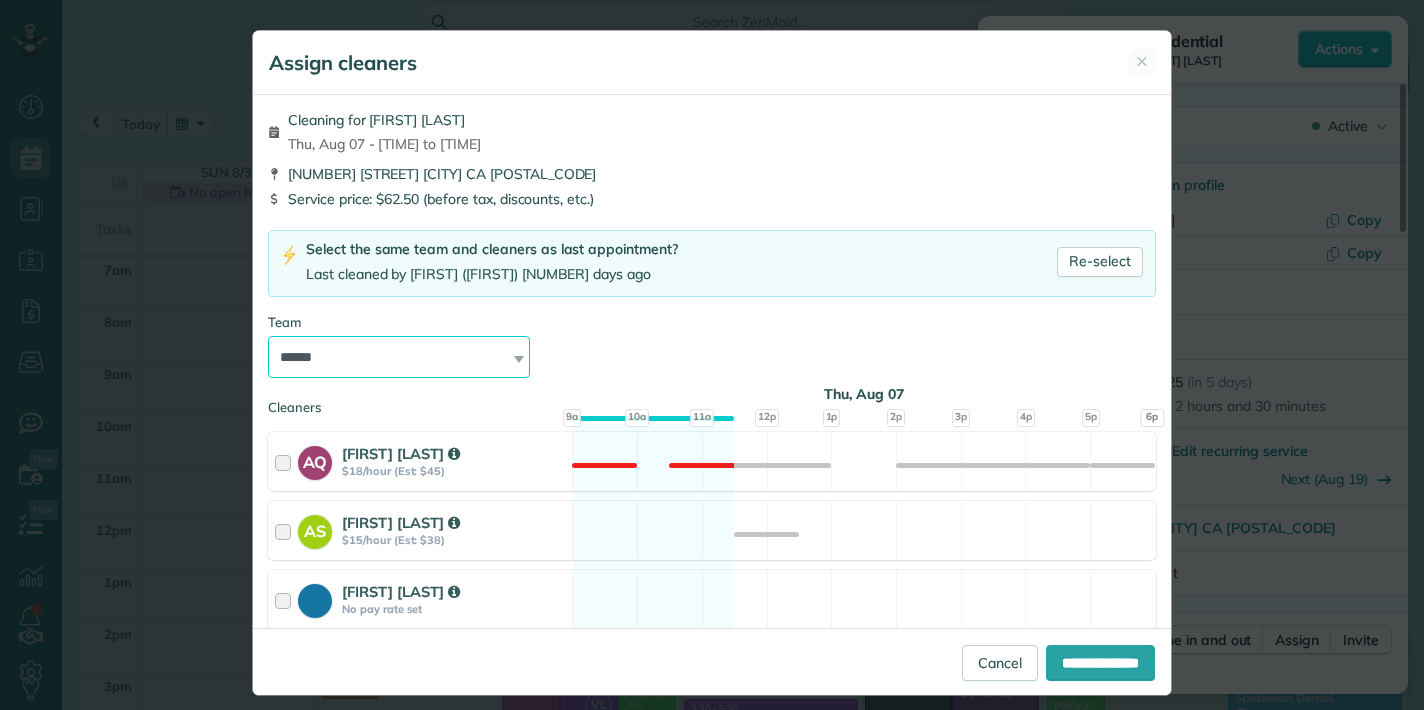 select on "*****" 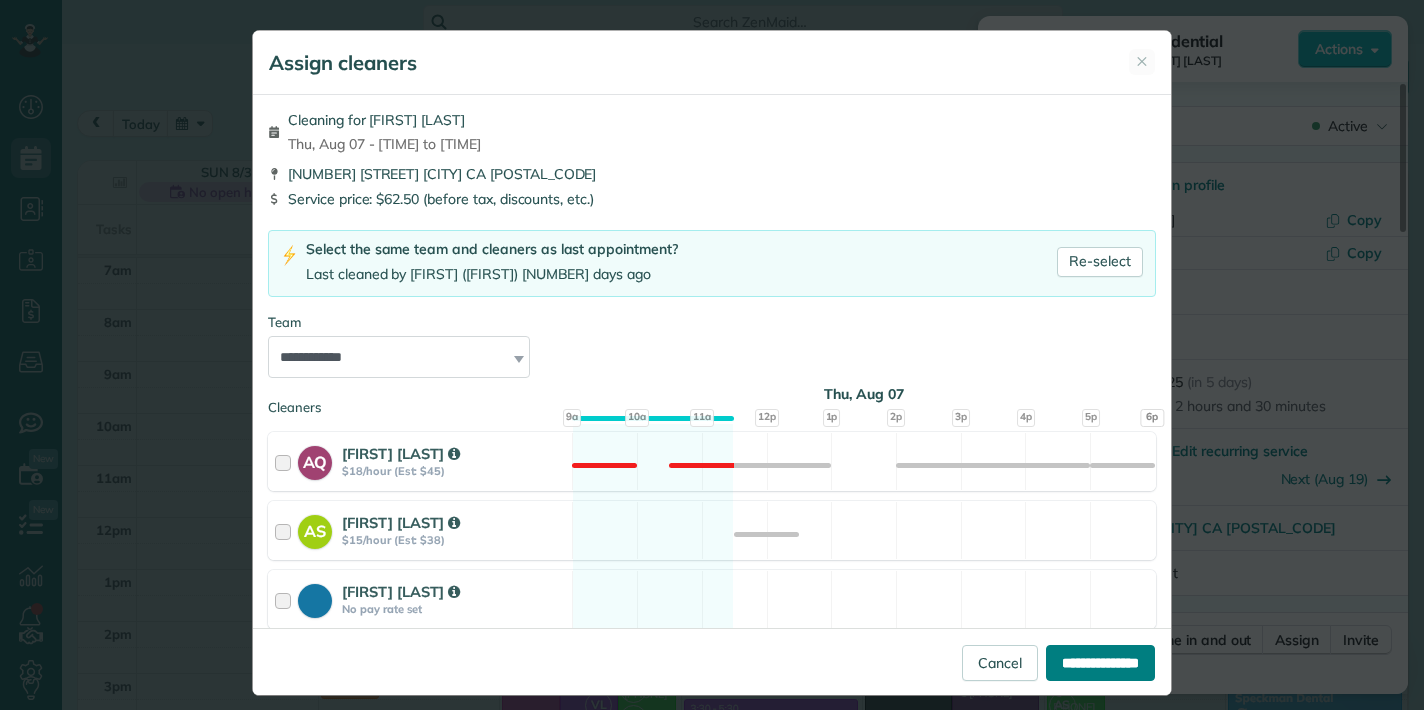 click on "**********" at bounding box center [1100, 663] 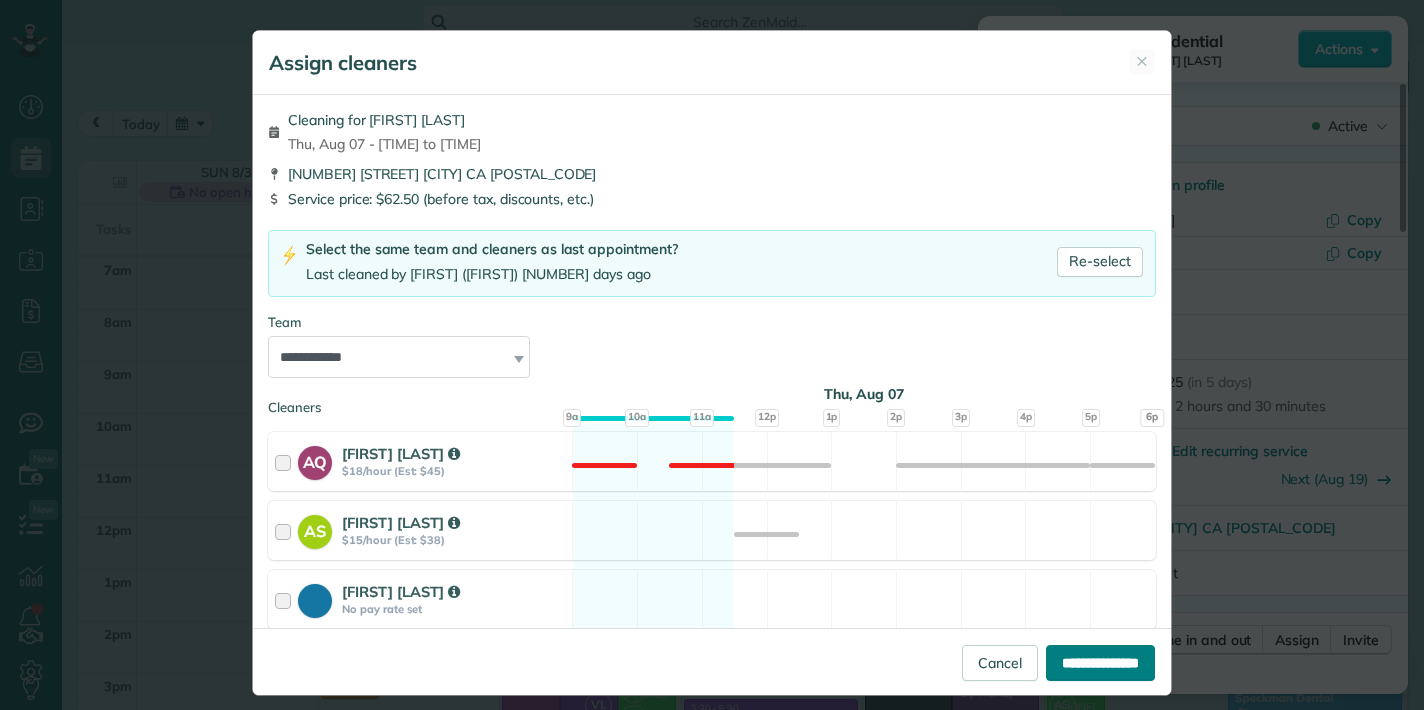 type on "**********" 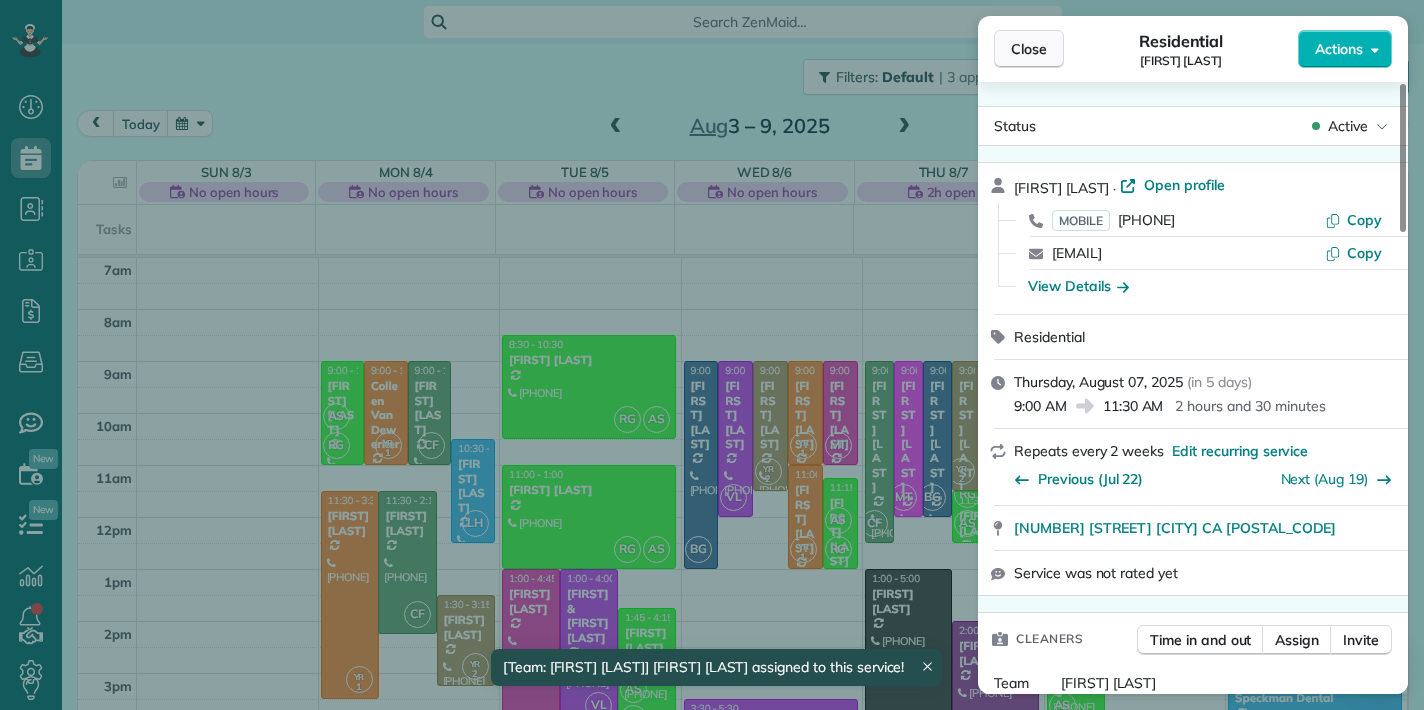 click on "Close" at bounding box center [1029, 49] 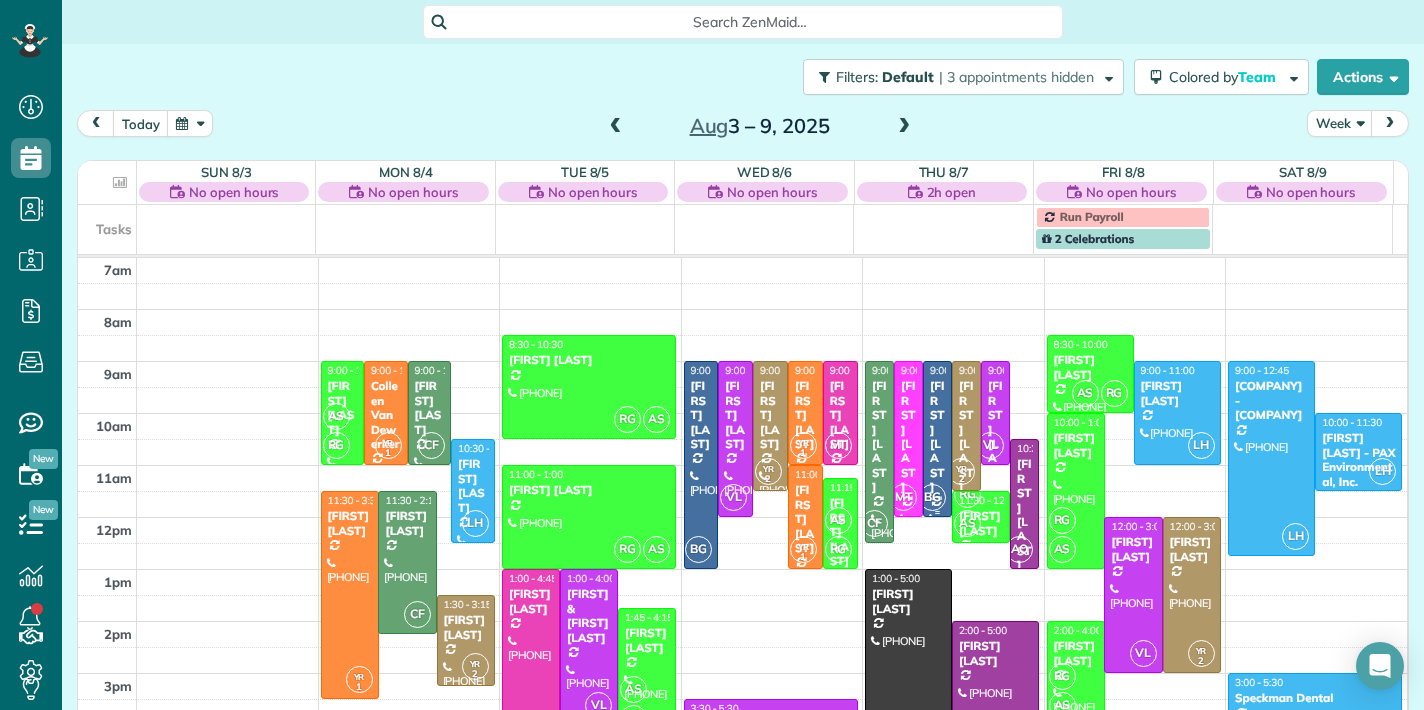 click on "Elizabeth Gagliardo" at bounding box center [937, 436] 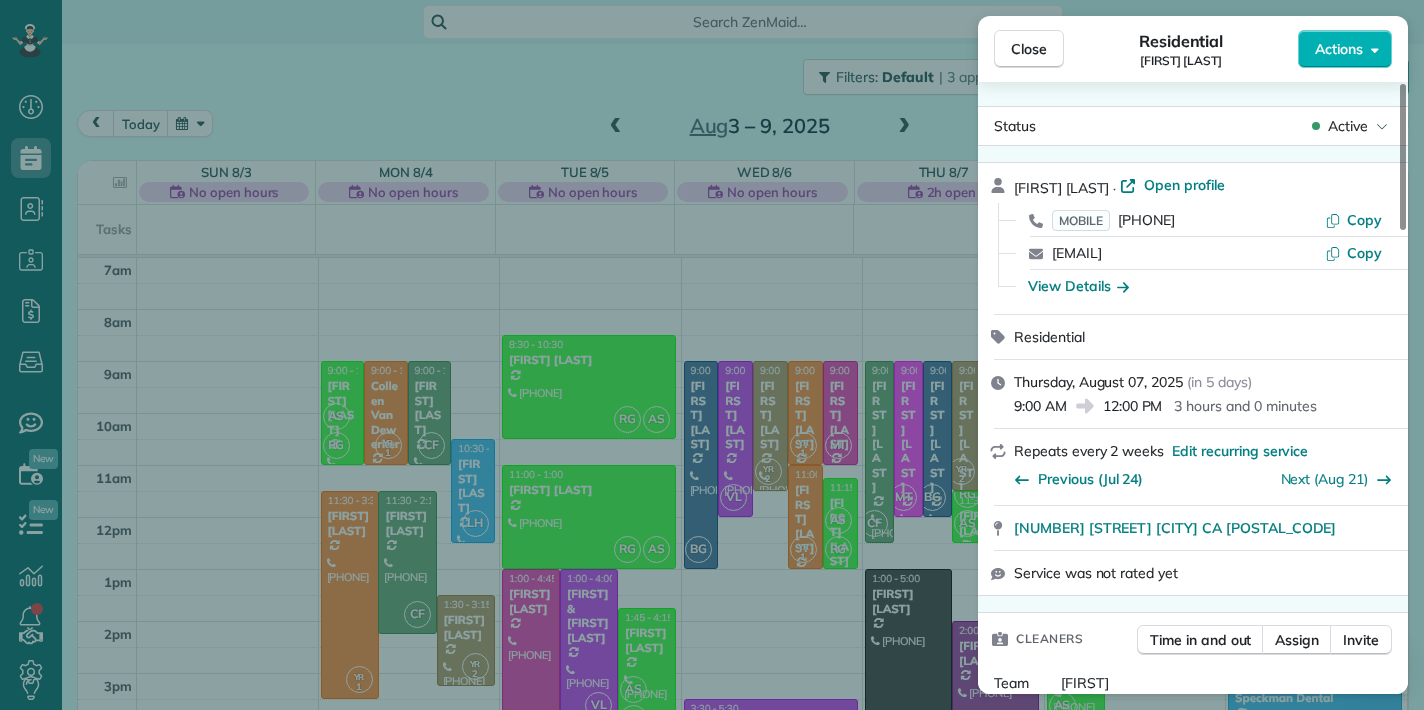 click on "Close Residential Elizabeth Gagliardo Actions Status Active Elizabeth Gagliardo · Open profile MOBILE (805) 299-3306 Copy elizabeth.thoren@gmail.com Copy View Details Residential Thursday, August 07, 2025 ( in 5 days ) 9:00 AM 12:00 PM 3 hours and 0 minutes Repeats every 2 weeks Edit recurring service Previous (Jul 24) Next (Aug 21) 140 Windsong St. Thousand Oaks CA 91360 Service was not rated yet Cleaners Time in and out Assign Invite Team Bessie Cleaners Bessie   Gomez 9:00 AM 12:00 PM Checklist Try Now Keep this appointment up to your standards. Stay on top of every detail, keep your cleaners organised, and your client happy. Assign a checklist Watch a 5 min demo Billing Billing actions Service Service Price (1x $75.00) $75.00 Add an item Overcharge $0.00 Discount $0.00 Coupon discount - Total appointment price $75.00 Tips collected $0.00 Unpaid Mark as paid Total including tip $75.00 Get paid online in no-time! Send an invoice and reward your cleaners with tips Charge customer credit card No No No No No" at bounding box center [712, 355] 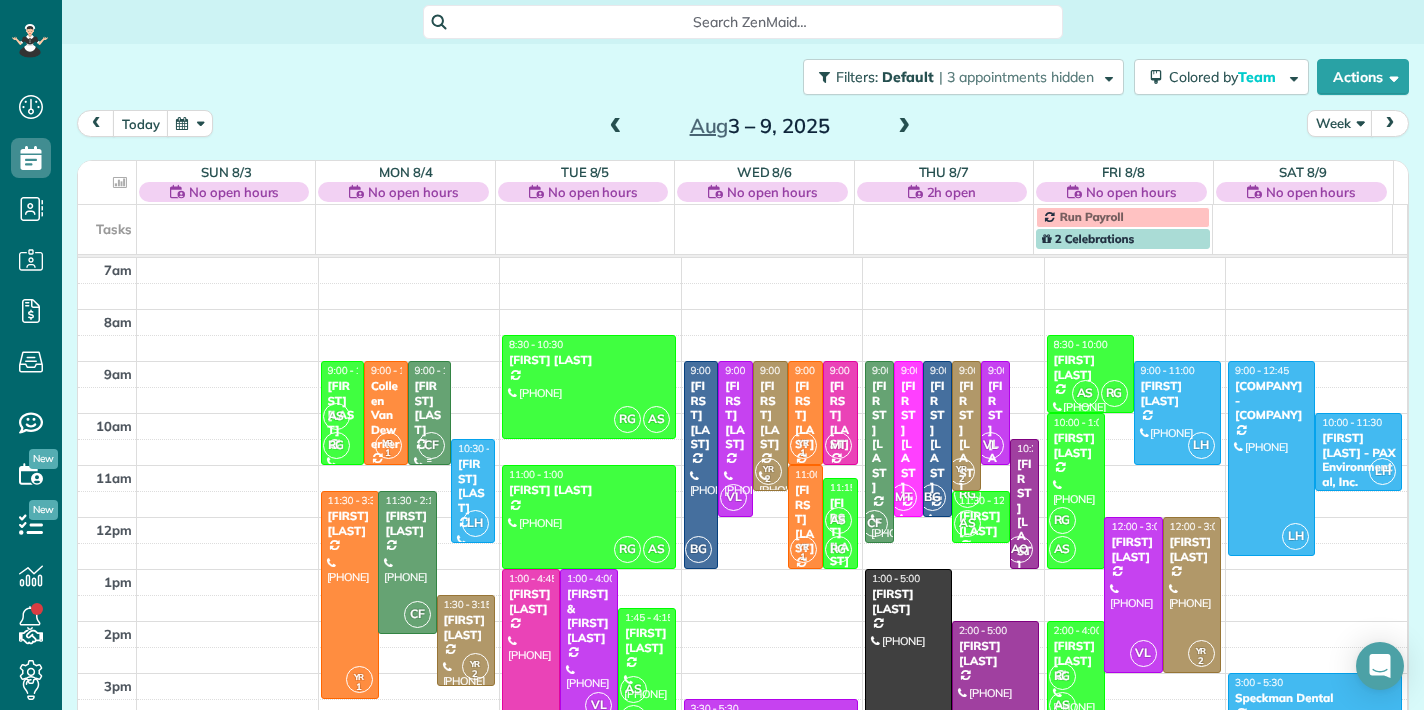 drag, startPoint x: 417, startPoint y: 406, endPoint x: 416, endPoint y: 426, distance: 20.024984 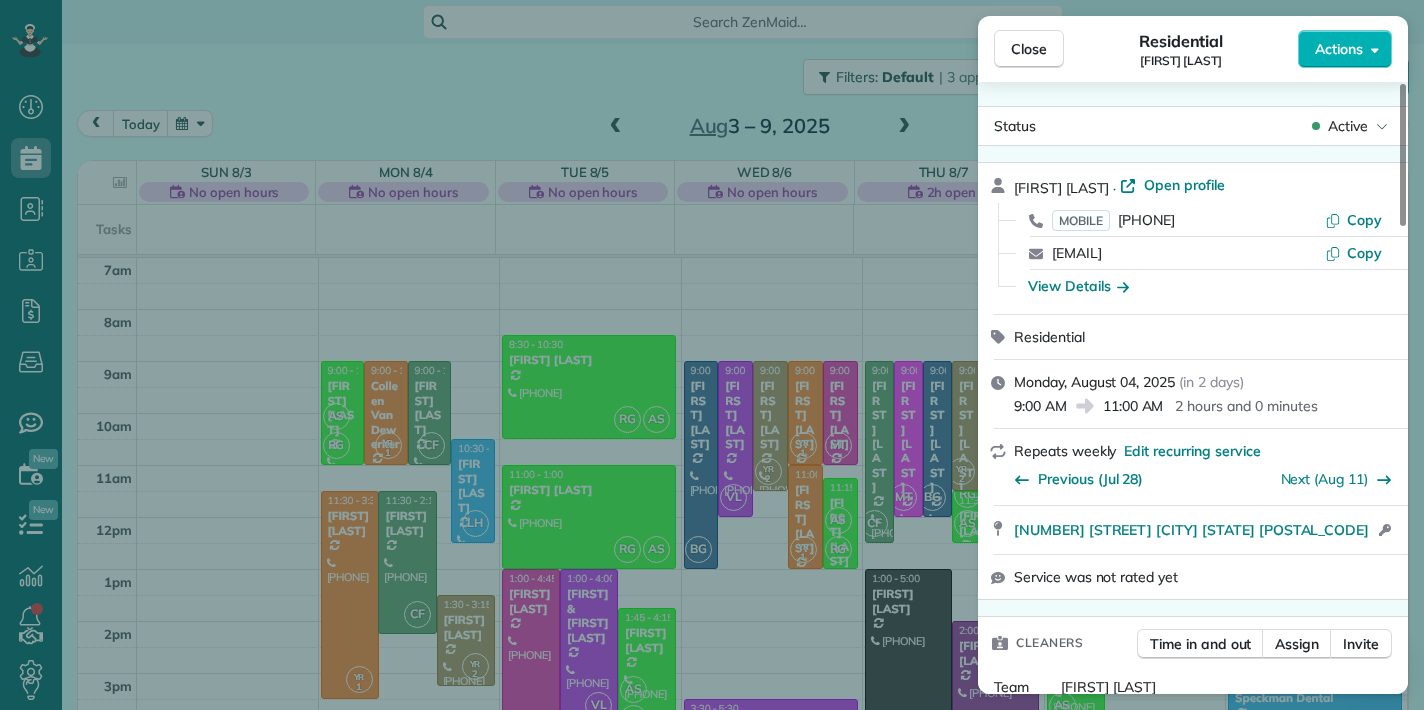 click on "Close Residential Desirae Downing Actions Status Active Desirae Downing · Open profile MOBILE (805) 881-8097 Copy desiraedowning@icloud.com Copy View Details Residential Monday, August 04, 2025 ( in 2 days ) 9:00 AM 11:00 AM 2 hours and 0 minutes Repeats weekly Edit recurring service Previous (Jul 28) Next (Aug 11) 2937 Faring Ford Road Thousand Oaks CA 91361 Open access information Service was not rated yet Cleaners Time in and out Assign Invite Team Cecilia Fuentes Cleaners Cecilia   Fuentes 9:00 AM 11:00 AM Checklist Try Now Keep this appointment up to your standards. Stay on top of every detail, keep your cleaners organised, and your client happy. Assign a checklist Watch a 5 min demo Billing Billing actions Service Service Price Automatically calculated $84.00 Overcharge $0.00 Discount $0.00 Coupon discount - Total appointment price $84.00 Tips collected $0.00 Unpaid Mark as paid Total including tip $84.00 Get paid online in no-time! Send an invoice and reward your cleaners with tips No No No No No 0 1" at bounding box center [712, 355] 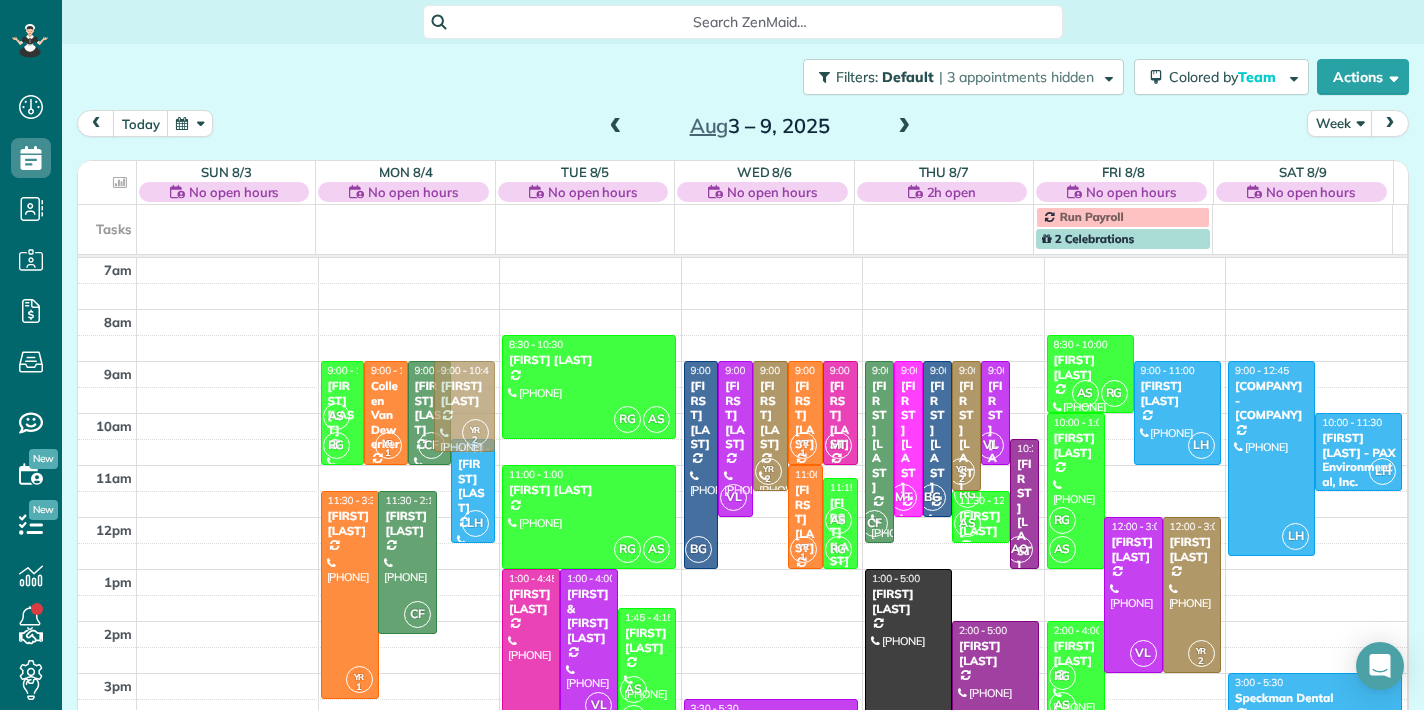 drag, startPoint x: 449, startPoint y: 606, endPoint x: 443, endPoint y: 374, distance: 232.07758 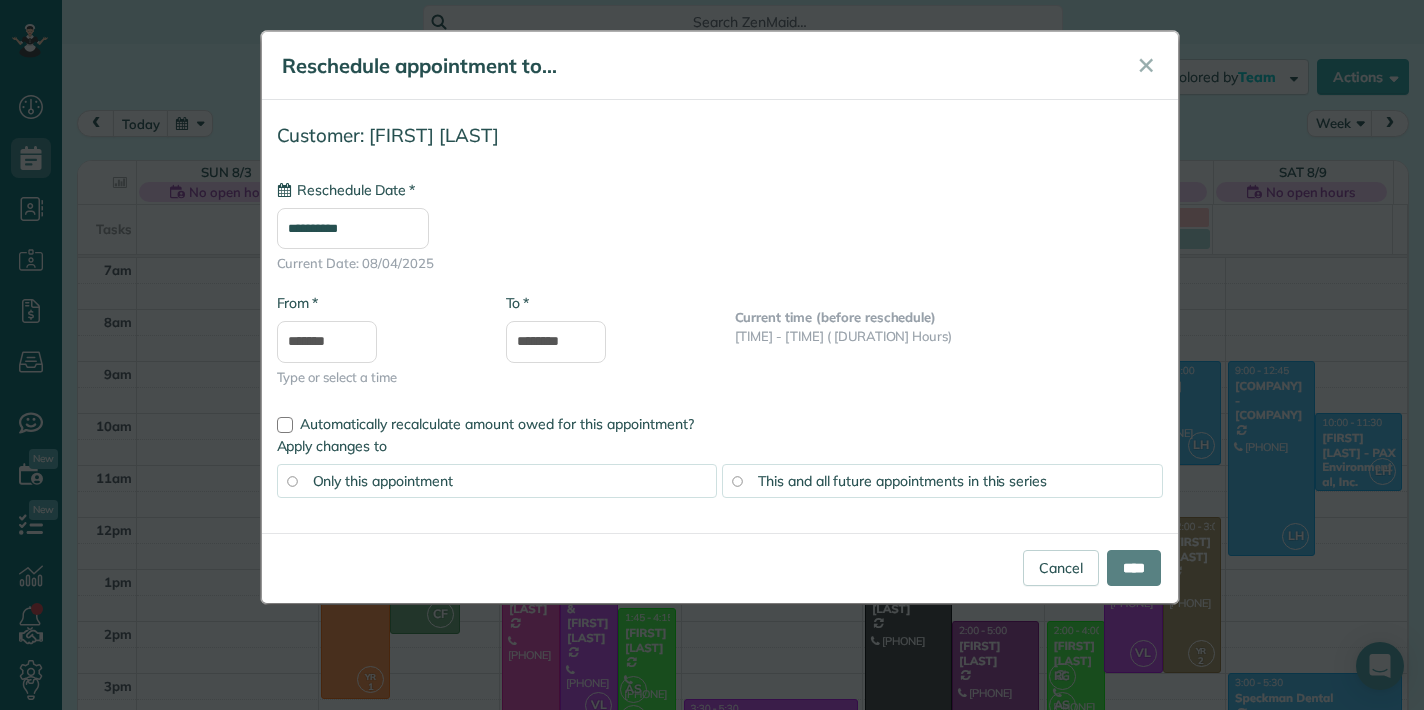 type on "**********" 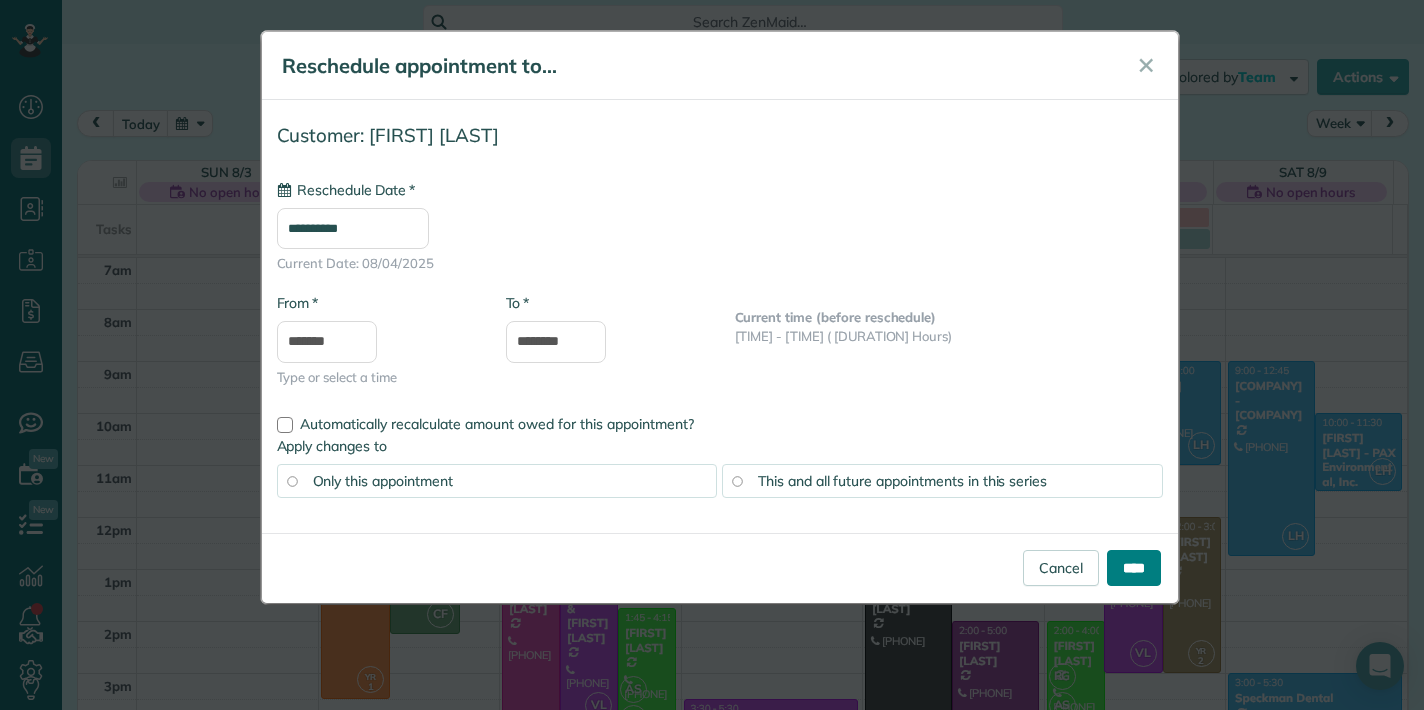 click on "****" at bounding box center [1134, 568] 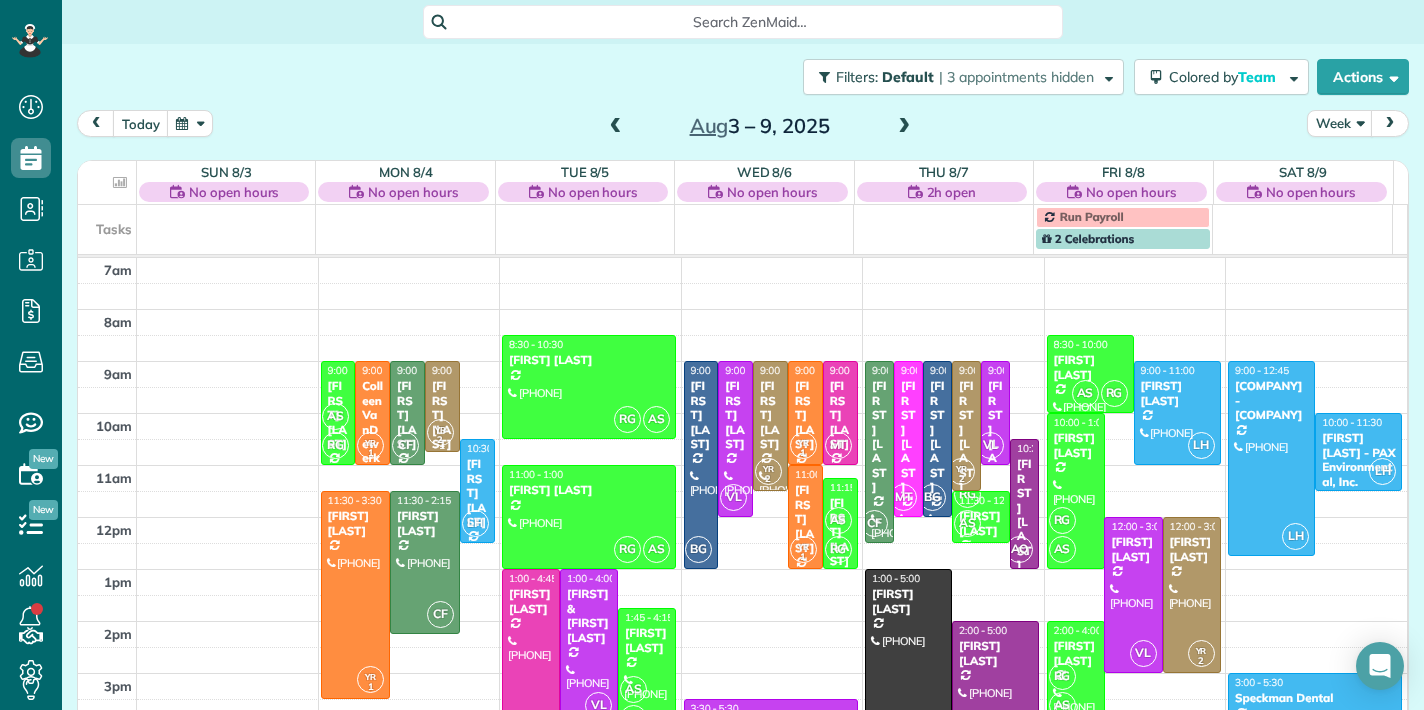 click on "YR 2" at bounding box center [440, 432] 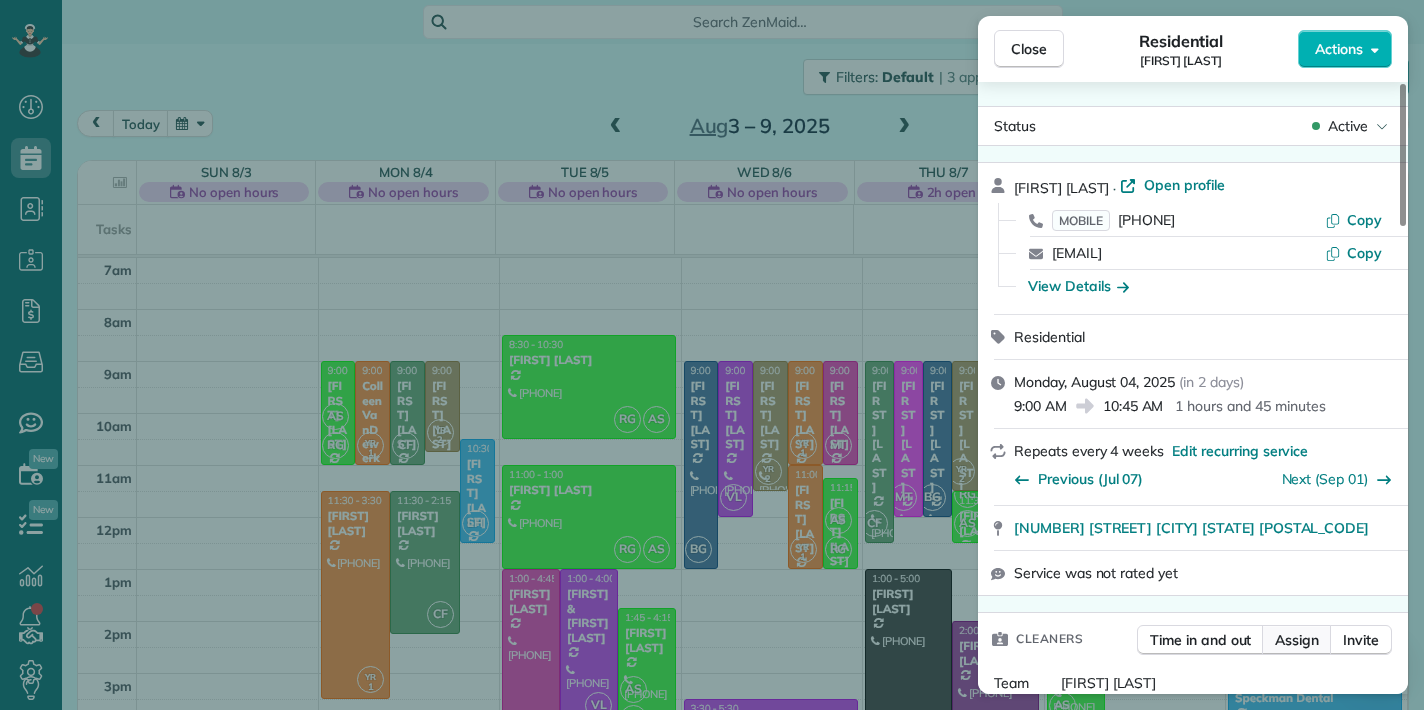 click on "Assign" at bounding box center [1297, 640] 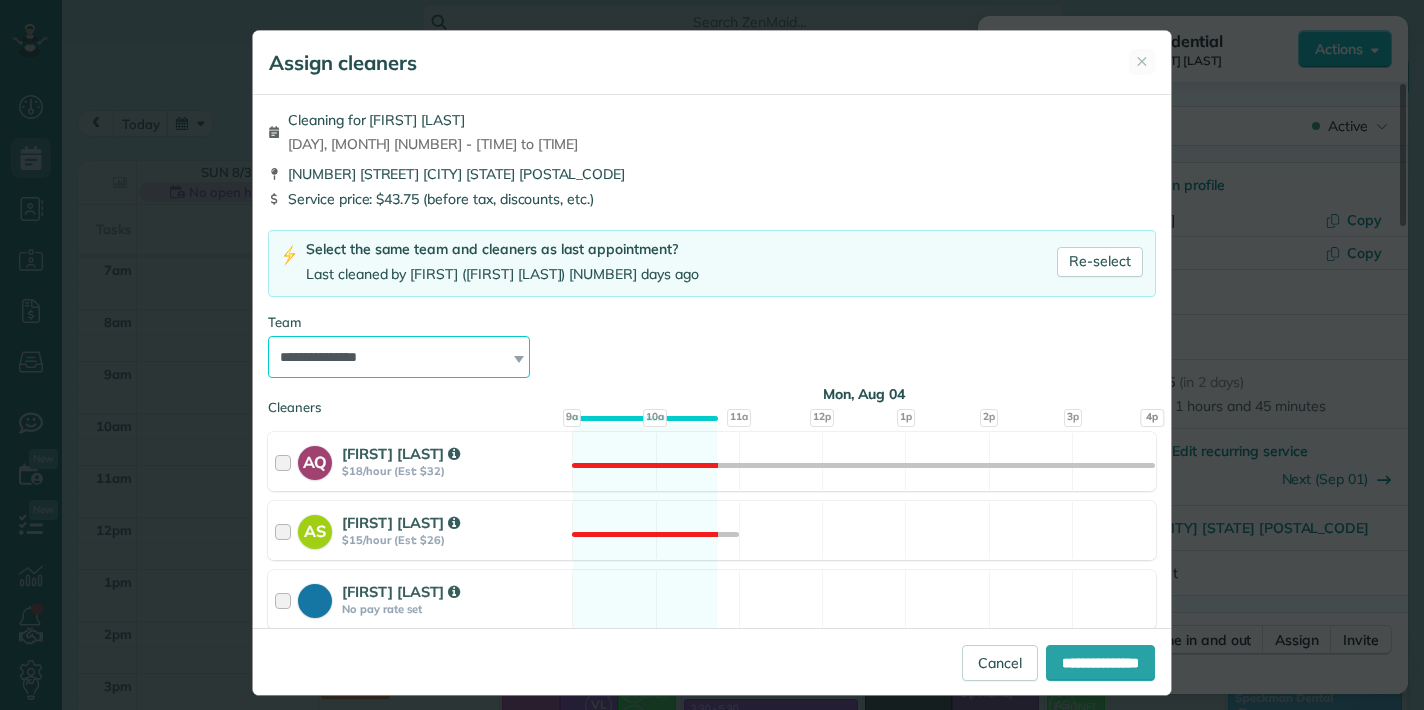 click on "**********" at bounding box center (399, 357) 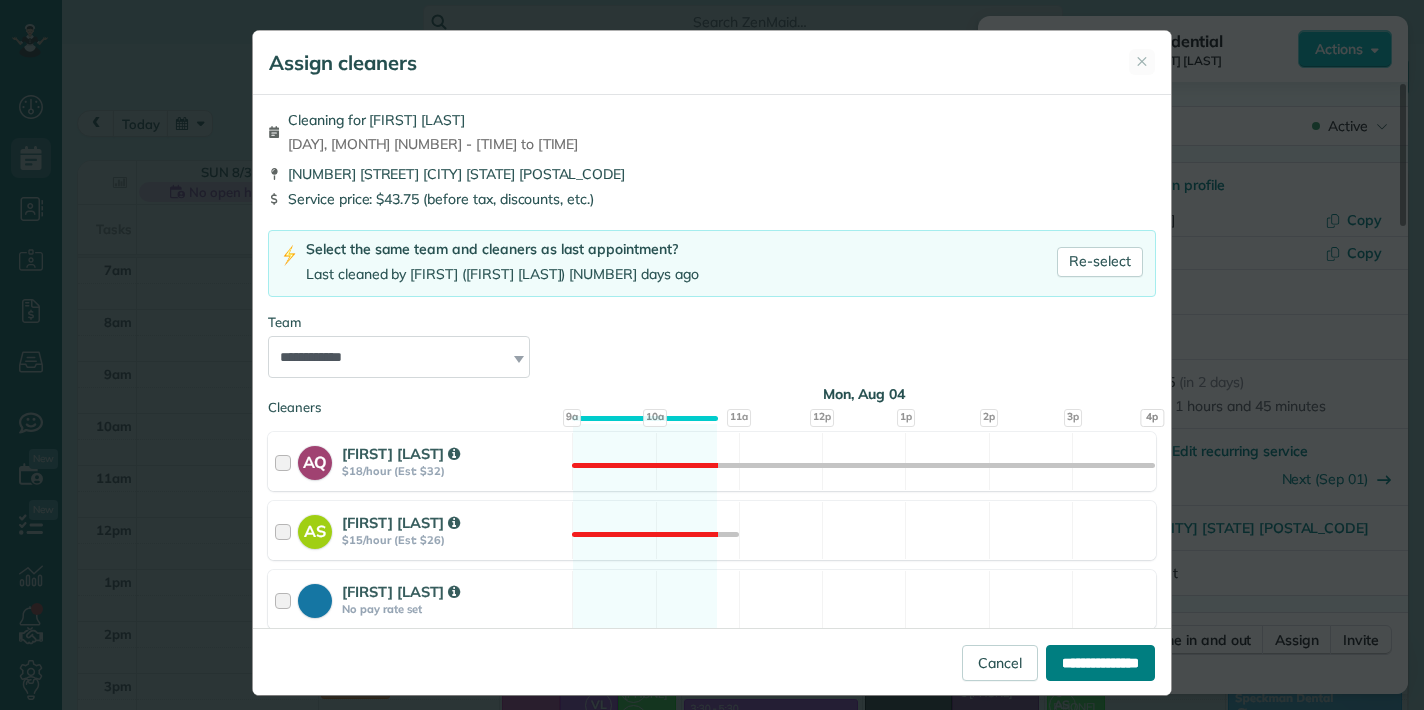 click on "**********" at bounding box center (1100, 663) 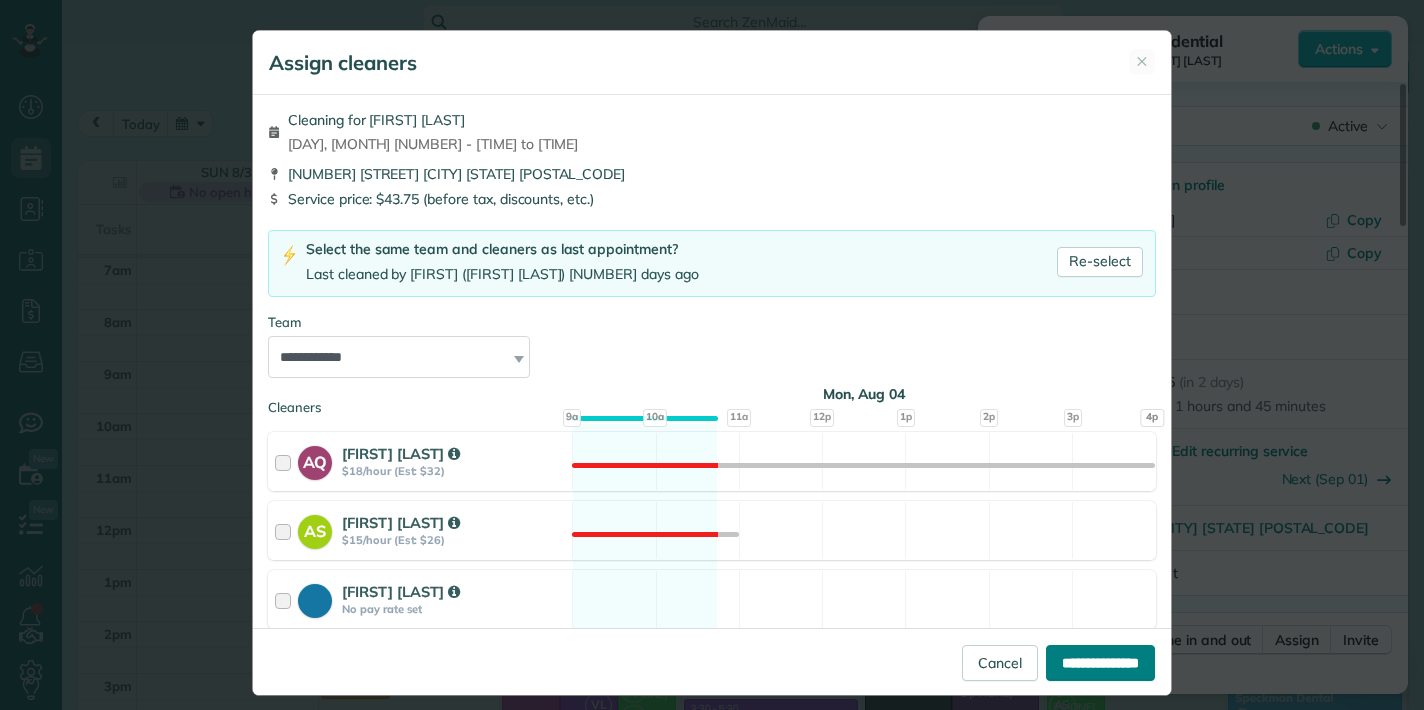 type on "**********" 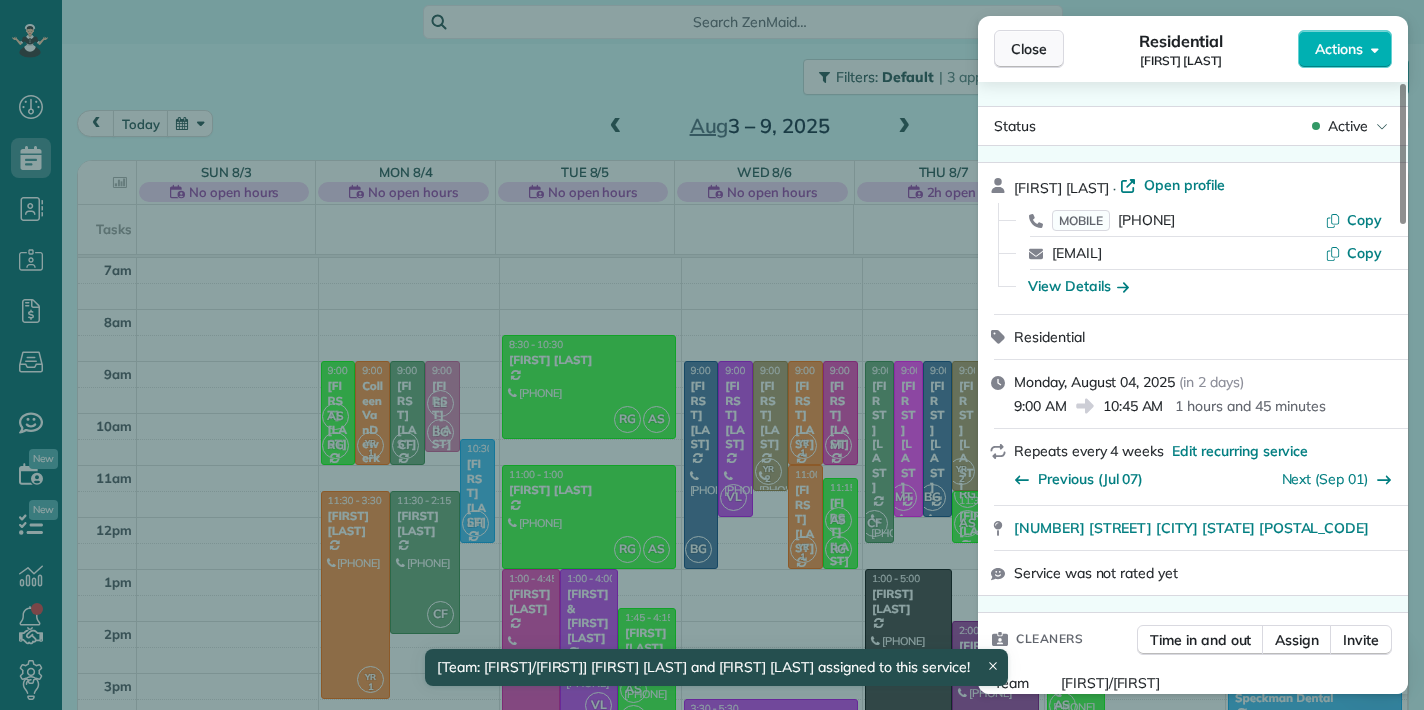 click on "Close" at bounding box center (1029, 49) 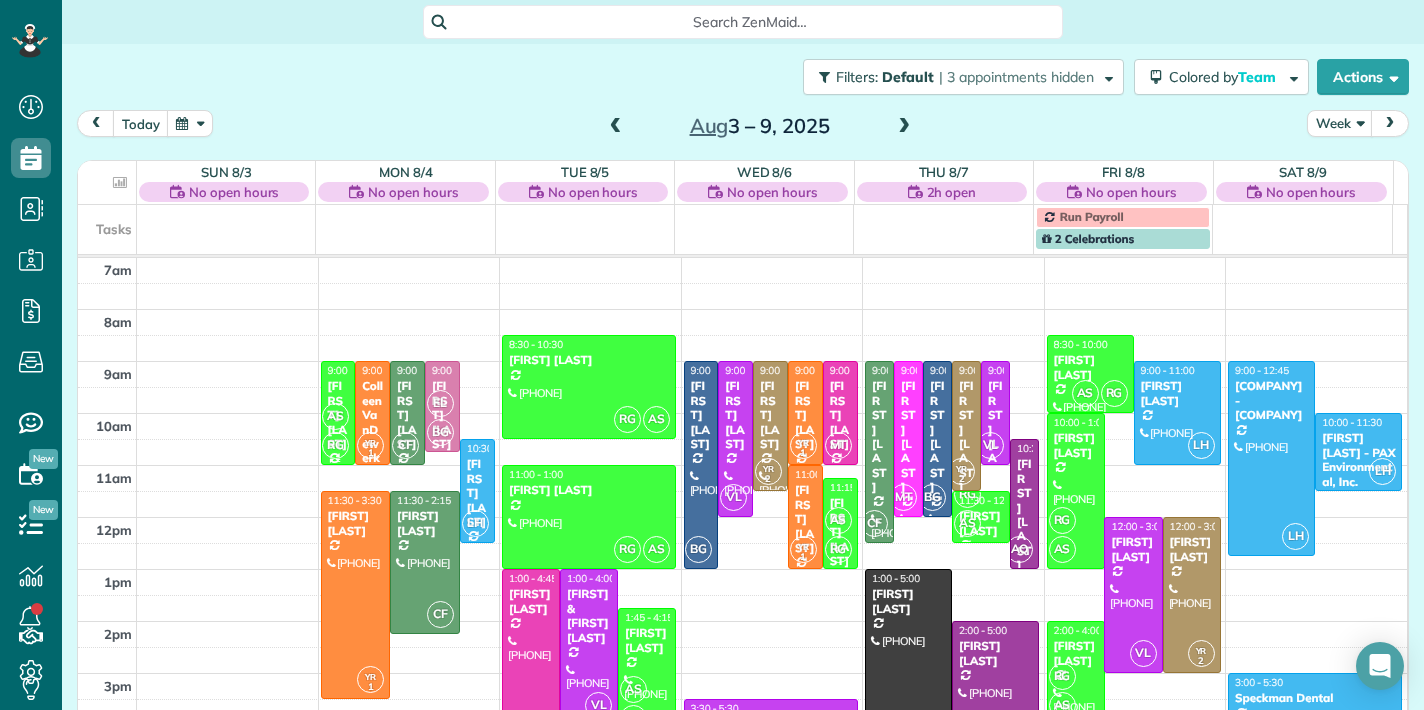 click on "AS" at bounding box center (335, 416) 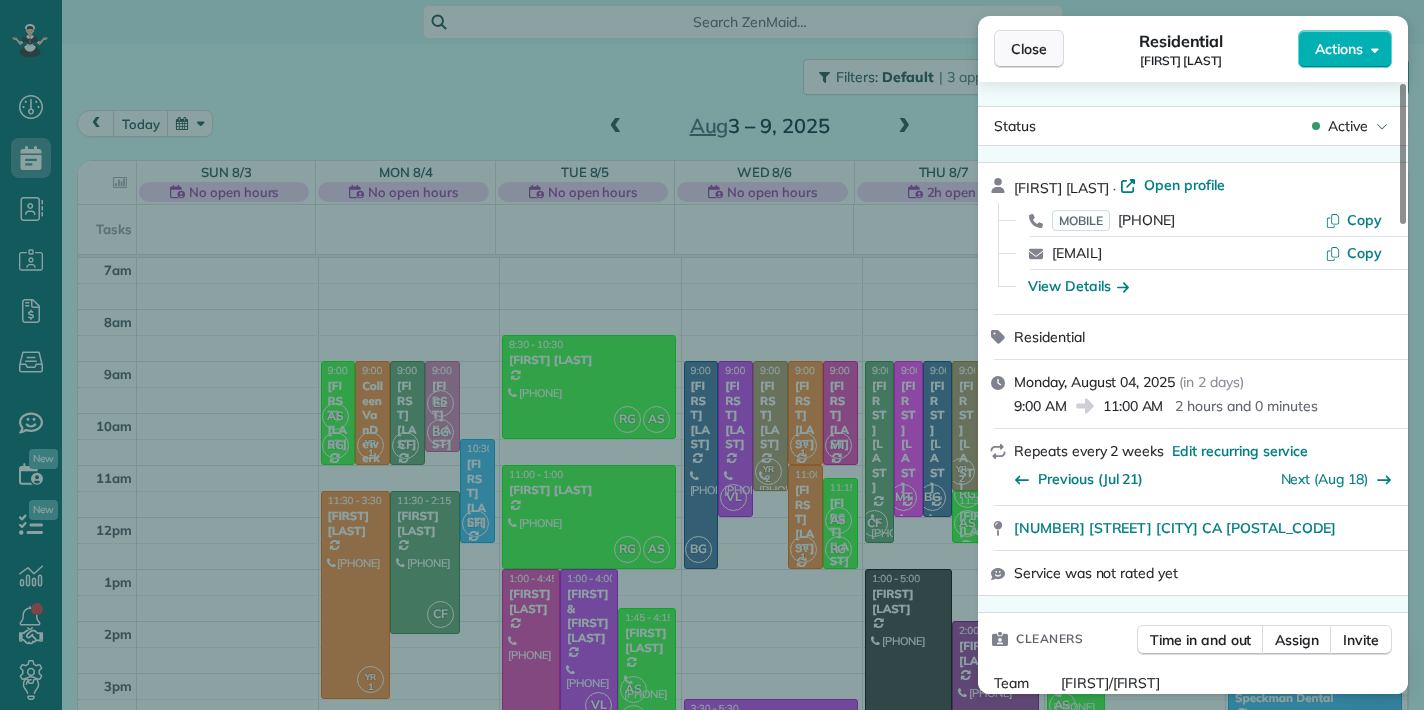 click on "Close" at bounding box center [1029, 49] 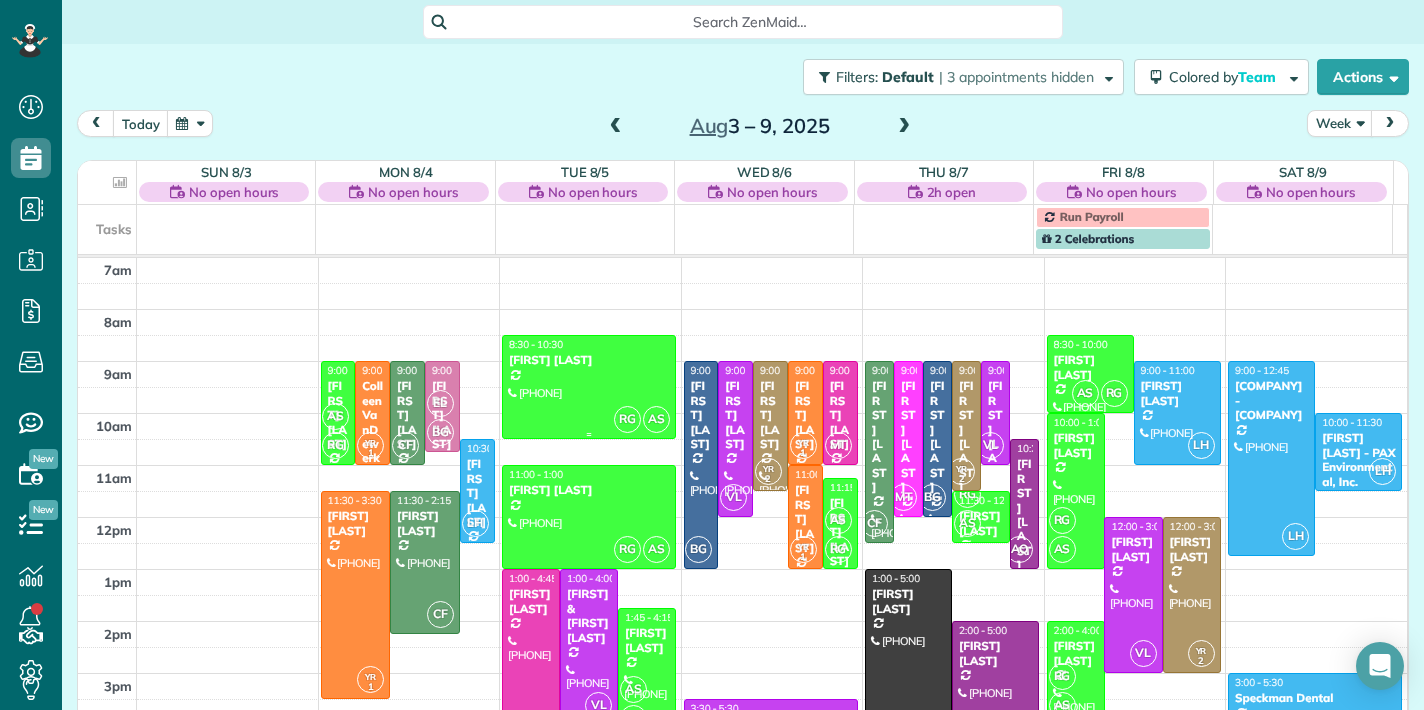 click at bounding box center (589, 387) 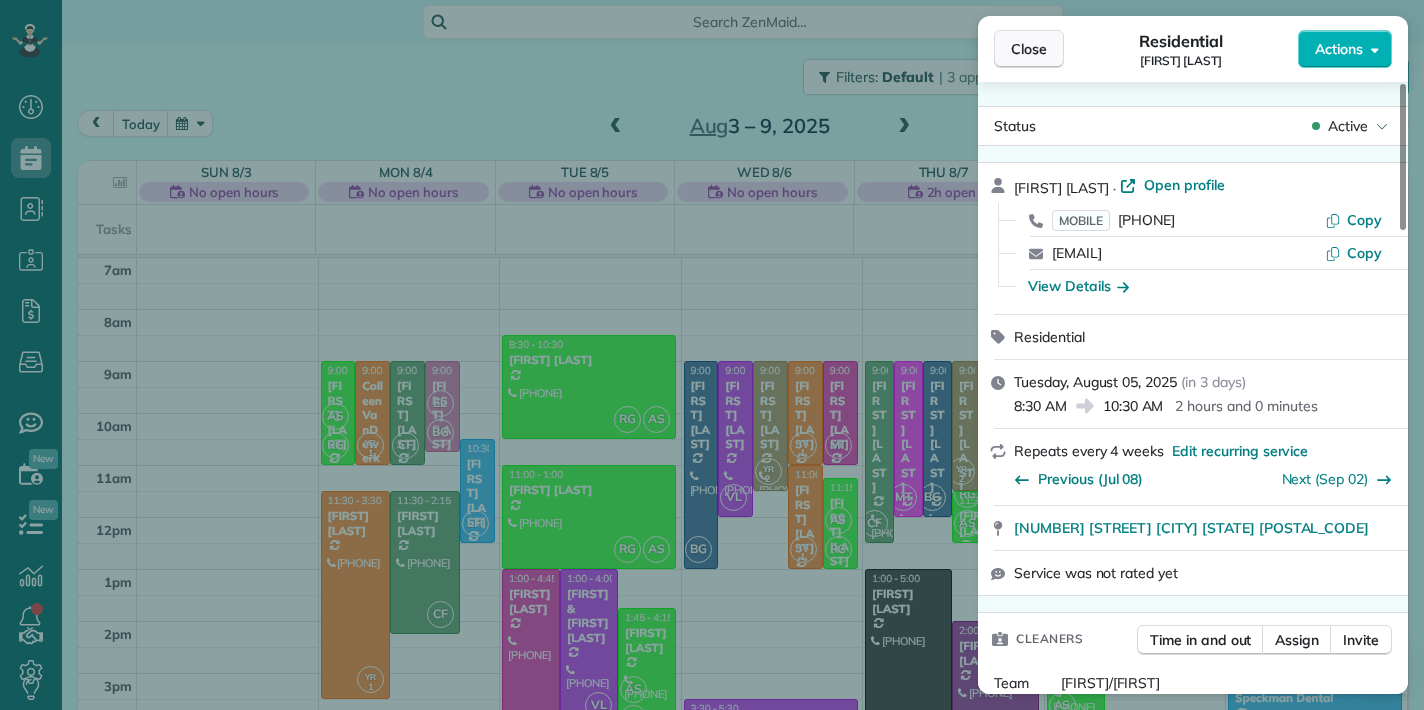 drag, startPoint x: 1019, startPoint y: 43, endPoint x: 1009, endPoint y: 66, distance: 25.079872 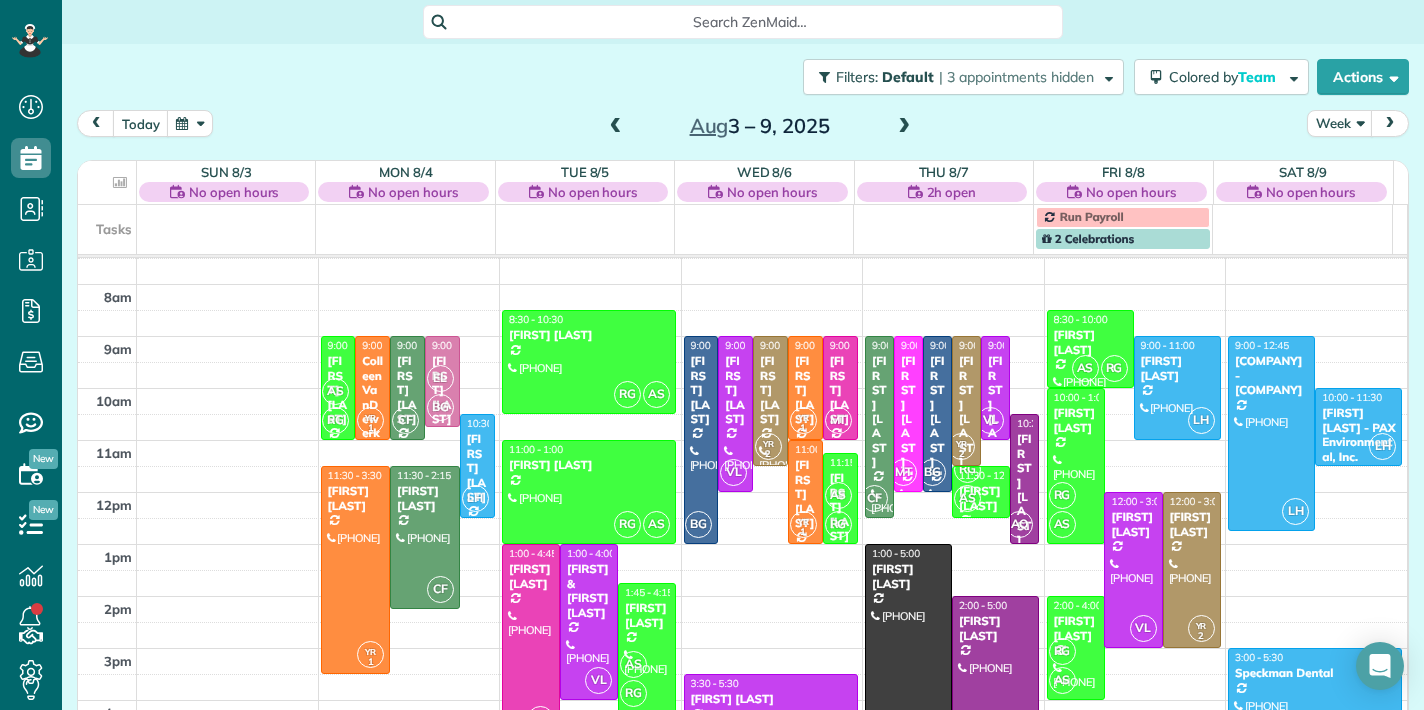 scroll, scrollTop: 39, scrollLeft: 0, axis: vertical 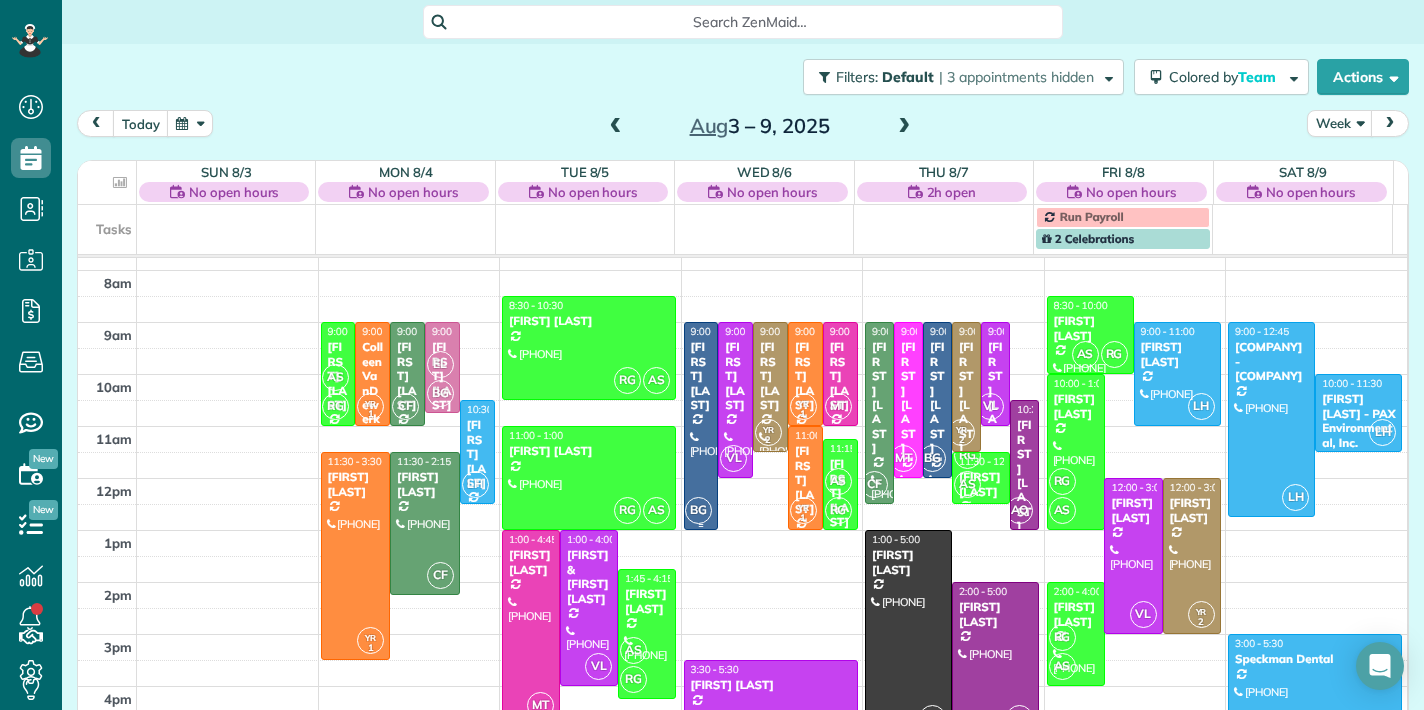 click on "Melanie Hallim" at bounding box center (701, 376) 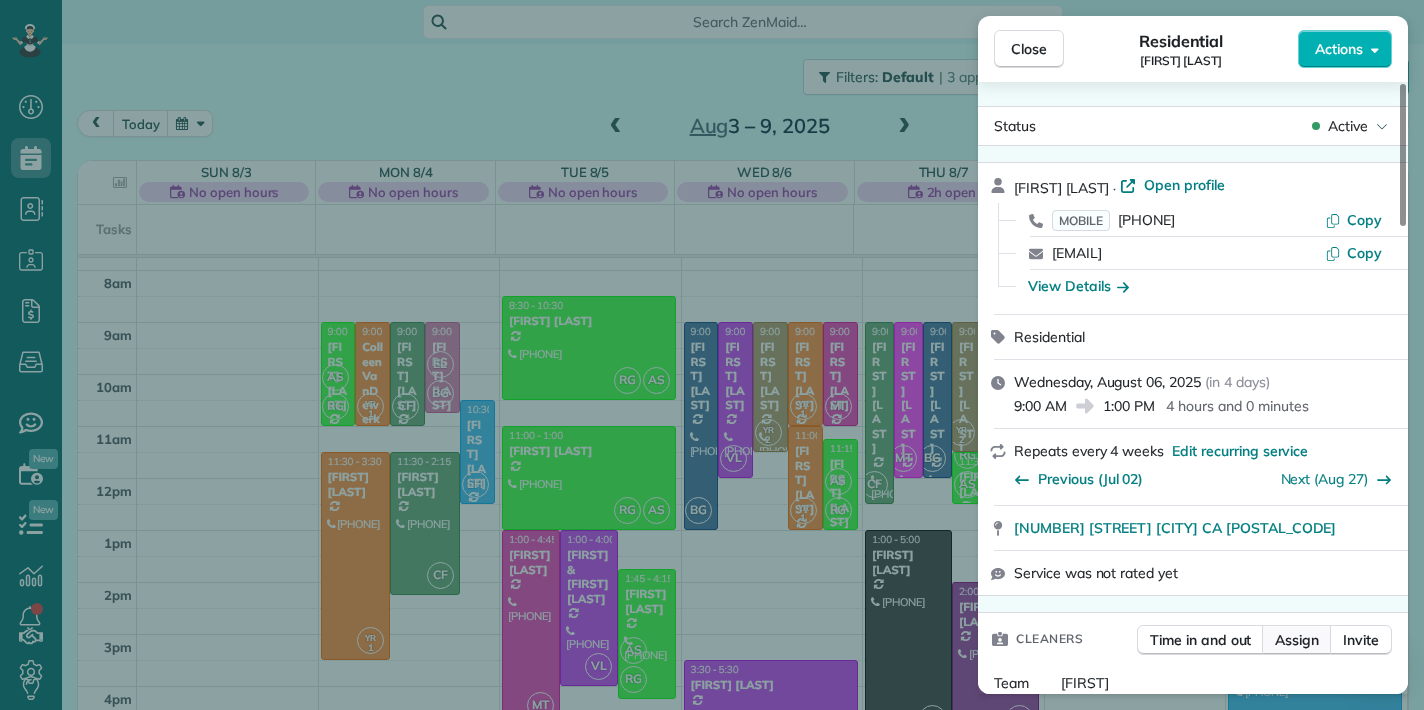 click on "Assign" at bounding box center (1297, 640) 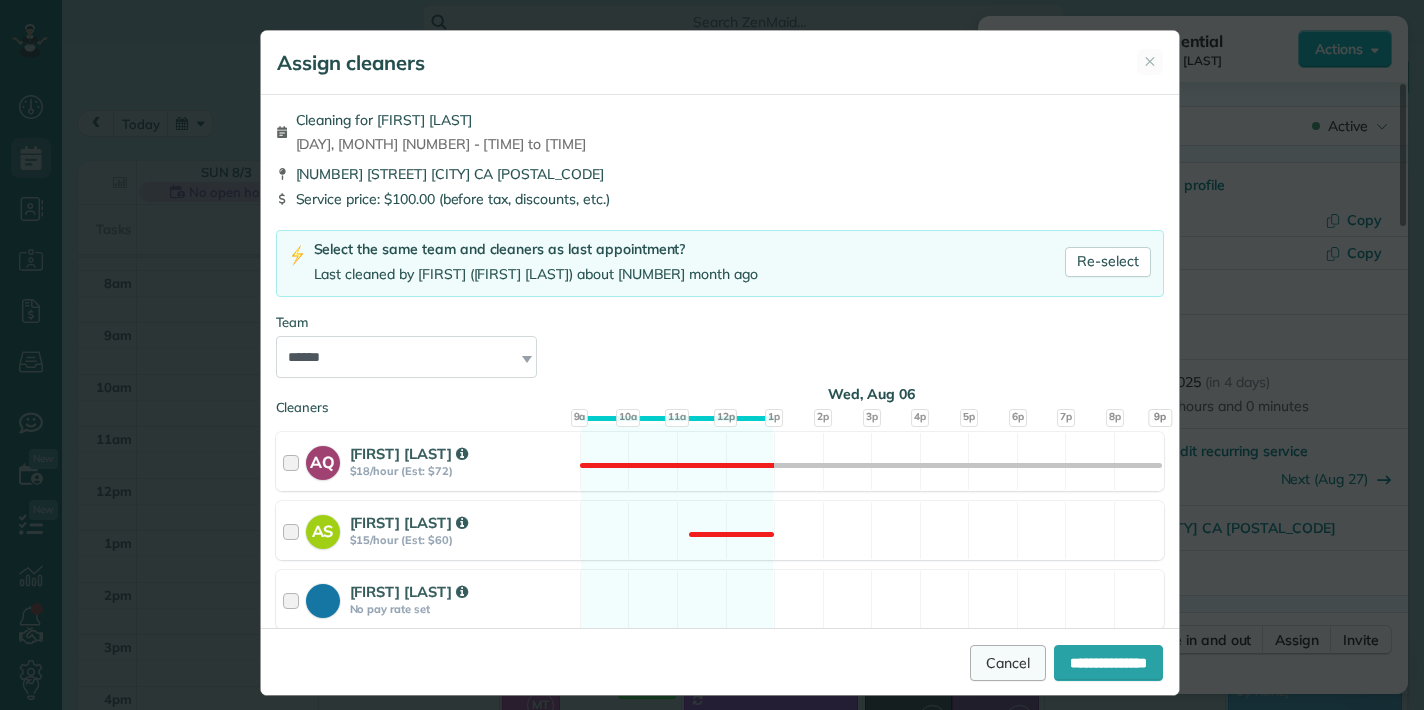 click on "Cancel" at bounding box center [1008, 663] 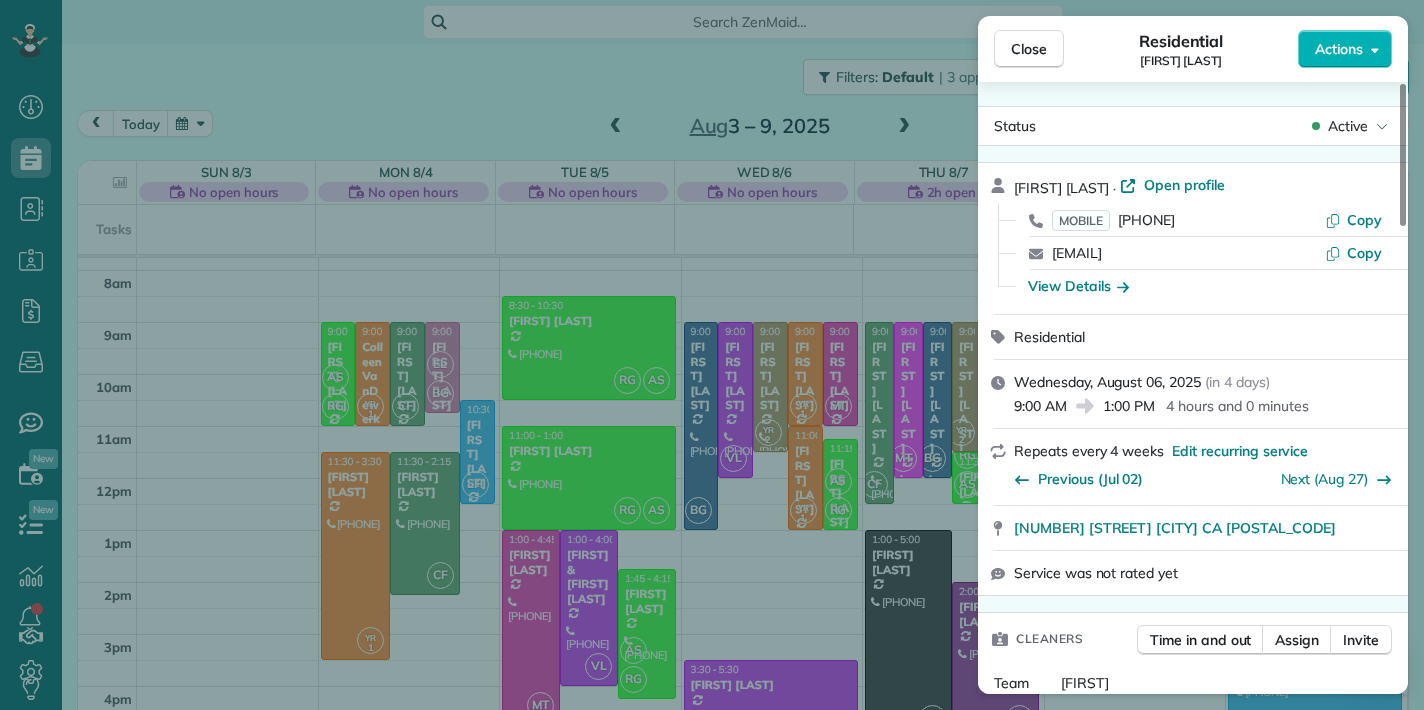 click on "Close Residential Melanie Hallim Actions Status Active Melanie Hallim · Open profile MOBILE (917) 714-4027 Copy mhallim@gmail.com Copy View Details Residential Wednesday, August 06, 2025 ( in 4 days ) 9:00 AM 1:00 PM 4 hours and 0 minutes Repeats every 4 weeks Edit recurring service Previous (Jul 02) Next (Aug 27) 1408 Plymouth Circle Thousand Oaks CA 91360 Service was not rated yet Cleaners Time in and out Assign Invite Team Bessie Cleaners Bessie   Gomez 9:00 AM 1:00 PM Checklist Try Now Keep this appointment up to your standards. Stay on top of every detail, keep your cleaners organised, and your client happy. Assign a checklist Watch a 5 min demo Billing Billing actions Service Service Price Automatically calculated $87.50 Overcharge $0.00 Discount $0.00 Coupon discount - Total appointment price $87.50 Tips collected $0.00 Unpaid Mark as paid Total including tip $87.50 Get paid online in no-time! Send an invoice and reward your cleaners with tips Charge customer credit card Appointment custom fields No 0" at bounding box center (712, 355) 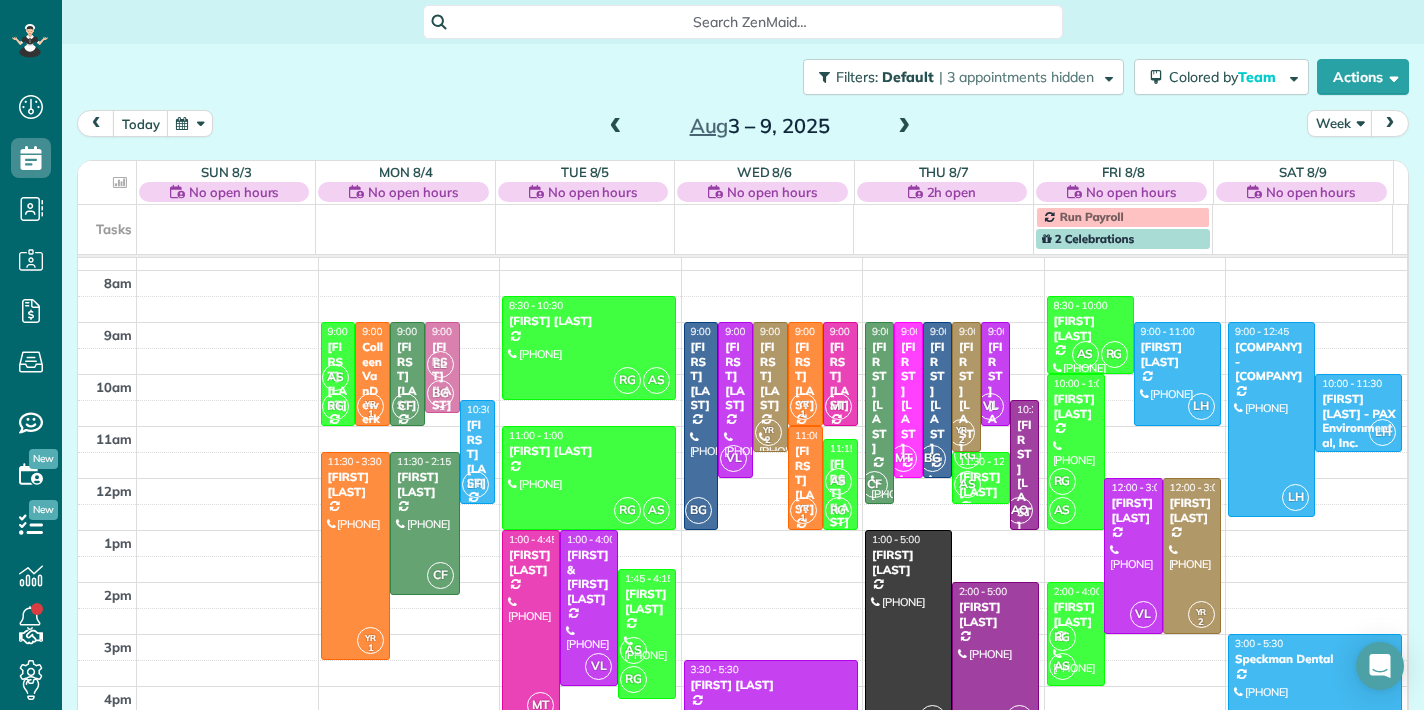click on "EL" at bounding box center (440, 364) 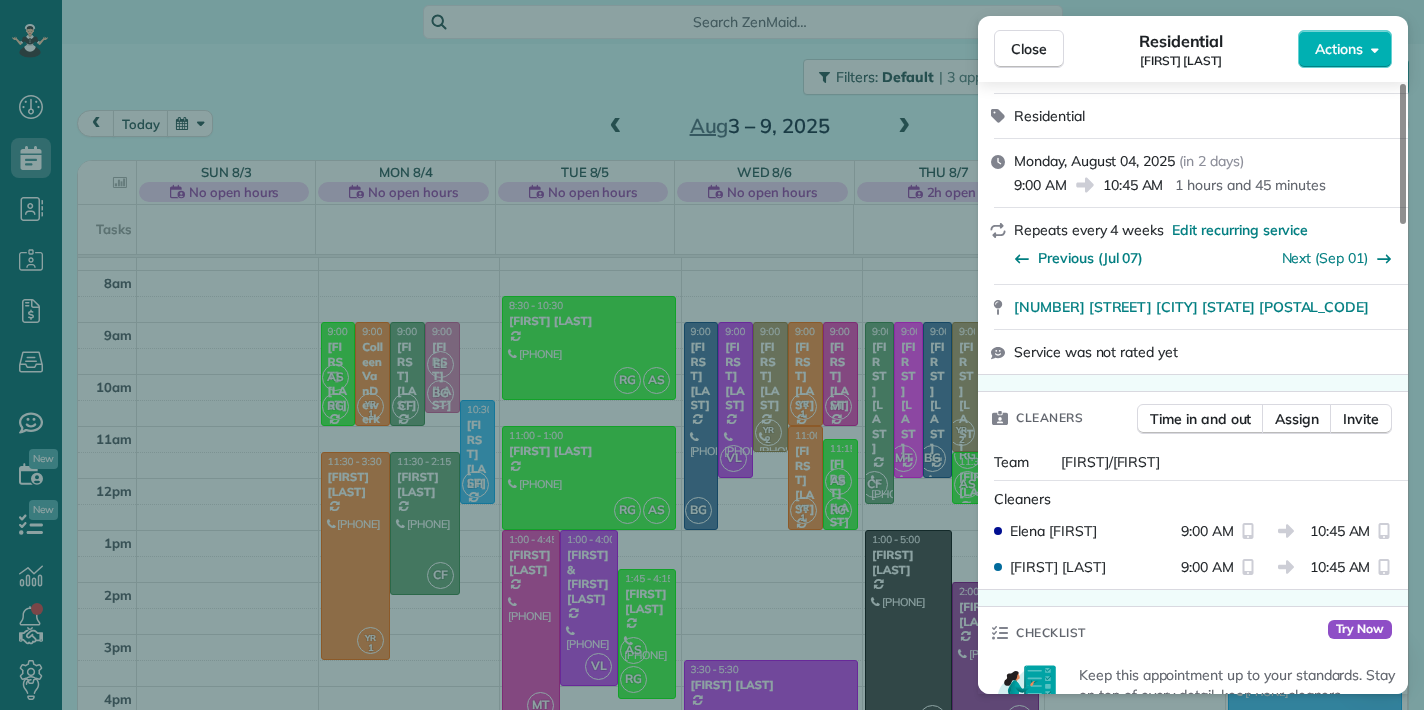 scroll, scrollTop: 223, scrollLeft: 0, axis: vertical 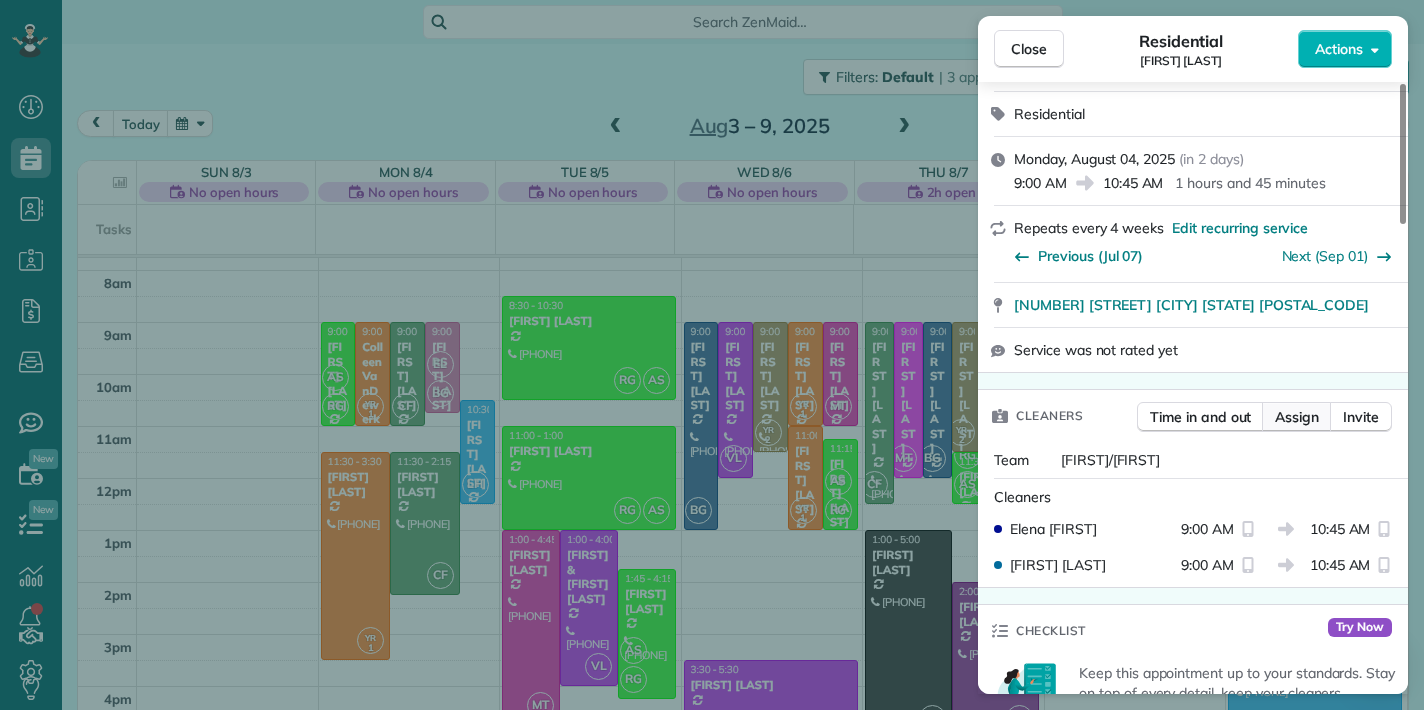 click on "Assign" at bounding box center (1297, 417) 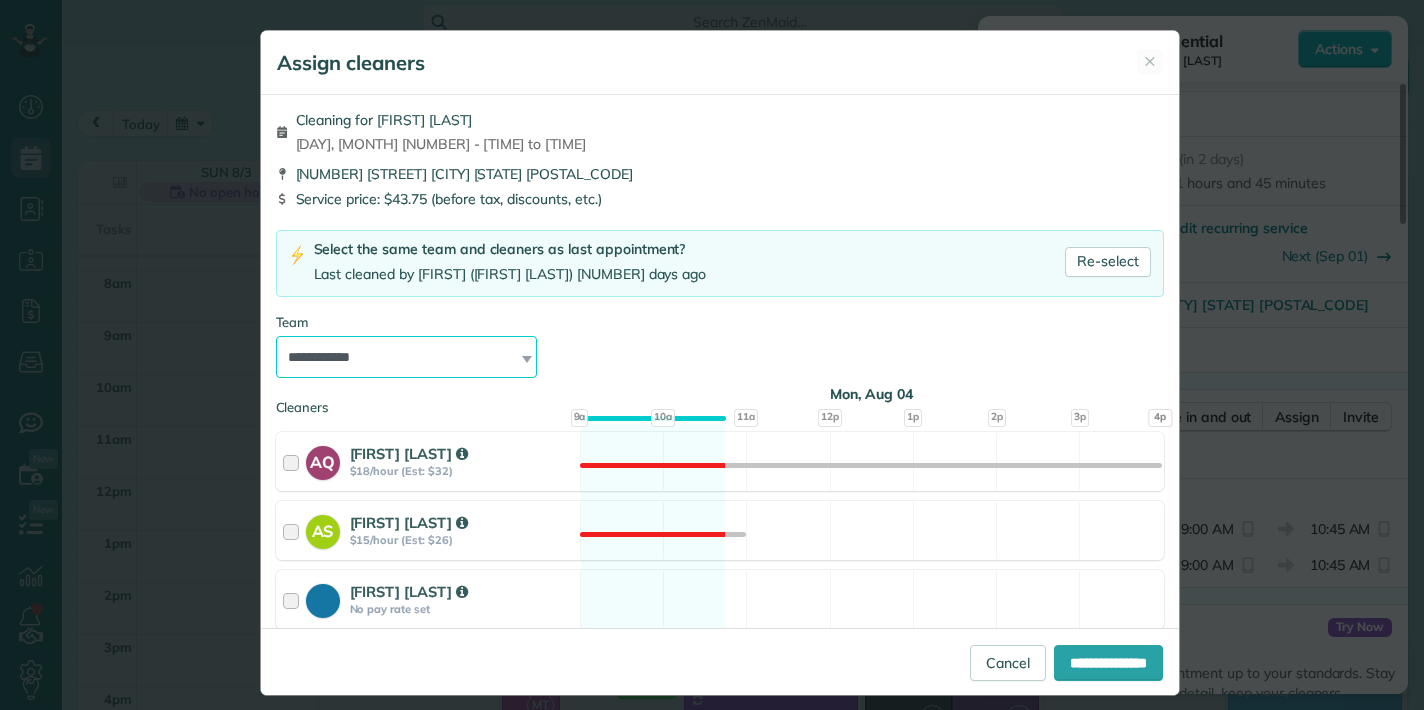 click on "**********" at bounding box center [407, 357] 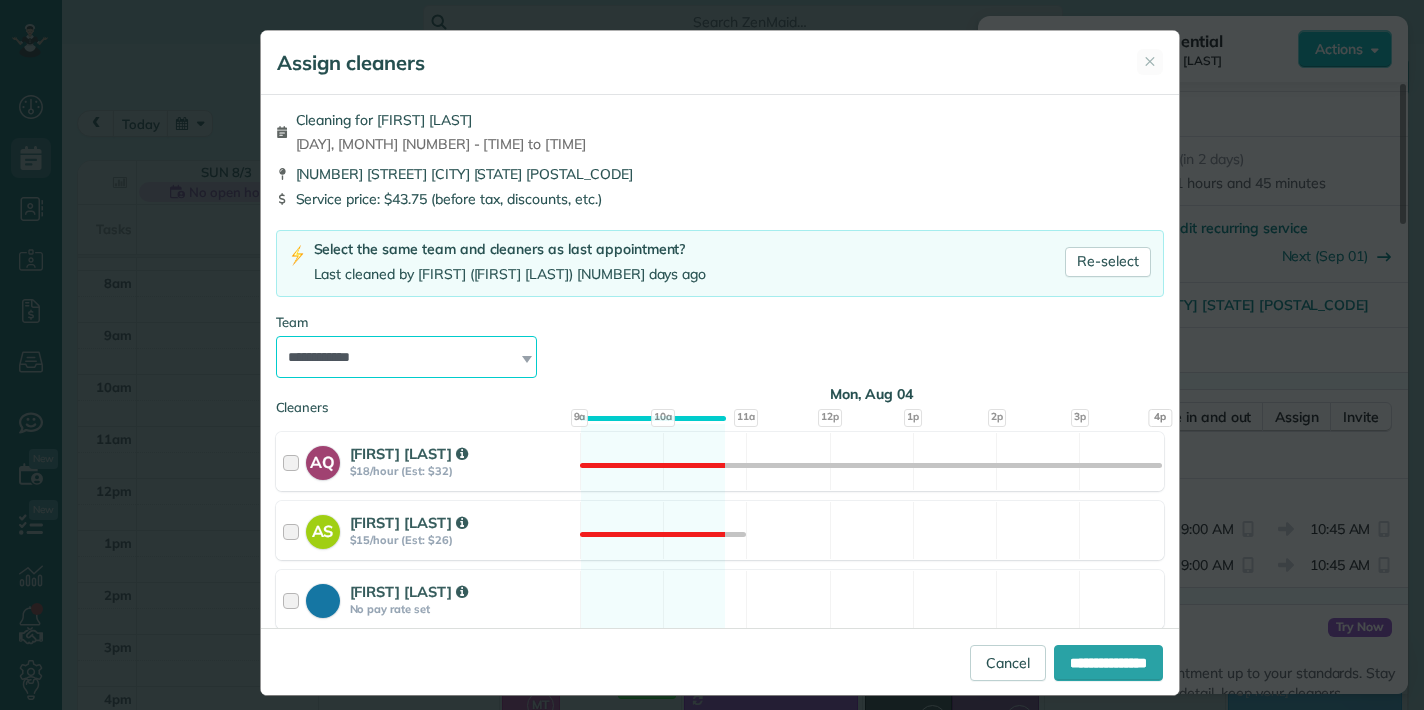 select on "*****" 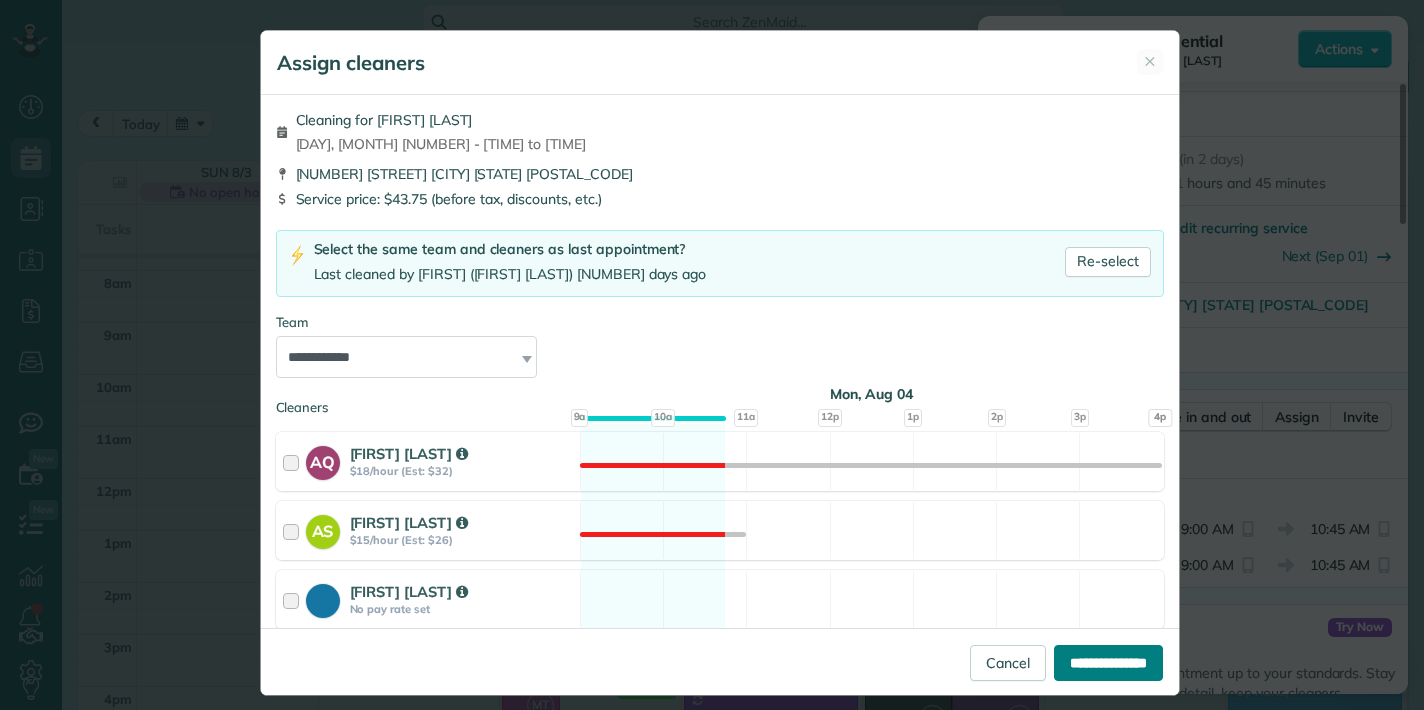 click on "**********" at bounding box center (1108, 663) 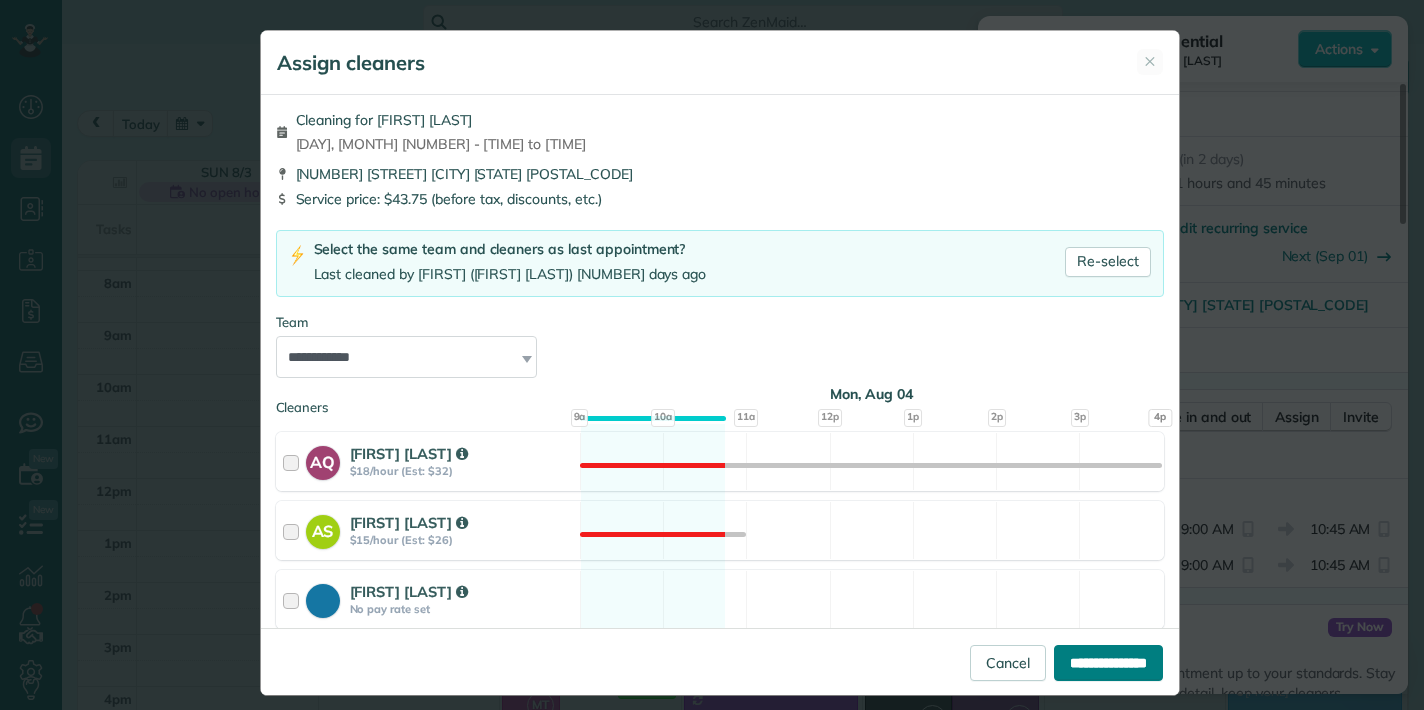 type on "**********" 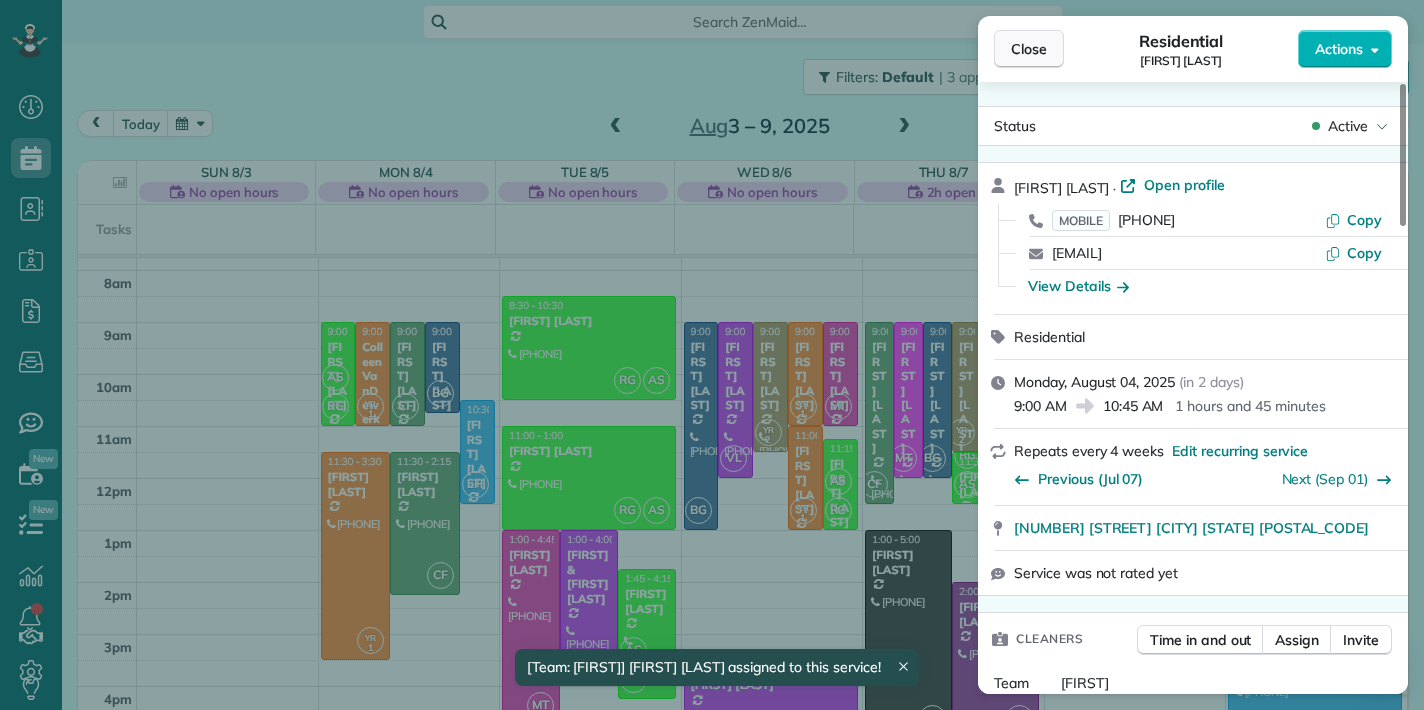 click on "Close" at bounding box center (1029, 49) 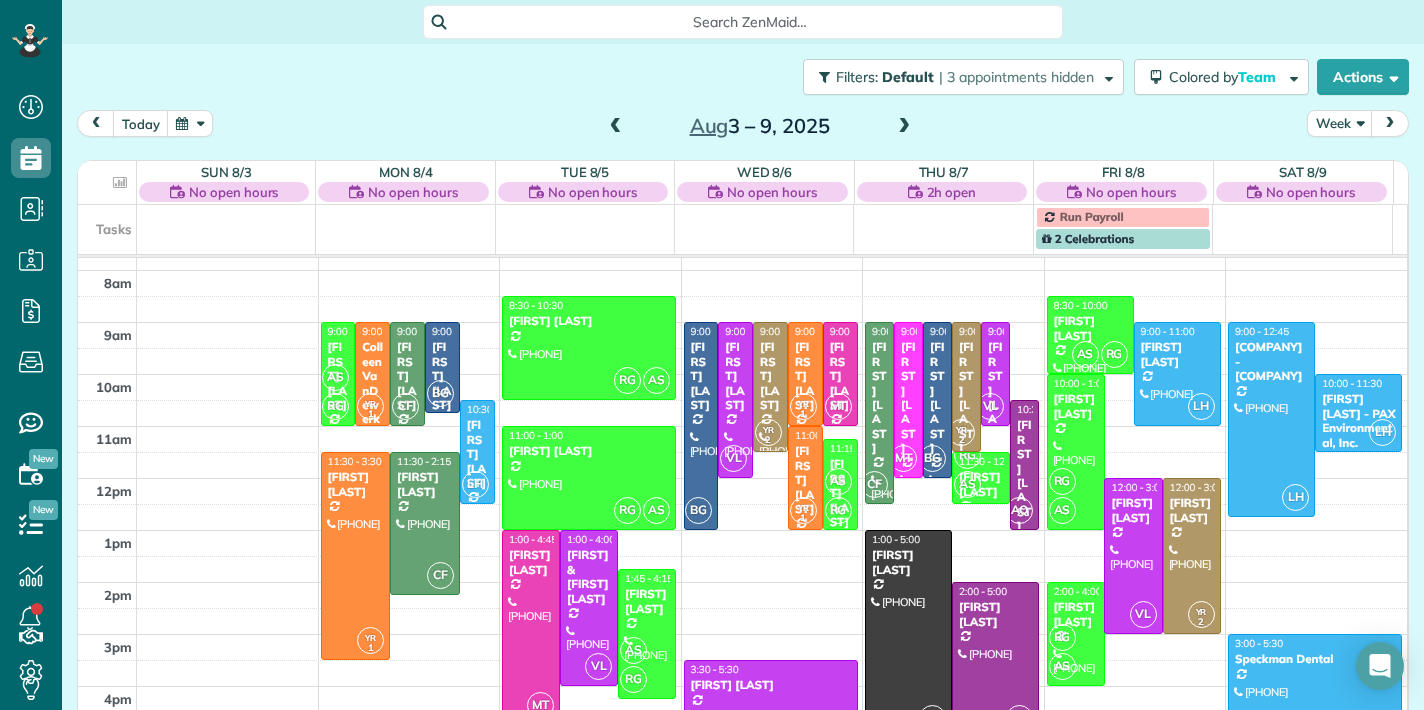 click at bounding box center [616, 127] 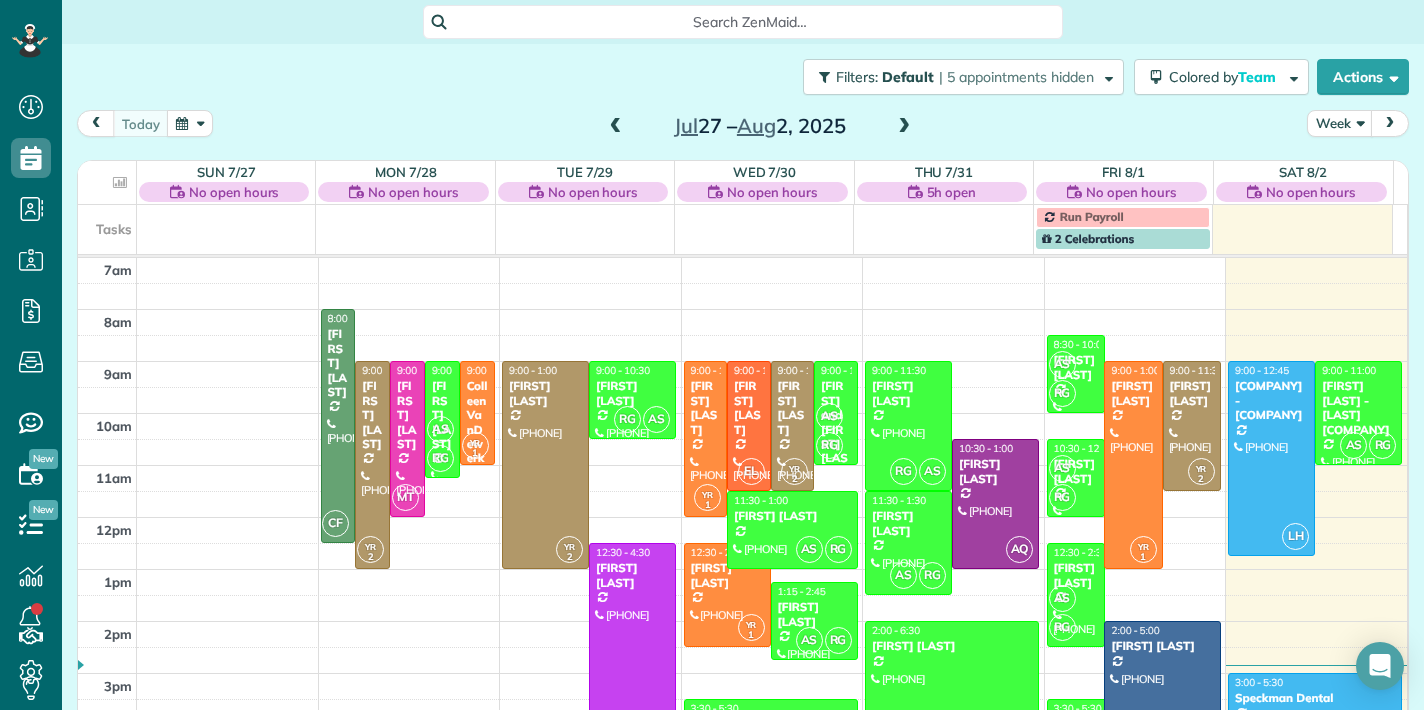 click on "[FIRST] [LAST]" at bounding box center [632, 575] 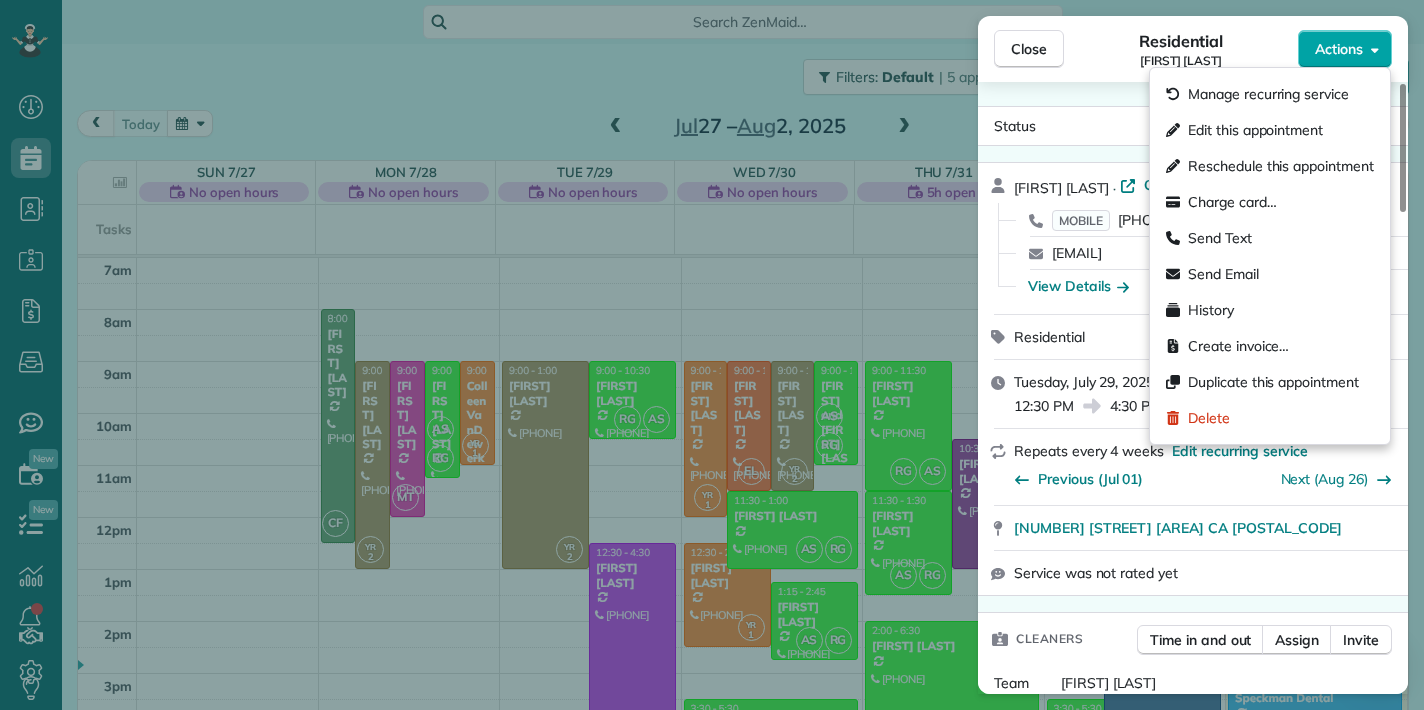 click on "Actions" at bounding box center (1339, 49) 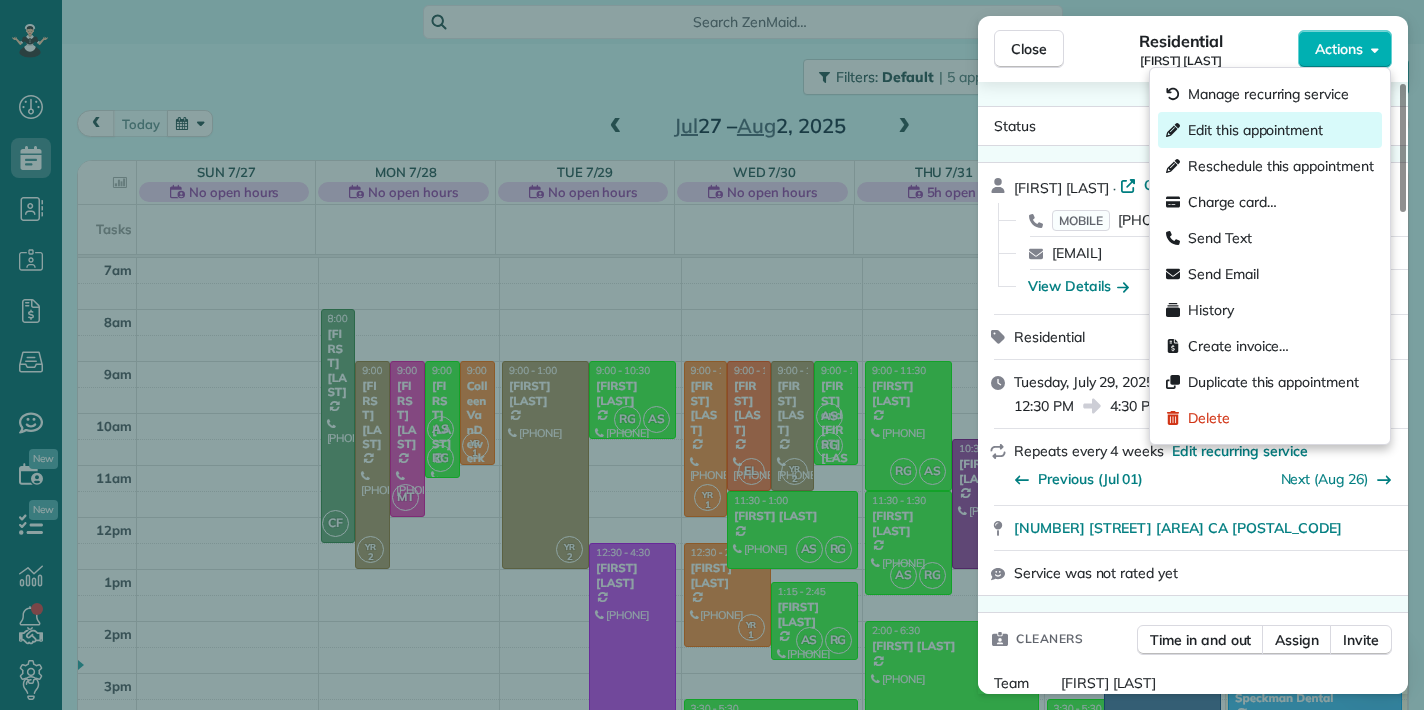 click on "Edit this appointment" at bounding box center [1255, 130] 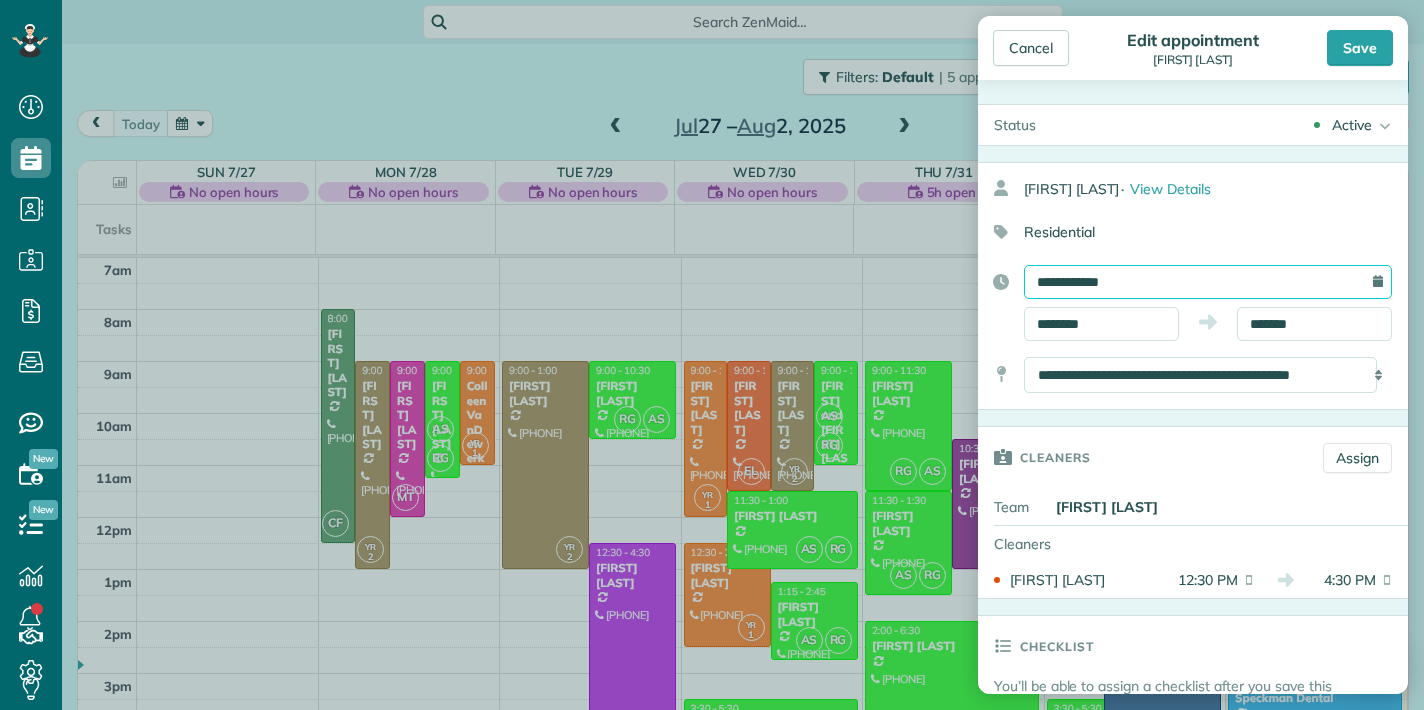 click on "**********" at bounding box center (1208, 282) 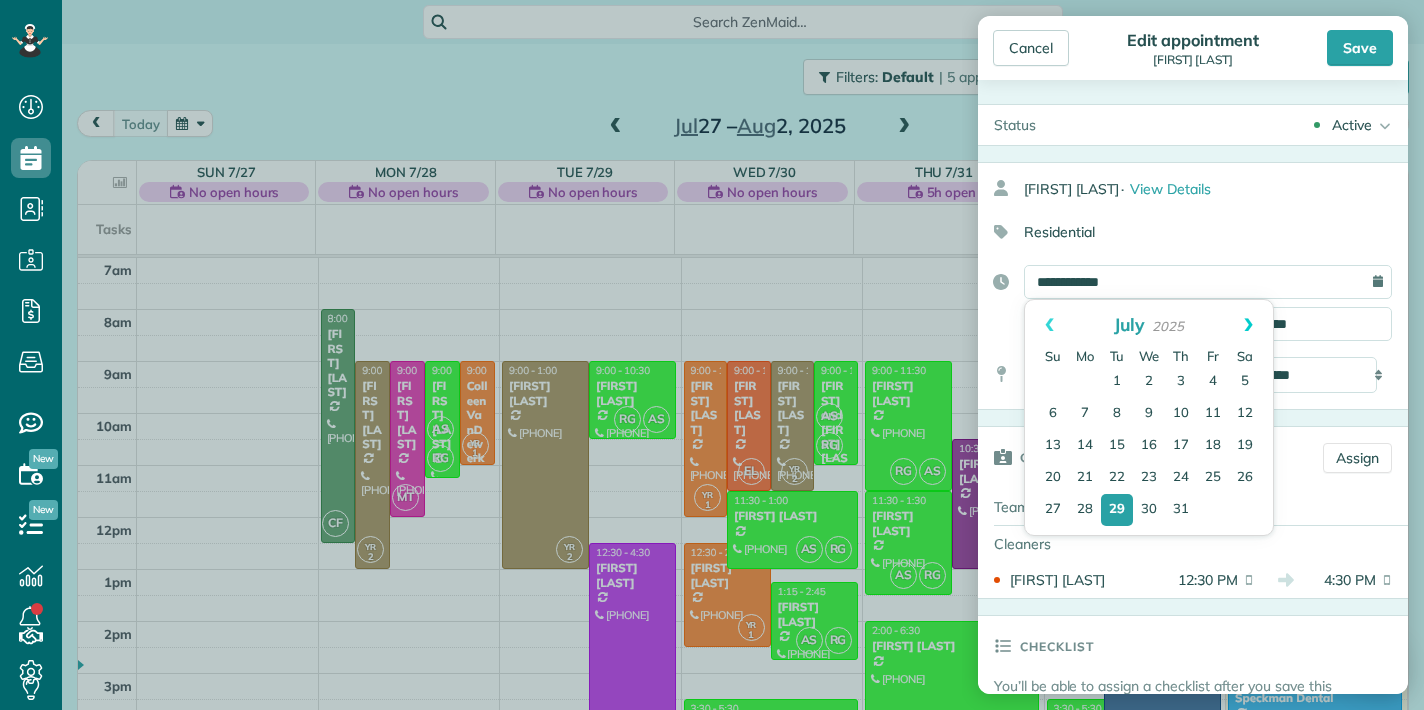 click on "Next" at bounding box center [1248, 325] 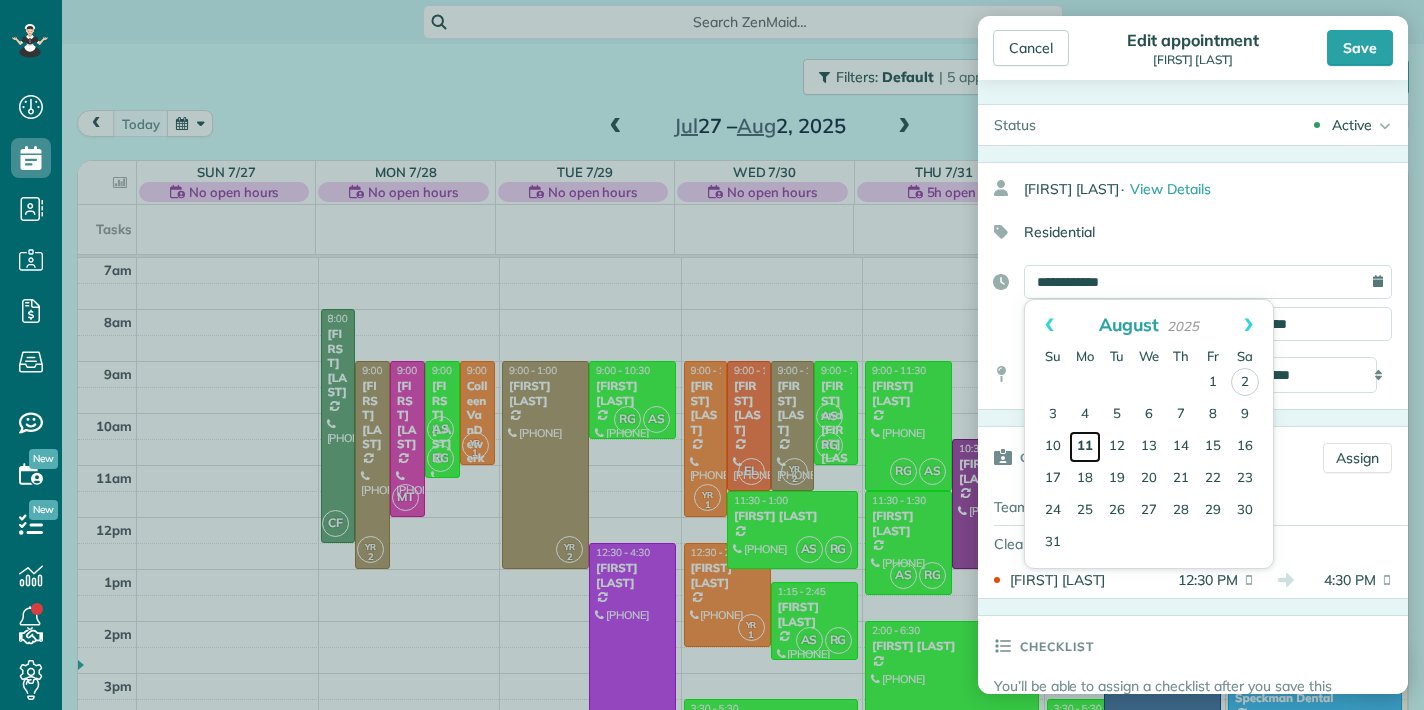 click on "11" at bounding box center [1085, 447] 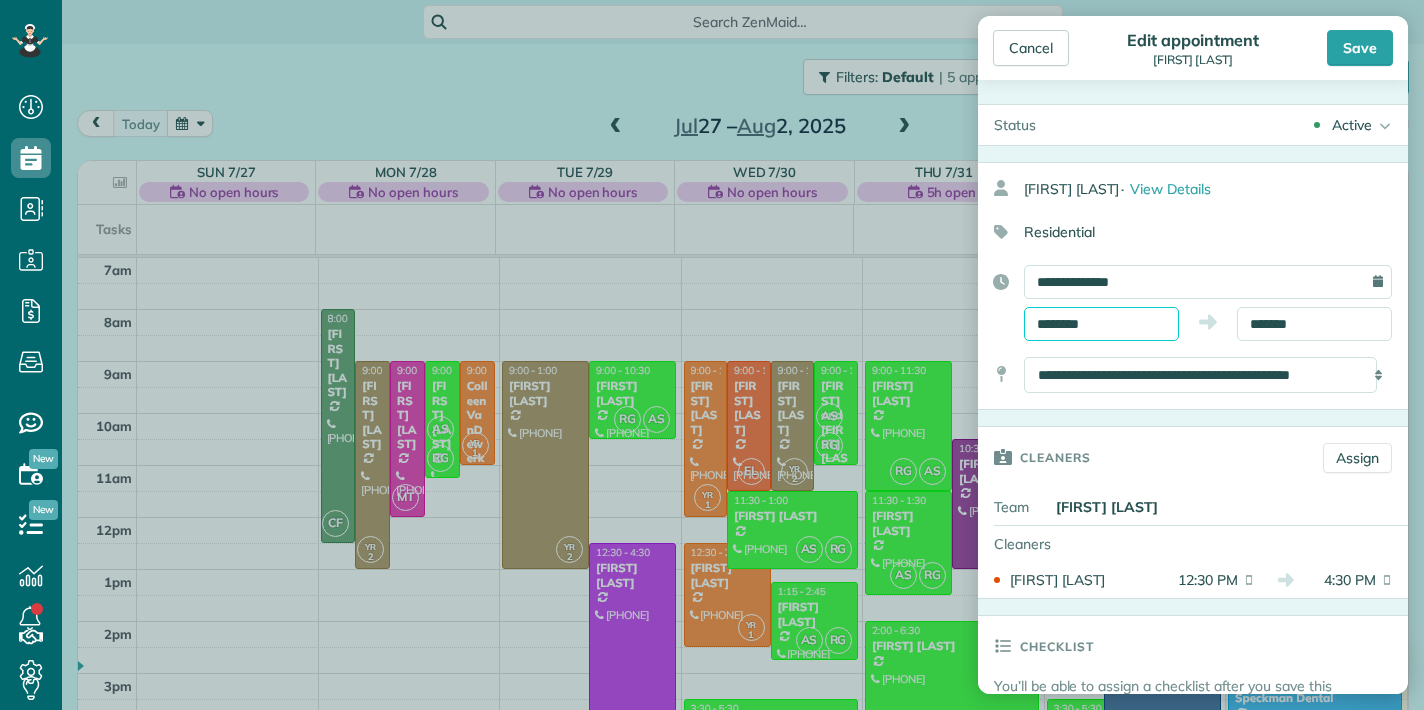click on "********" at bounding box center (1101, 324) 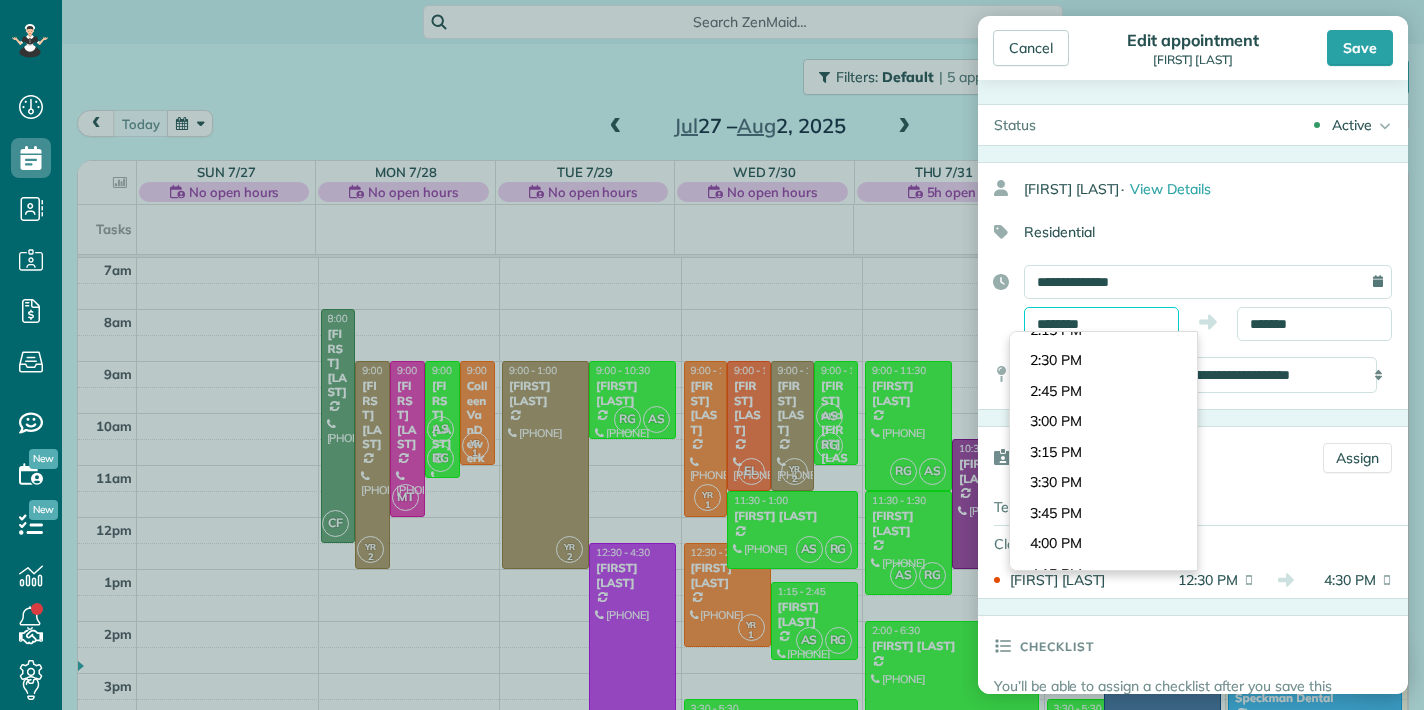 scroll, scrollTop: 1745, scrollLeft: 0, axis: vertical 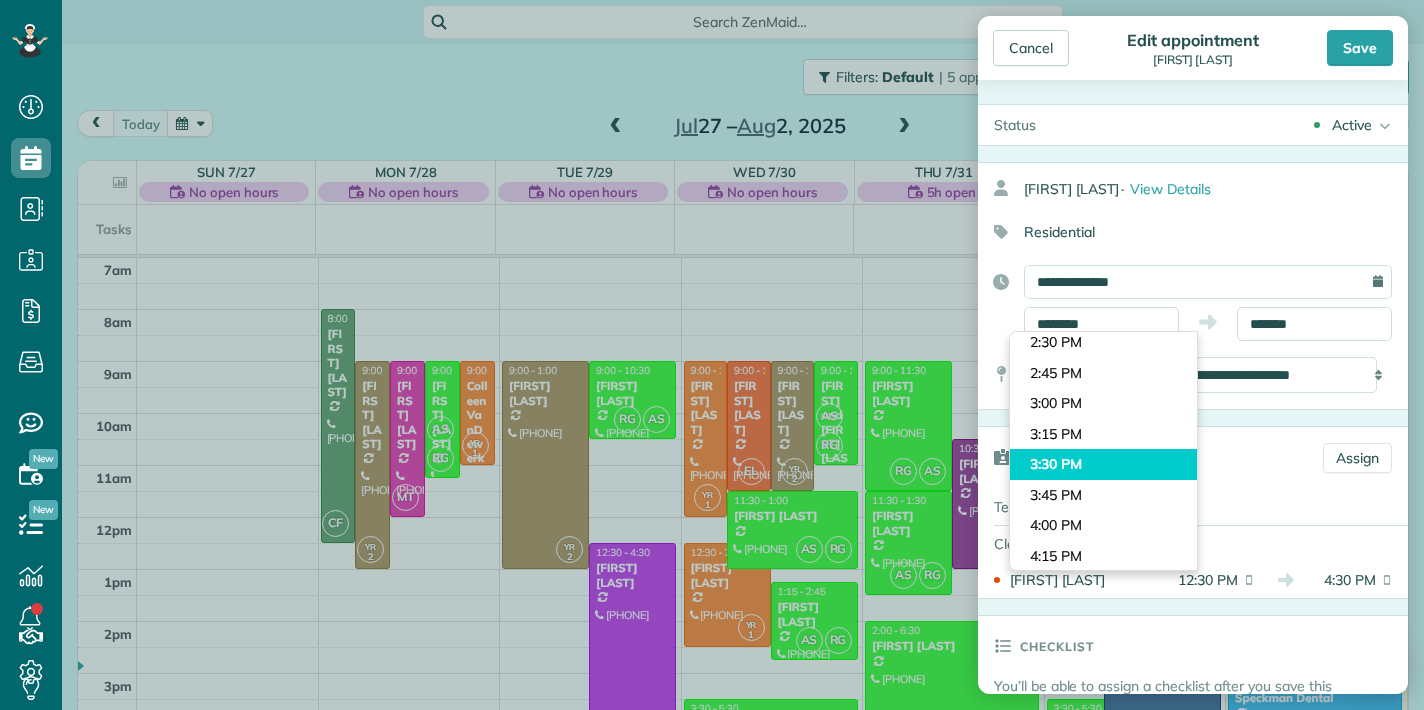 type on "*******" 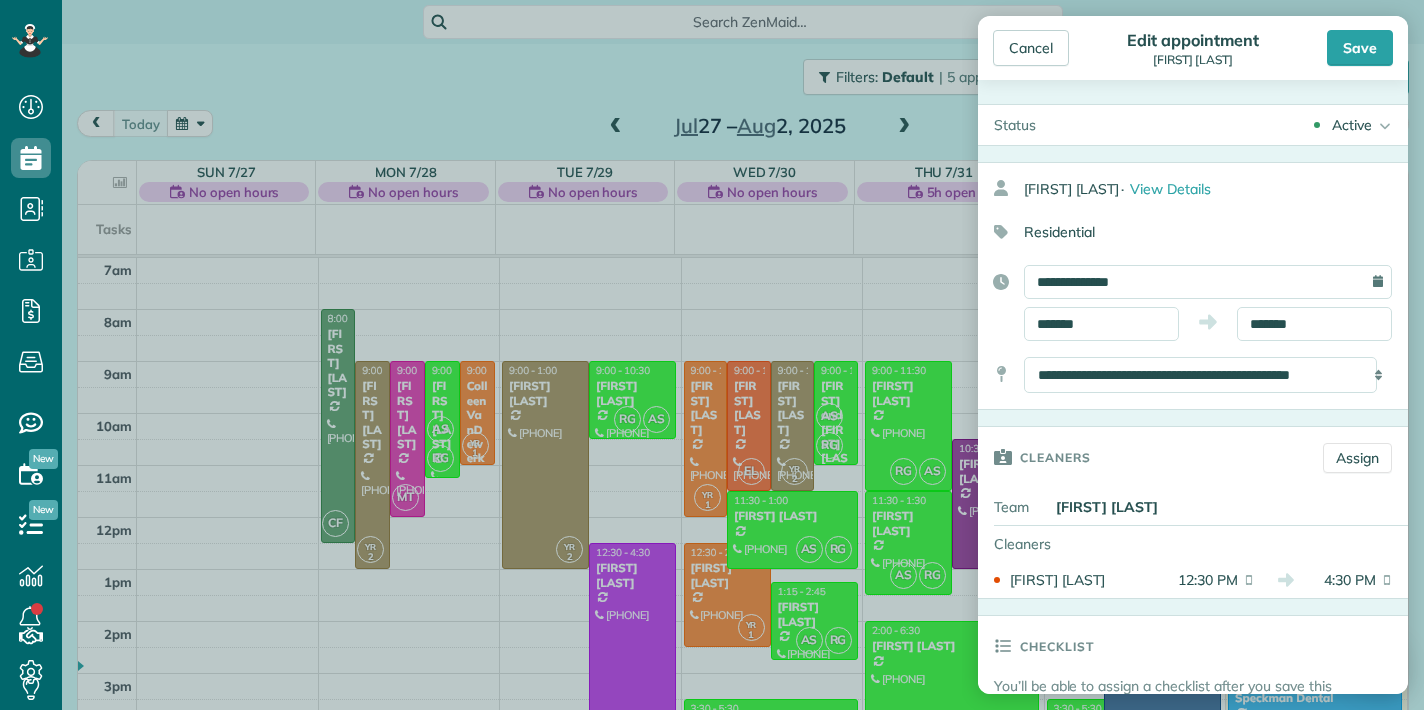 click on "Dashboard
Scheduling
Calendar View
List View
Dispatch View - Weekly scheduling (Beta)" at bounding box center (712, 355) 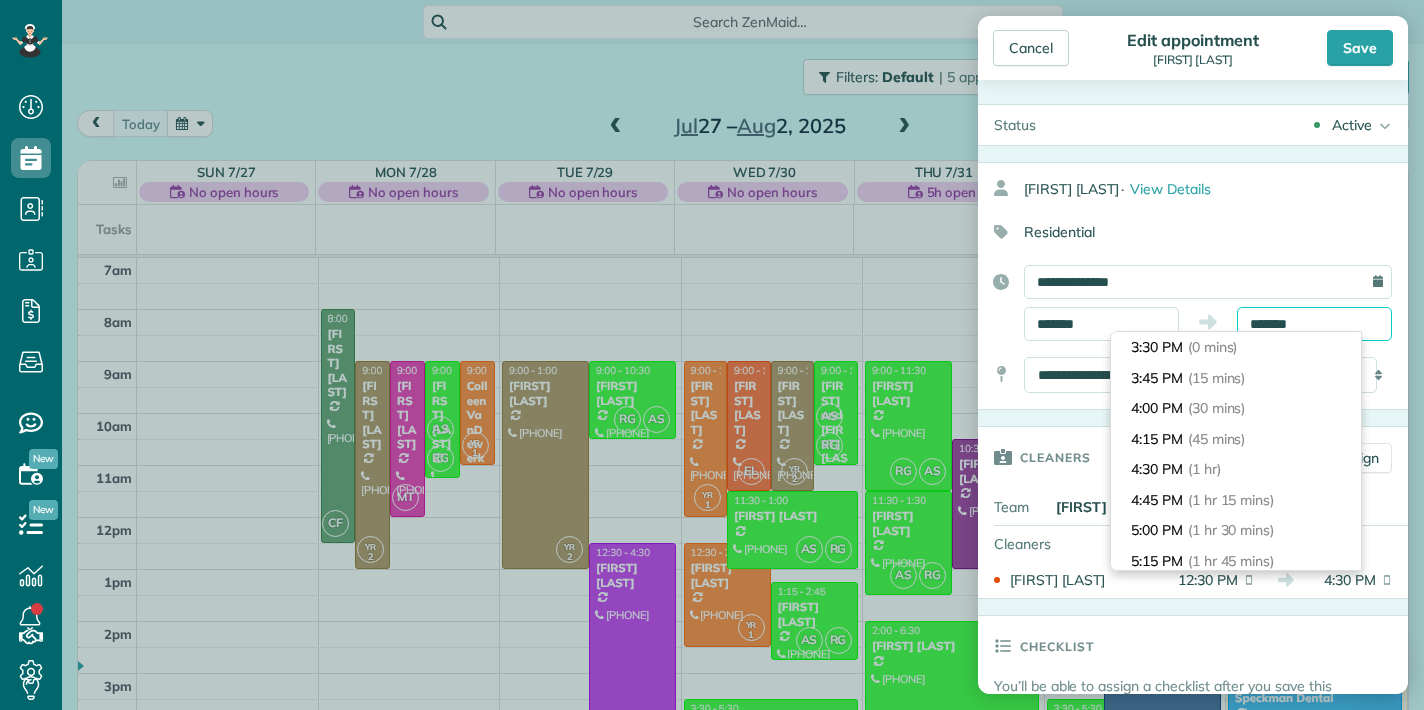 click on "*******" at bounding box center [1314, 324] 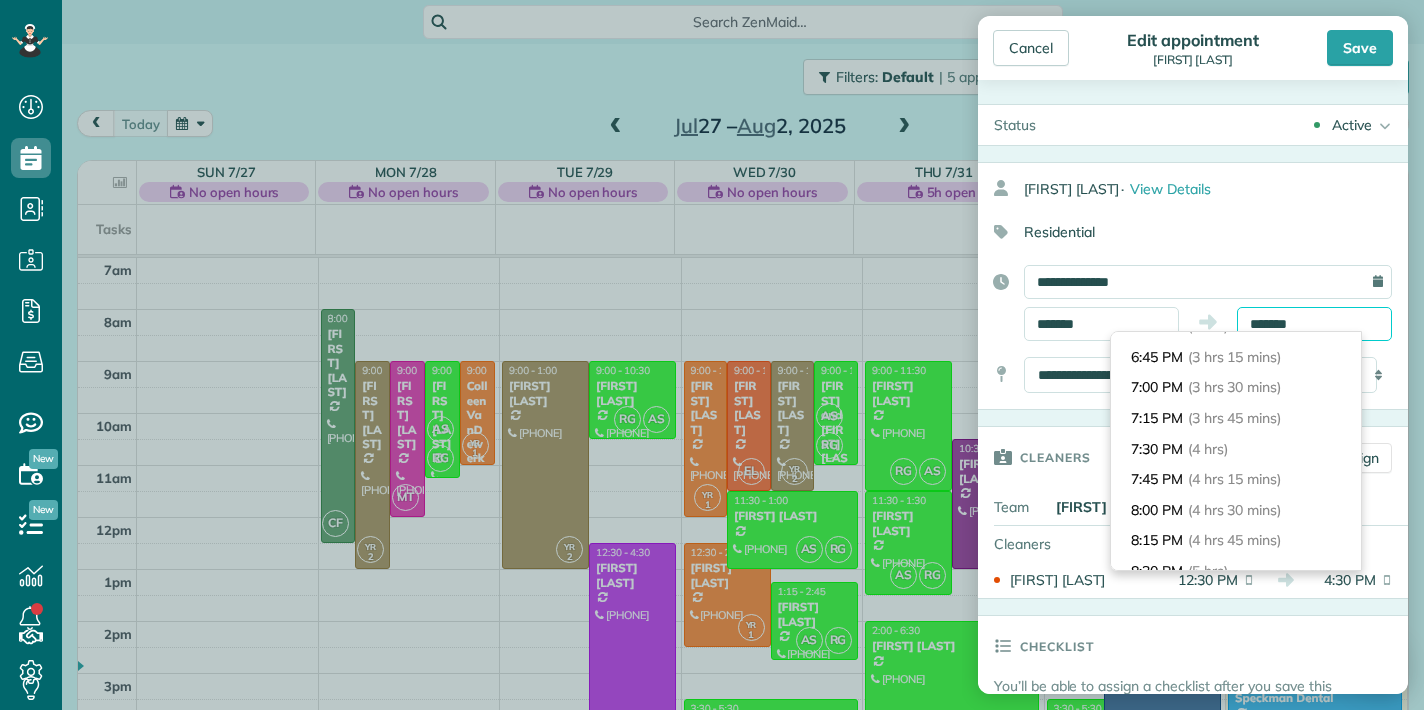 scroll, scrollTop: 394, scrollLeft: 0, axis: vertical 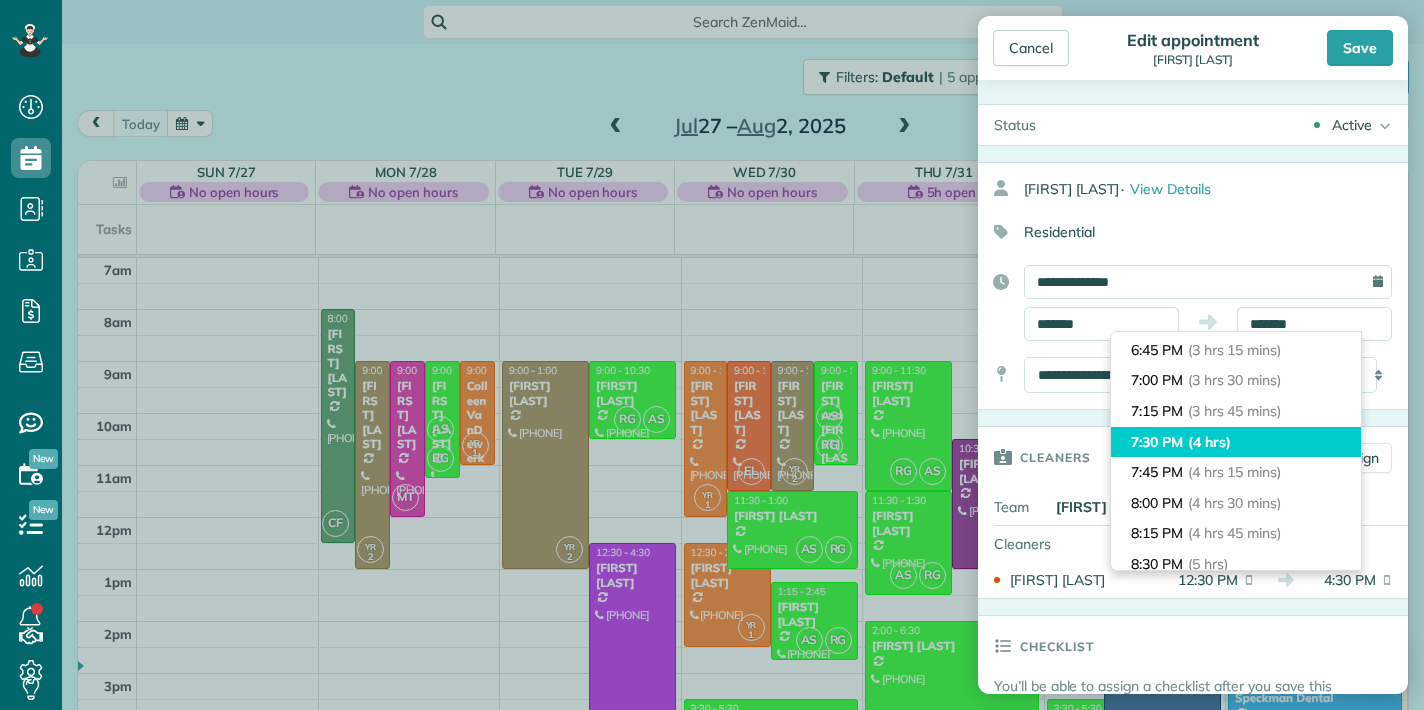 type on "*******" 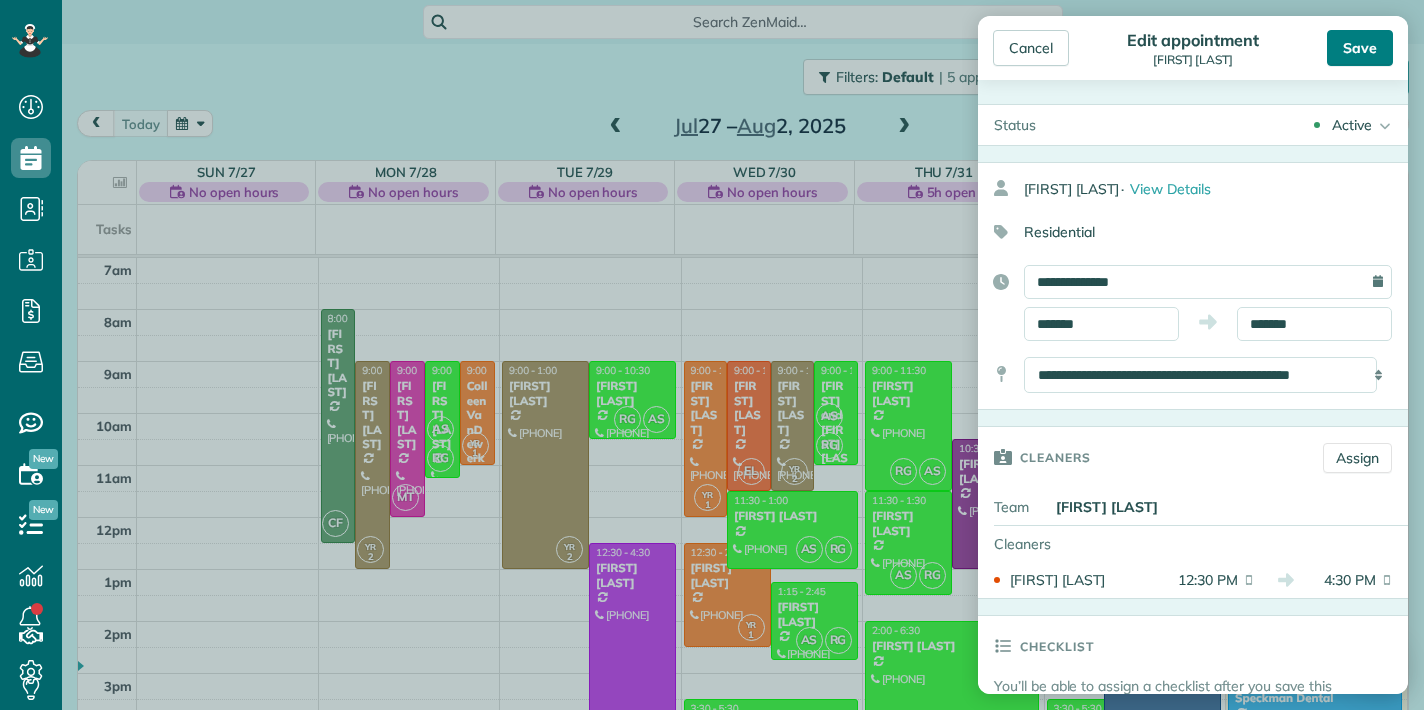 click on "Save" at bounding box center (1360, 48) 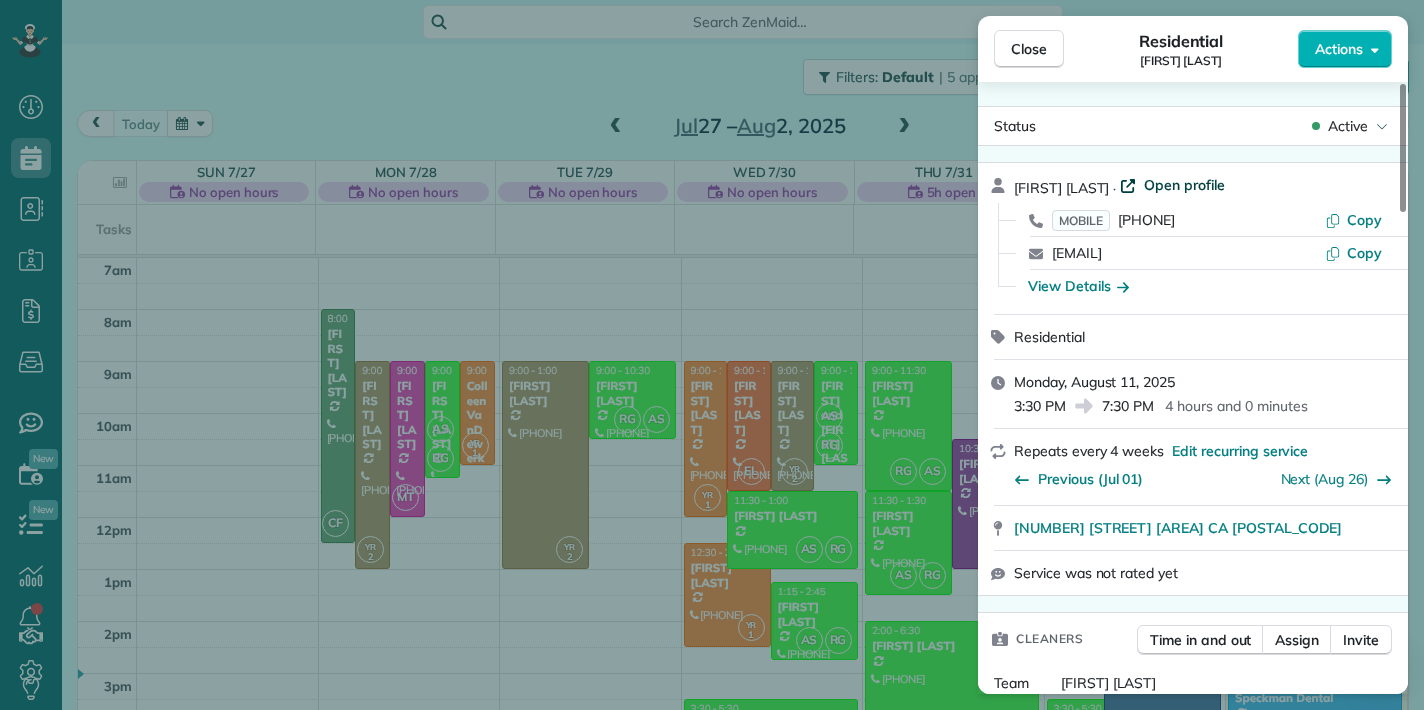 click on "Open profile" at bounding box center [1184, 185] 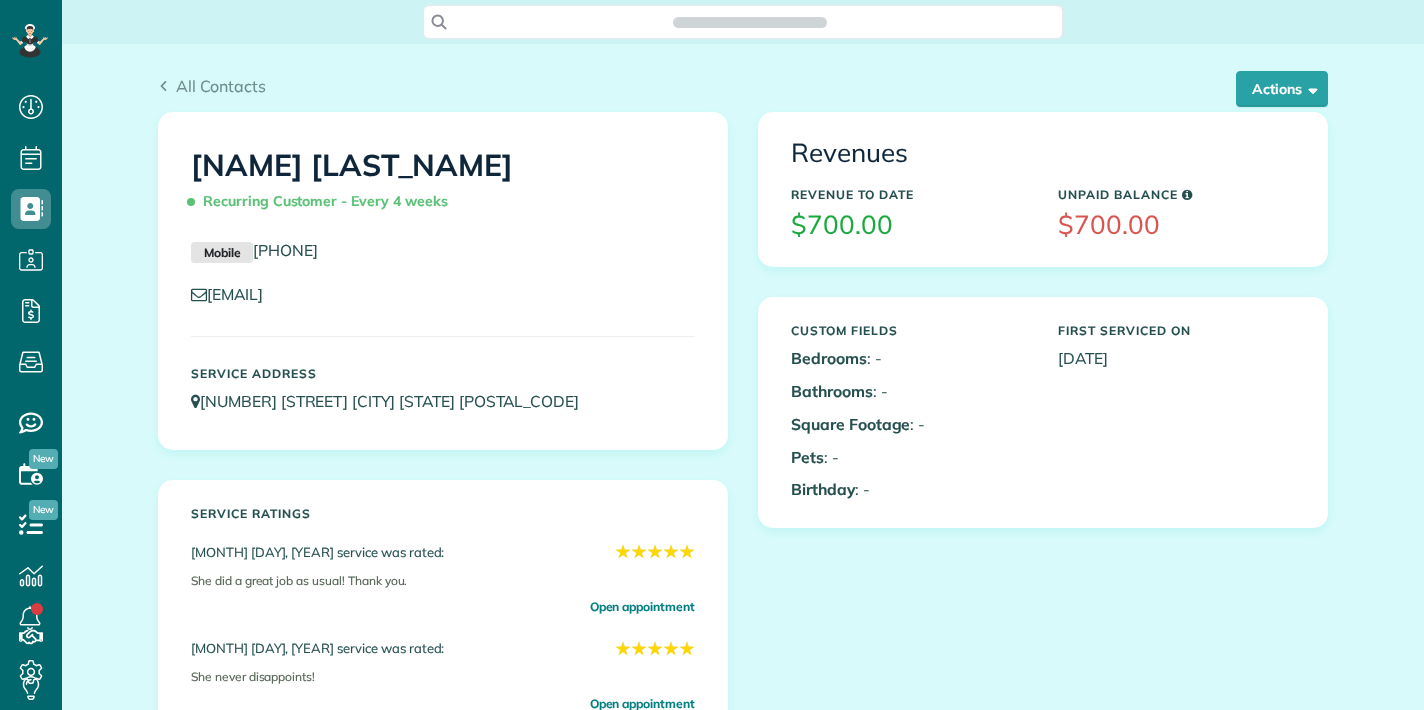 scroll, scrollTop: 0, scrollLeft: 0, axis: both 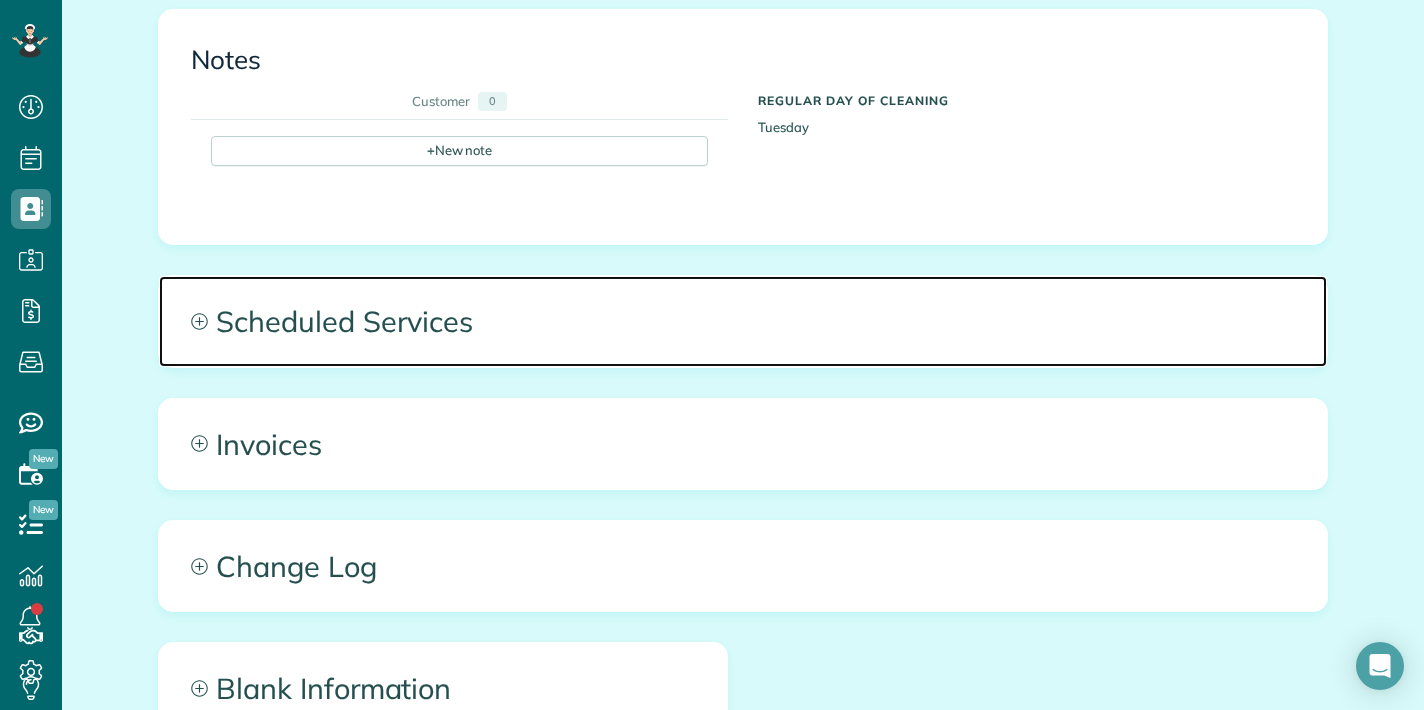 click on "Scheduled Services" at bounding box center [743, 321] 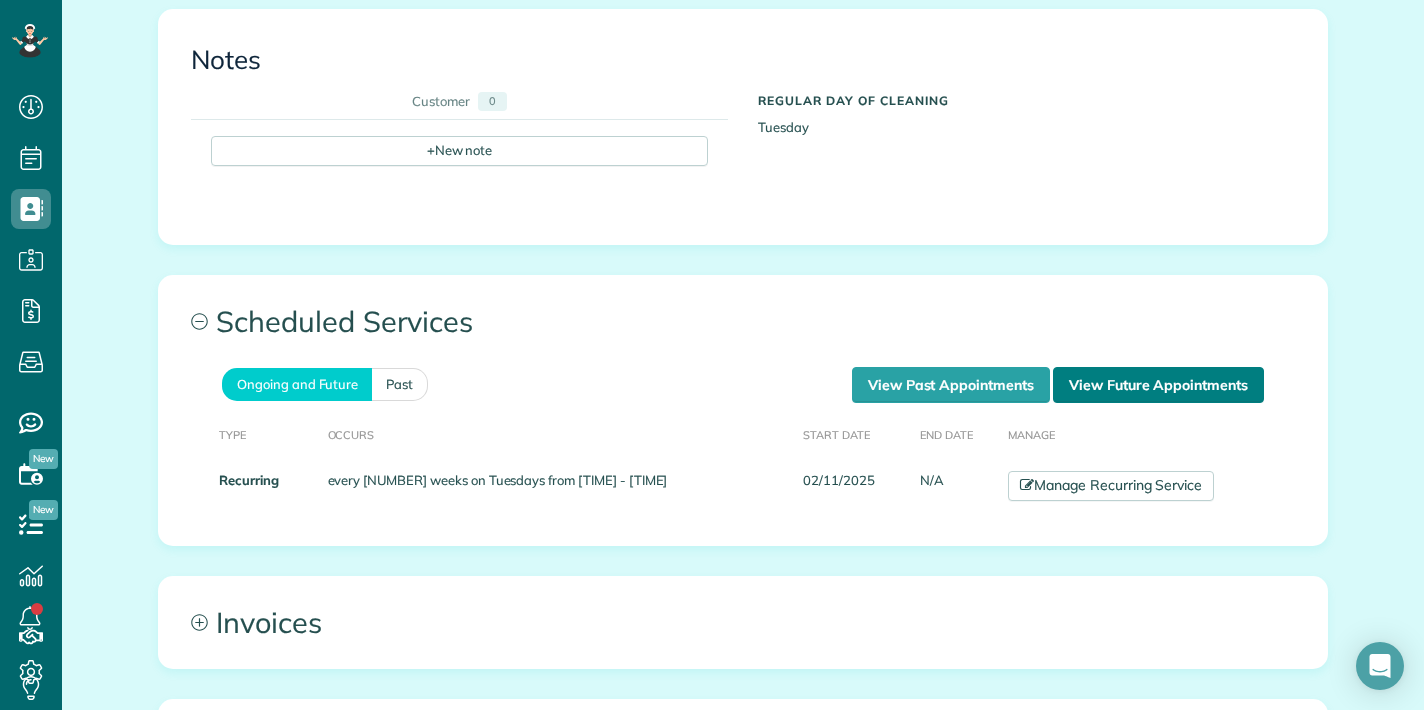 click on "View Future Appointments" at bounding box center (1158, 385) 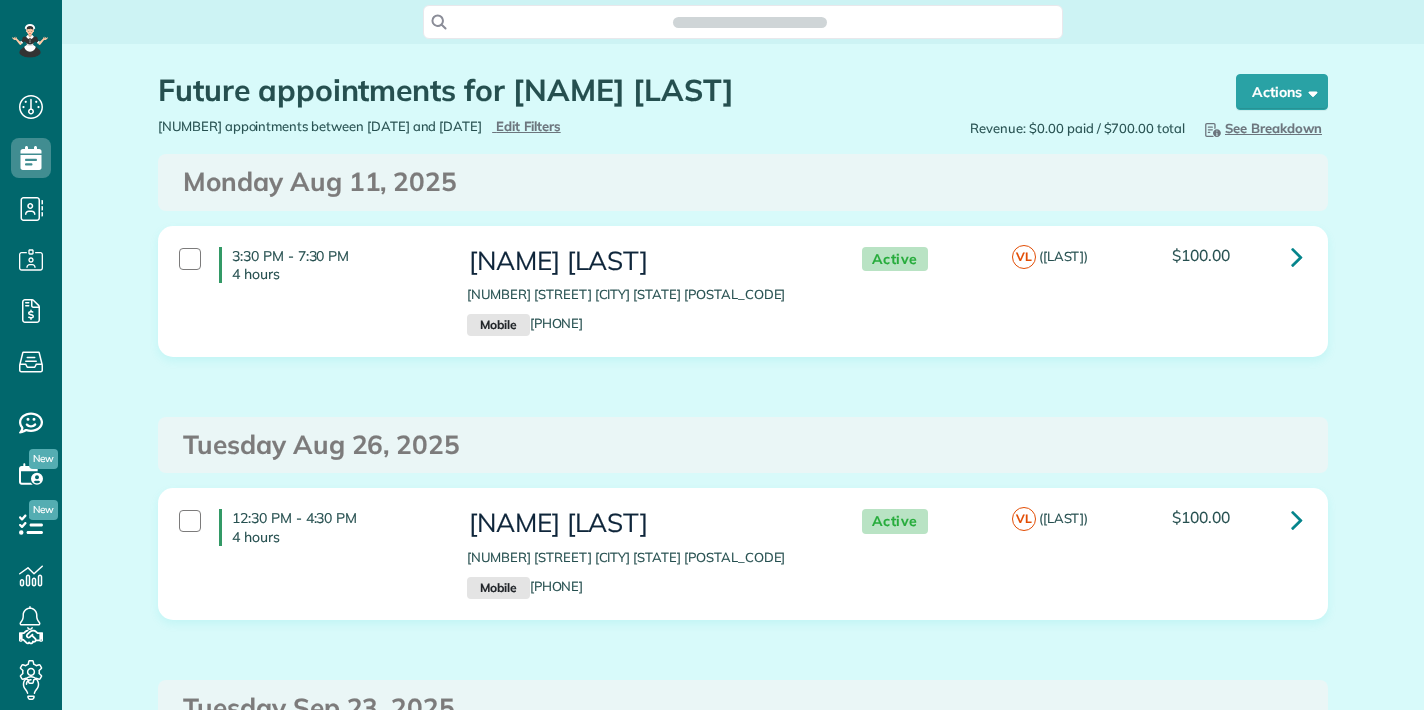 scroll, scrollTop: 0, scrollLeft: 0, axis: both 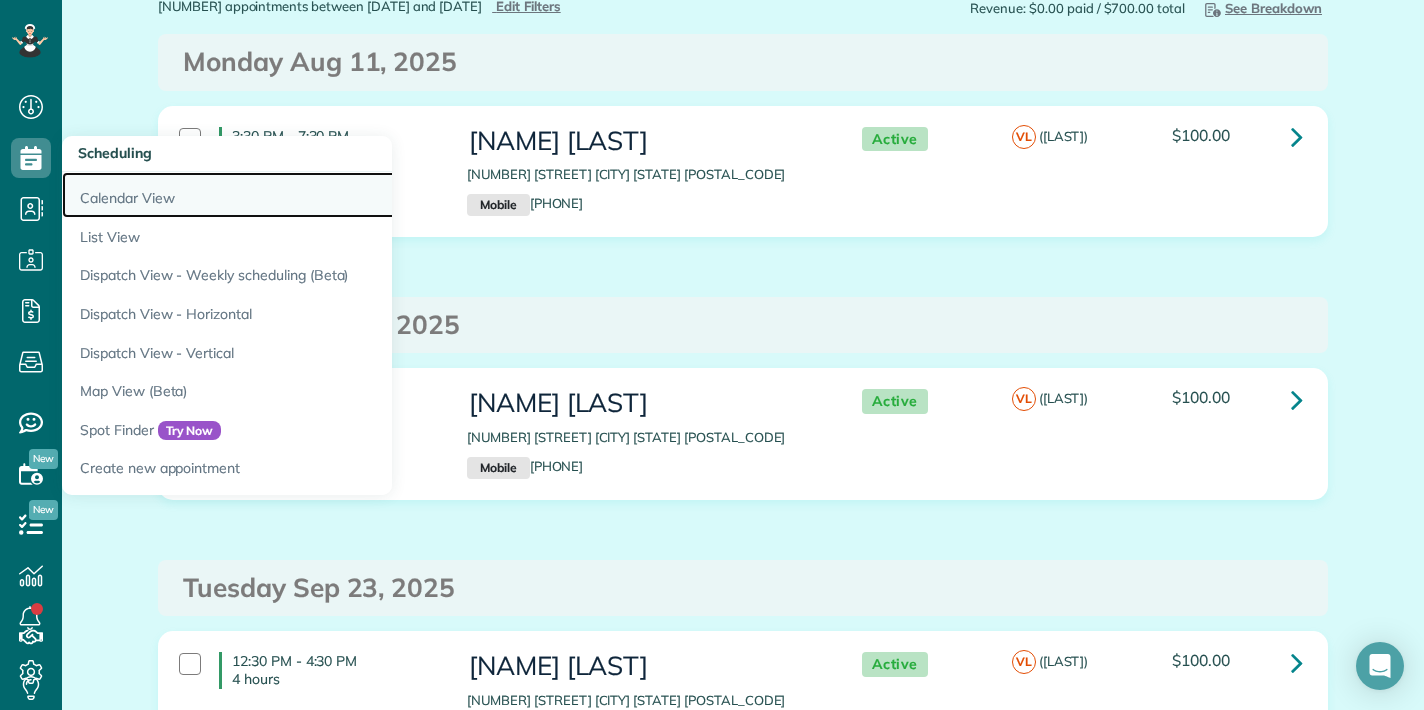 click on "Calendar View" at bounding box center [312, 195] 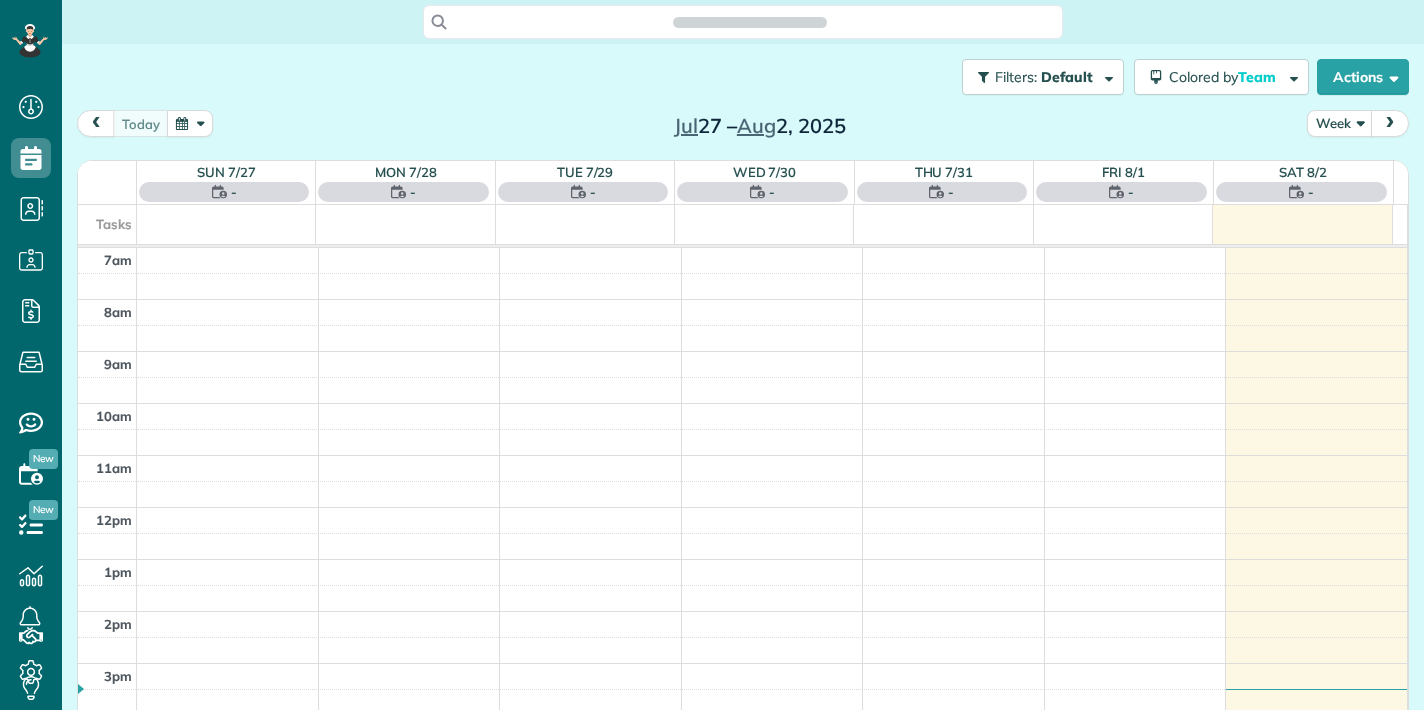 scroll, scrollTop: 0, scrollLeft: 0, axis: both 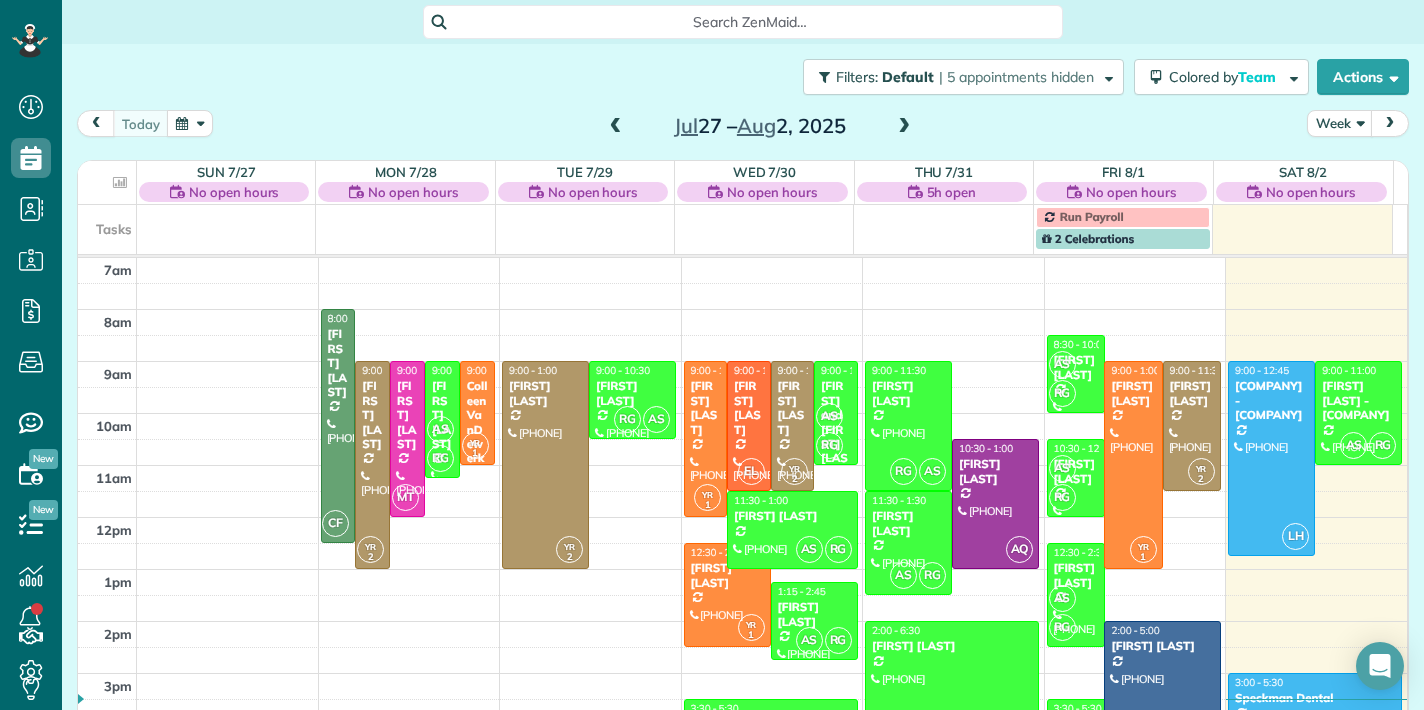 click at bounding box center (904, 127) 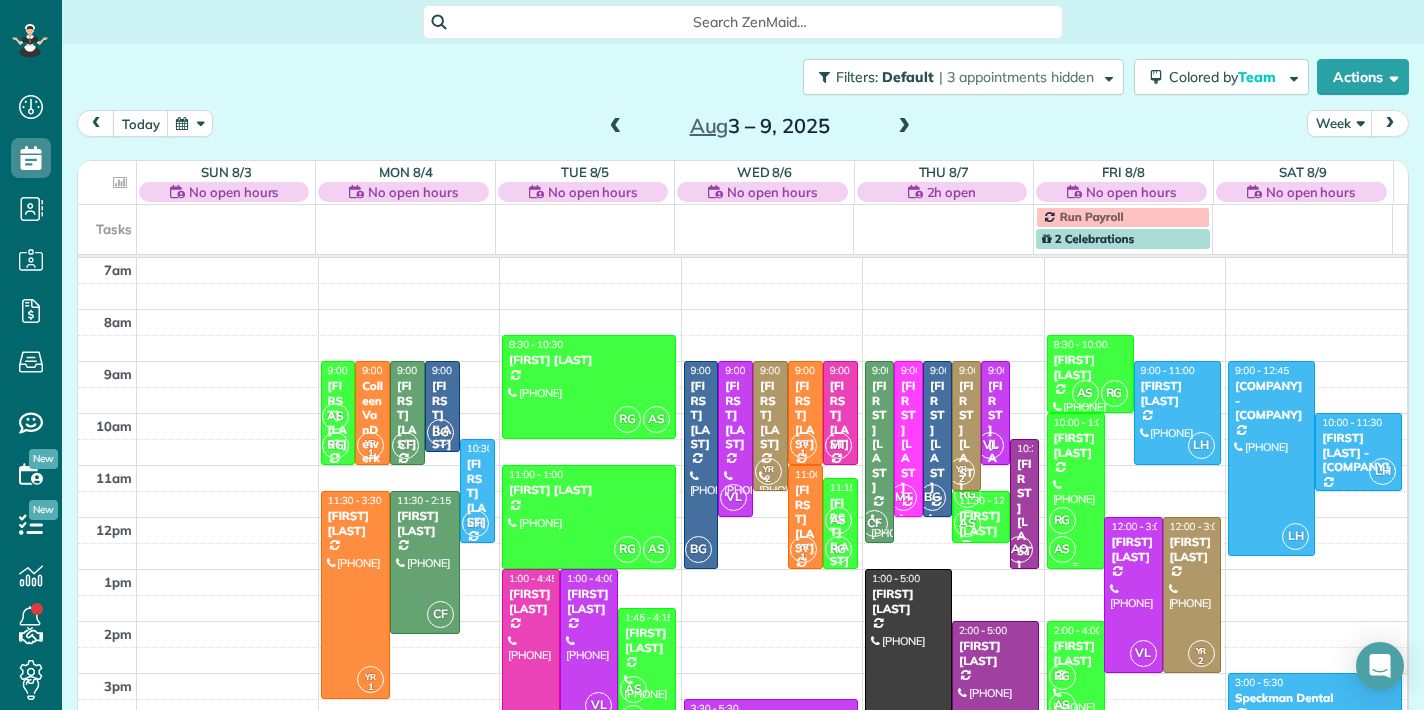 click on "Megan McReinolds" at bounding box center [1076, 445] 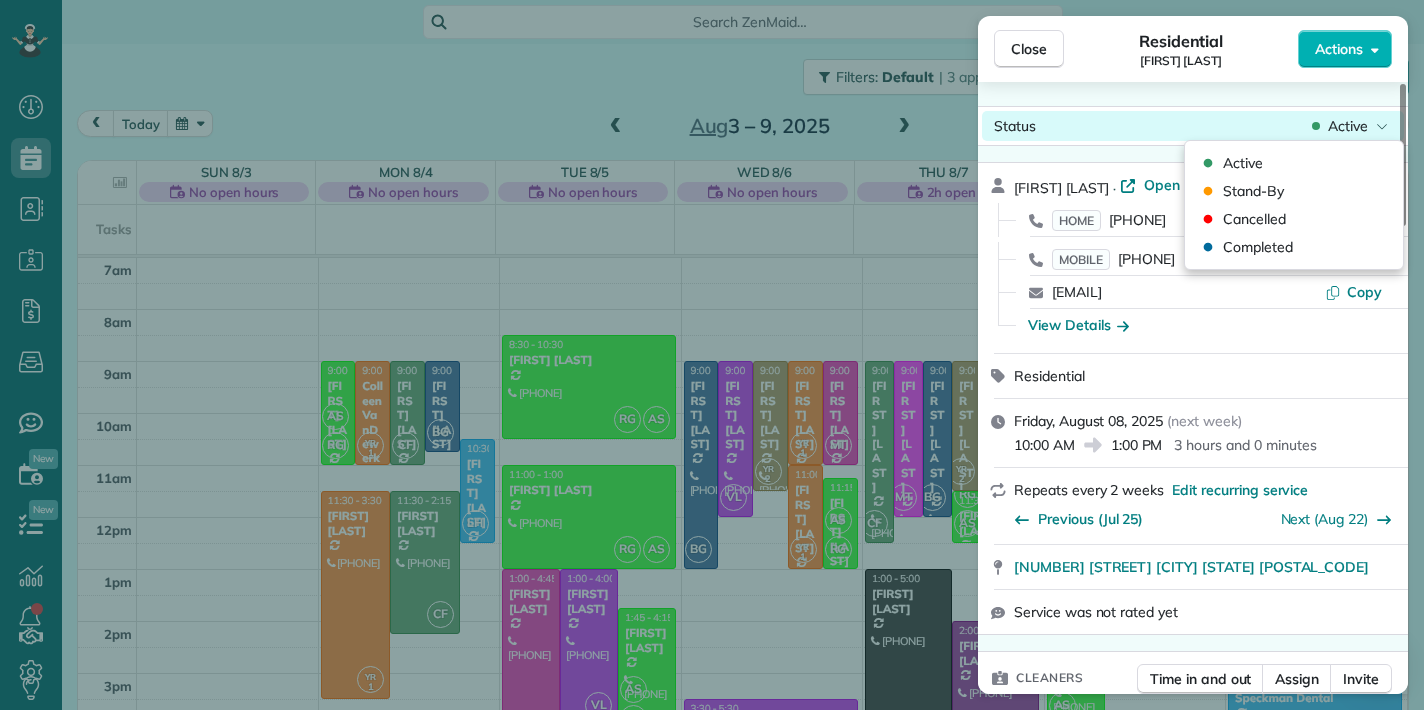 click on "Active" at bounding box center [1348, 126] 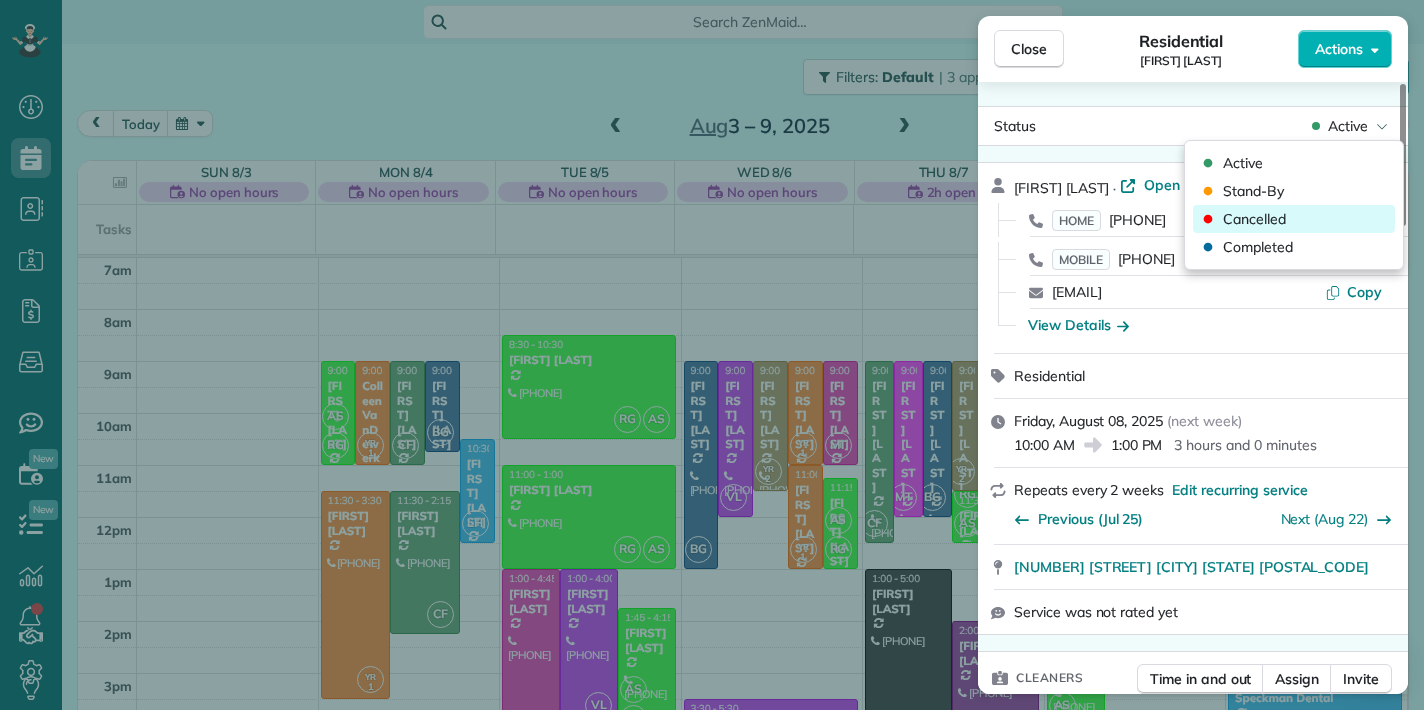 click on "Cancelled" at bounding box center [1294, 219] 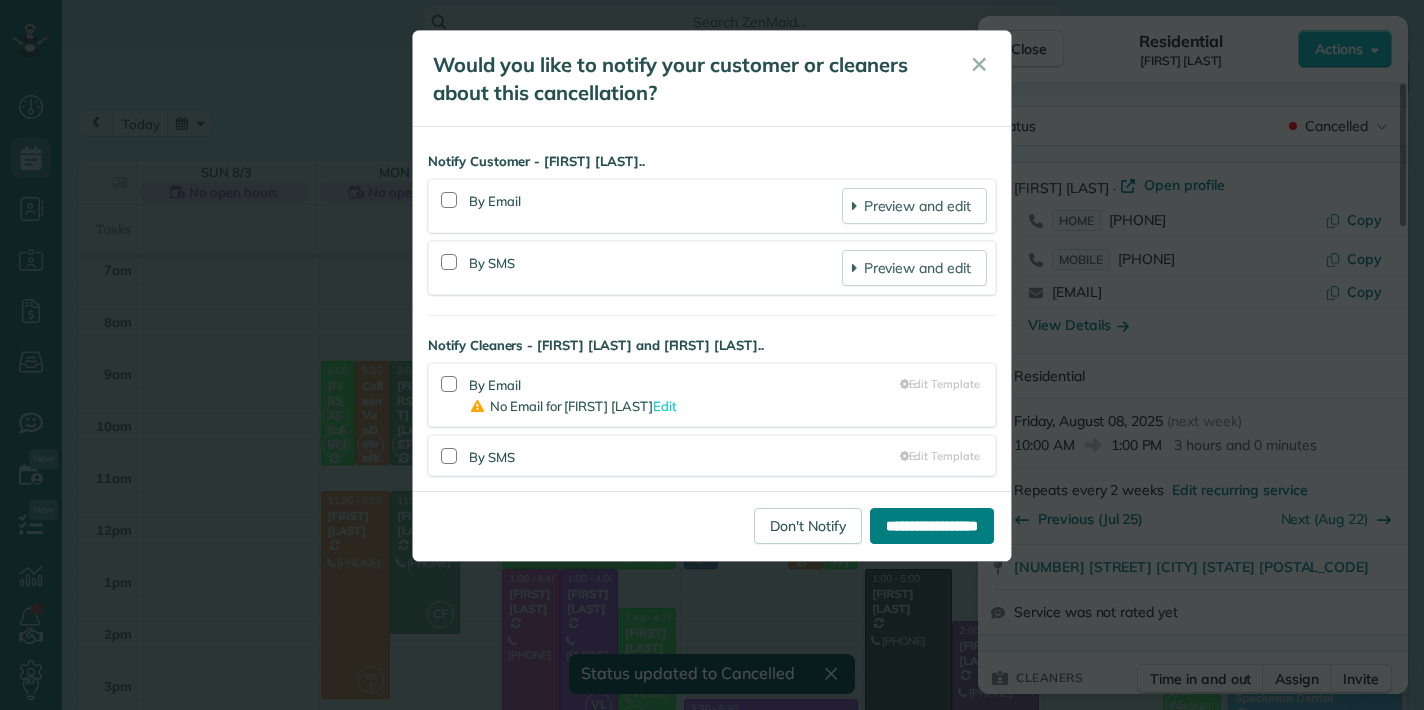 drag, startPoint x: 906, startPoint y: 525, endPoint x: 895, endPoint y: 513, distance: 16.27882 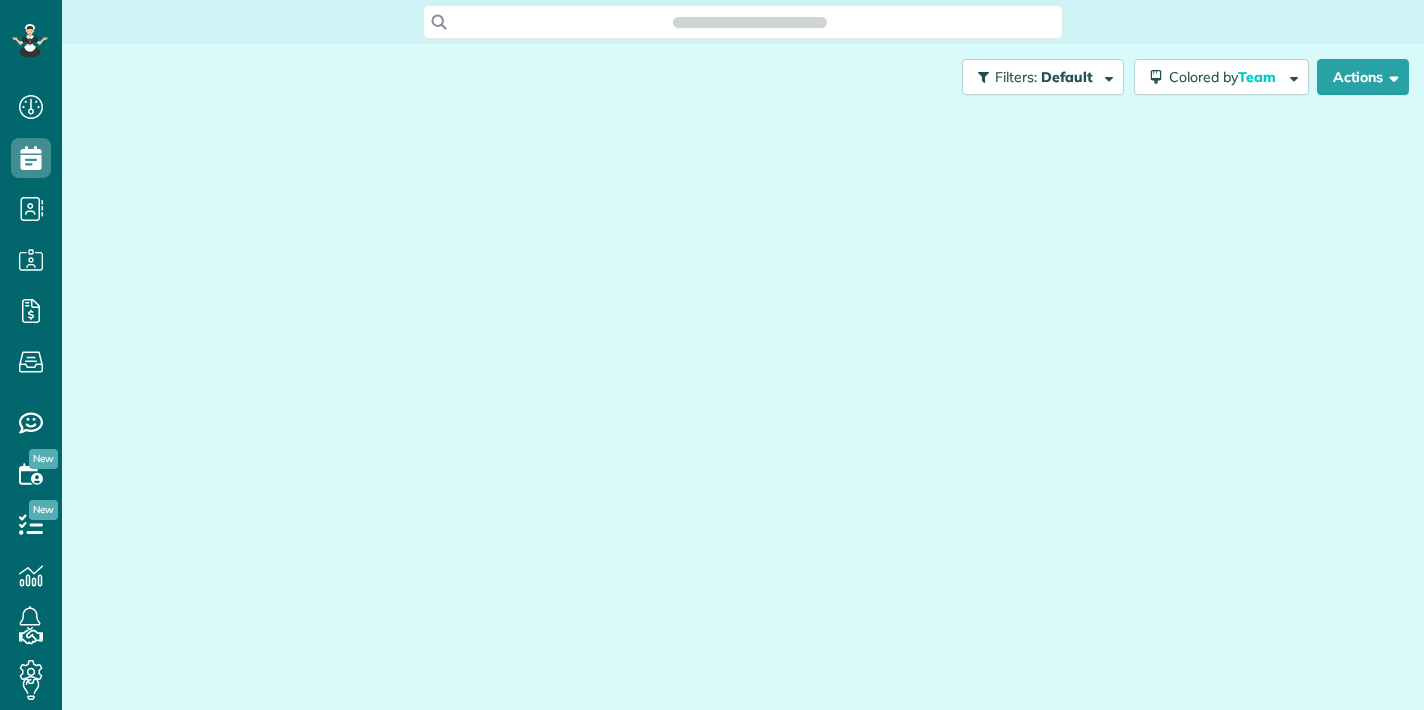 scroll, scrollTop: 0, scrollLeft: 0, axis: both 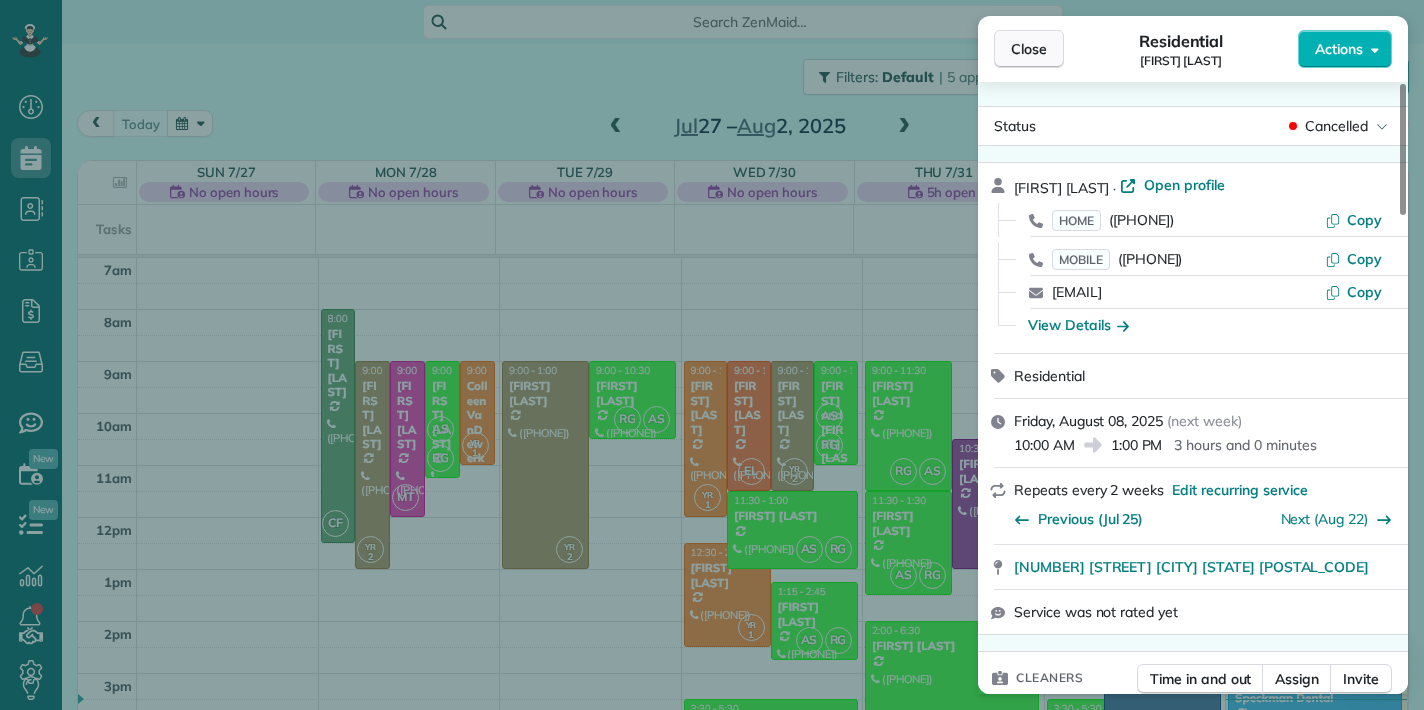 drag, startPoint x: 1023, startPoint y: 43, endPoint x: 1001, endPoint y: 50, distance: 23.086792 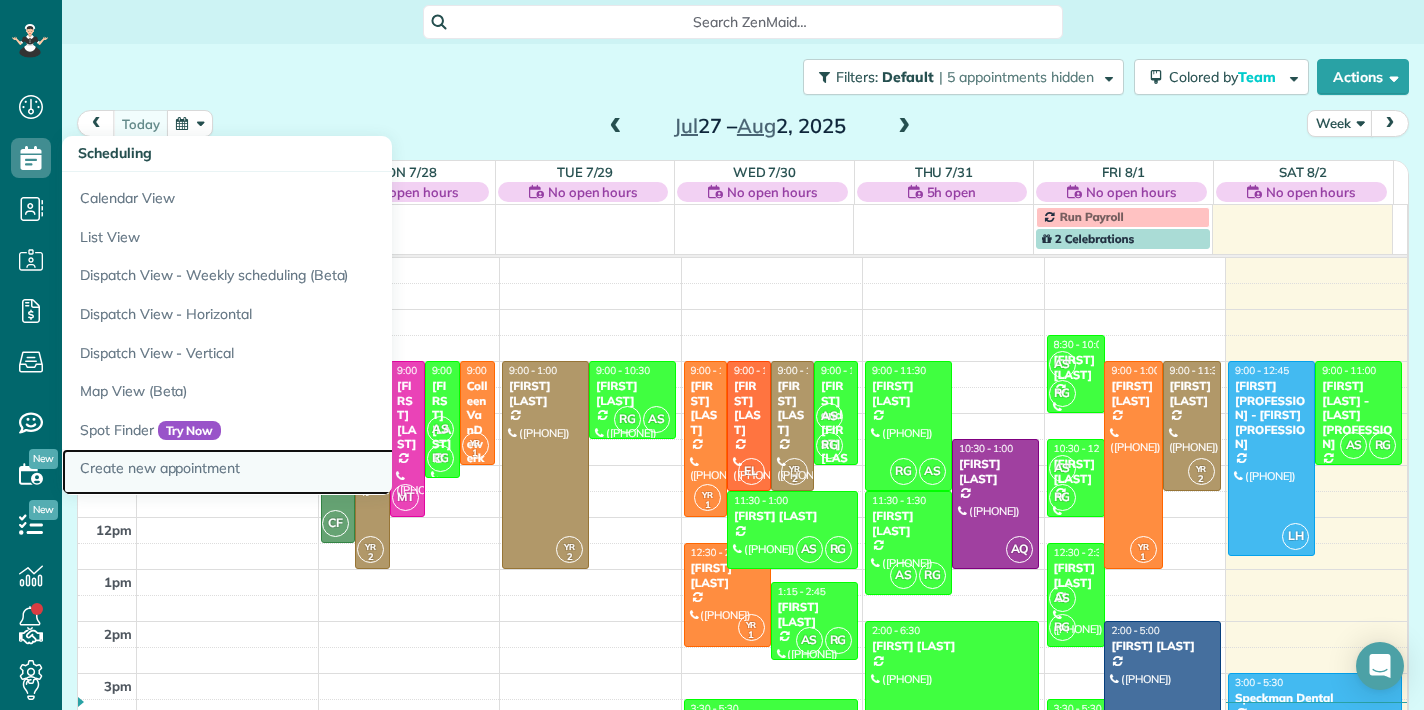 click on "Create new appointment" at bounding box center (312, 472) 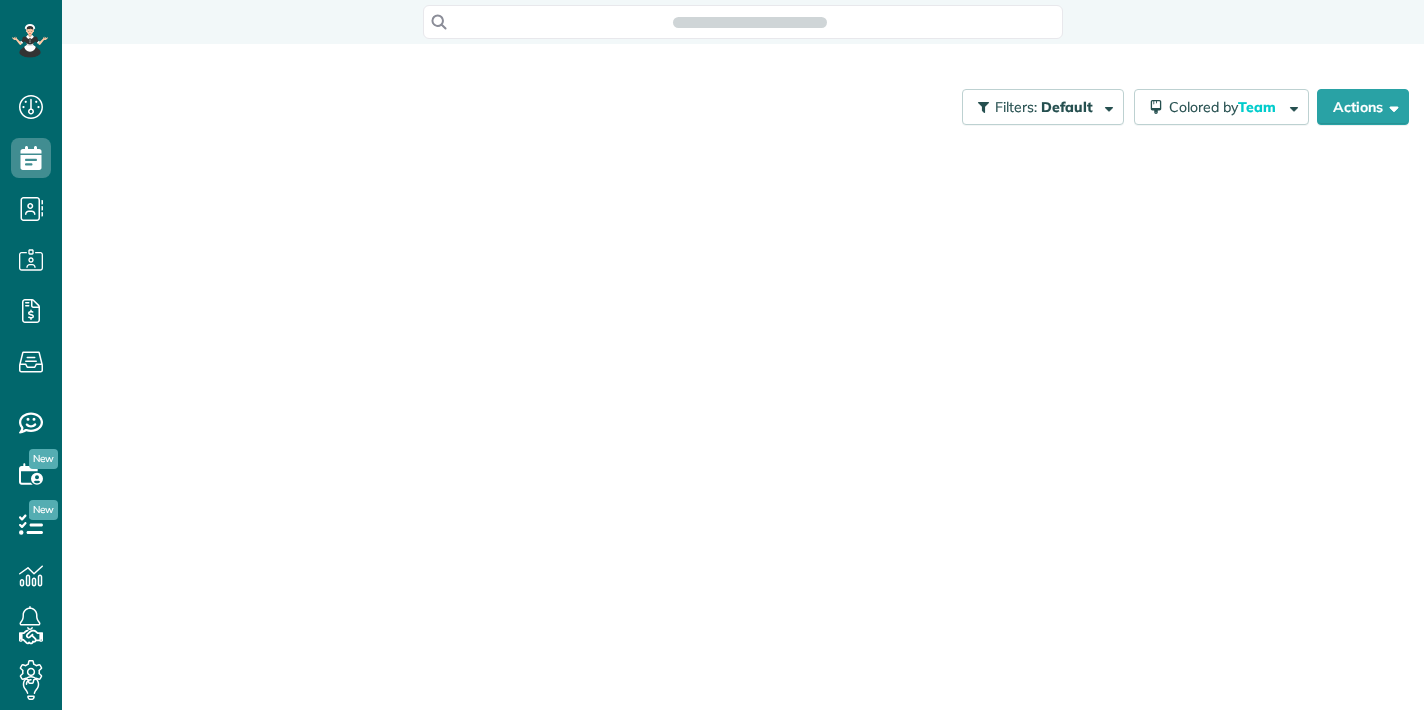 scroll, scrollTop: 0, scrollLeft: 0, axis: both 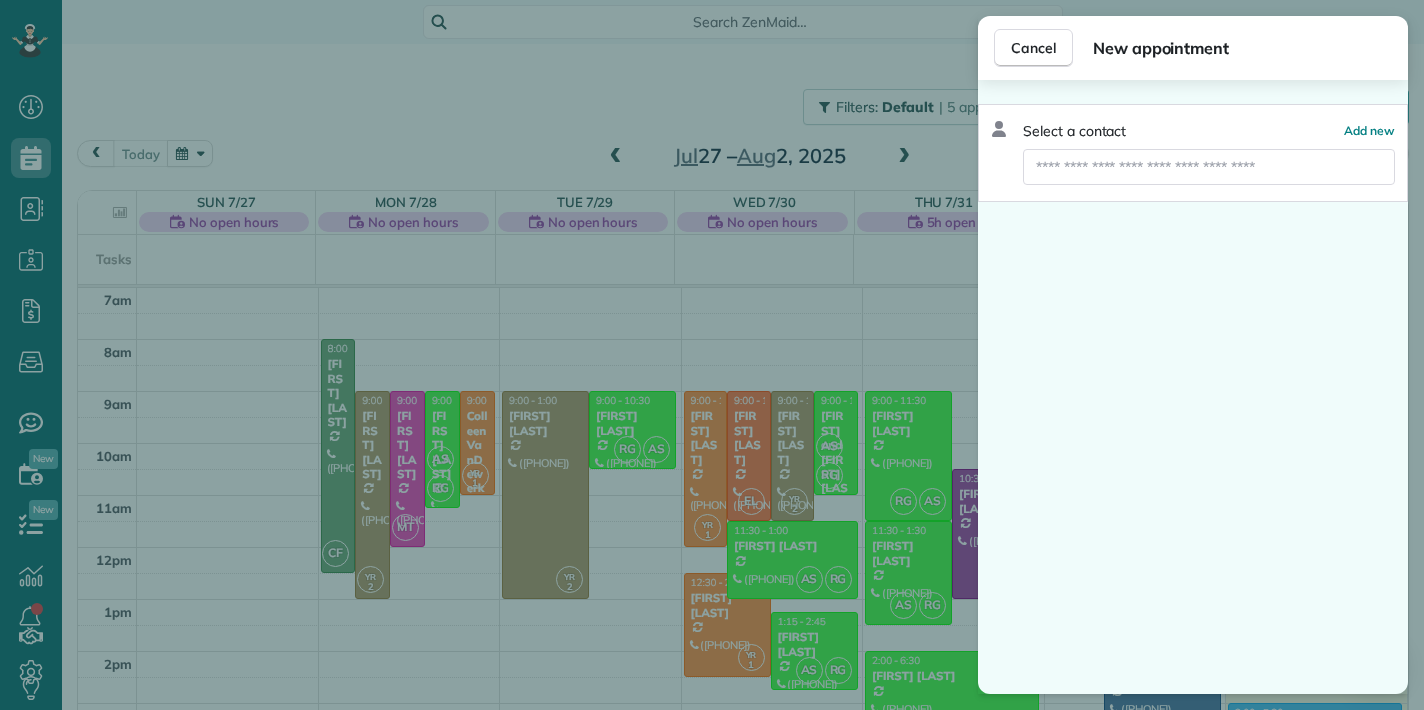 click at bounding box center [1209, 167] 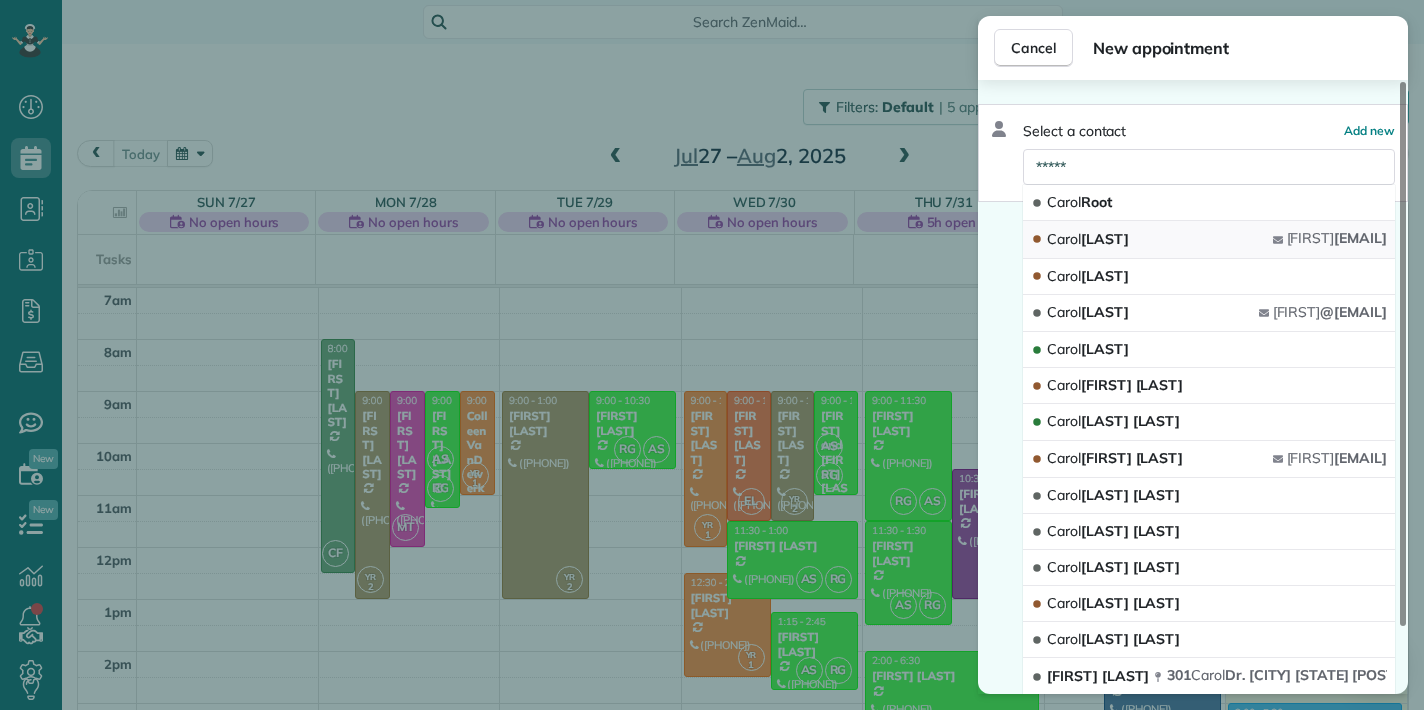 type on "*****" 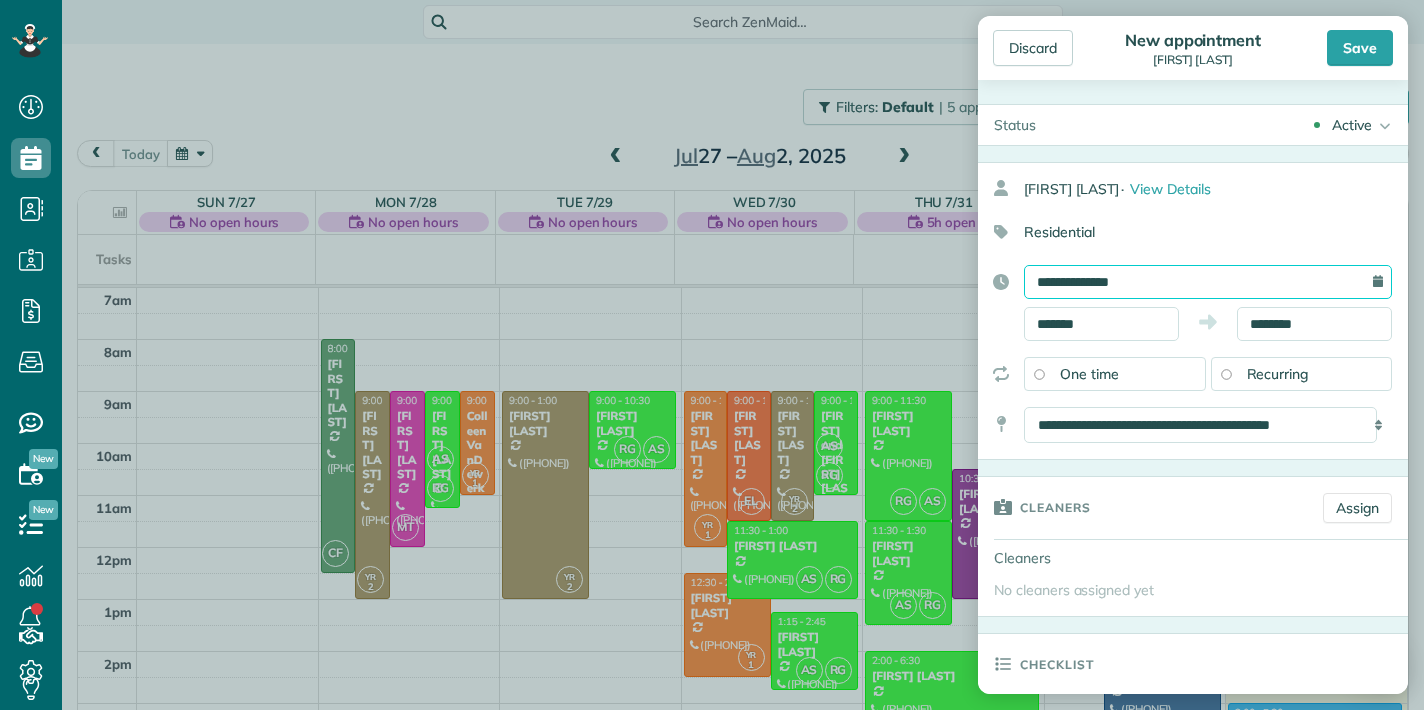 click on "**********" at bounding box center [1208, 282] 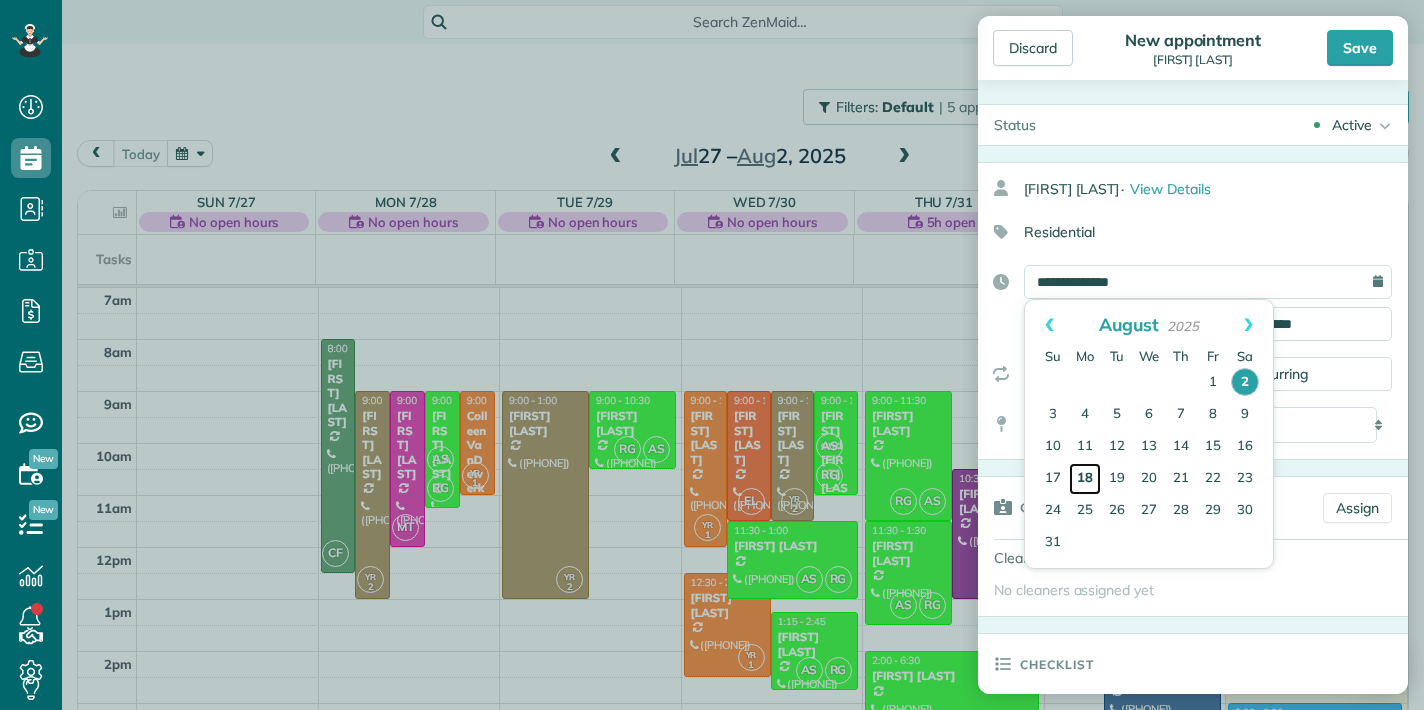 click on "18" at bounding box center [1085, 479] 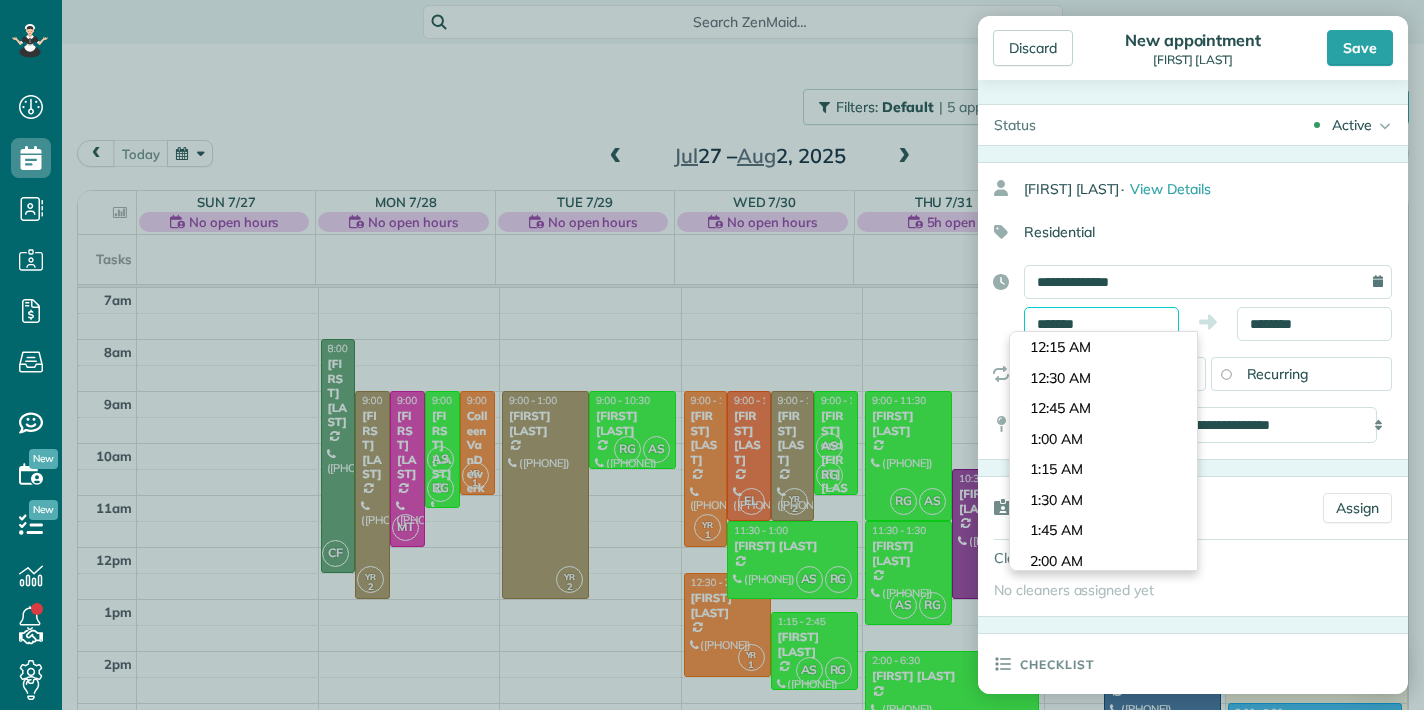 click on "*******" at bounding box center [1101, 324] 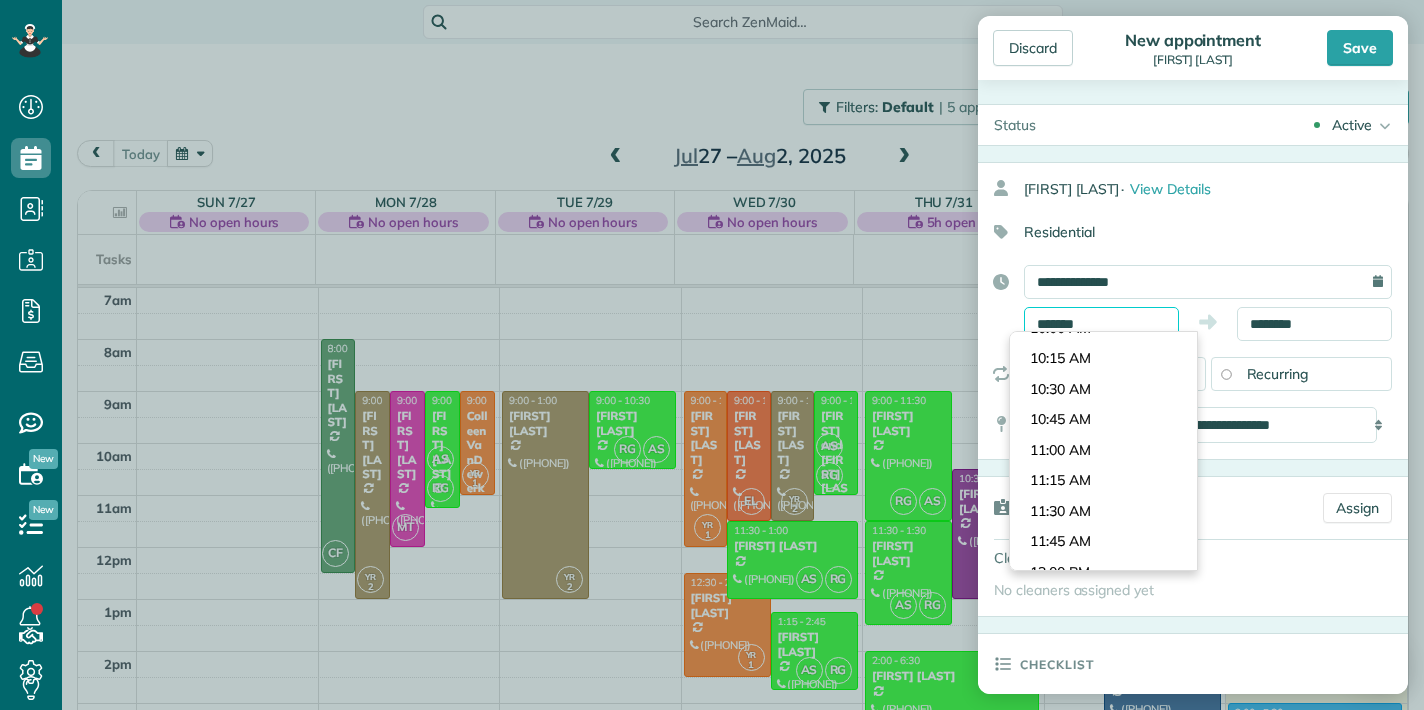 scroll, scrollTop: 1217, scrollLeft: 0, axis: vertical 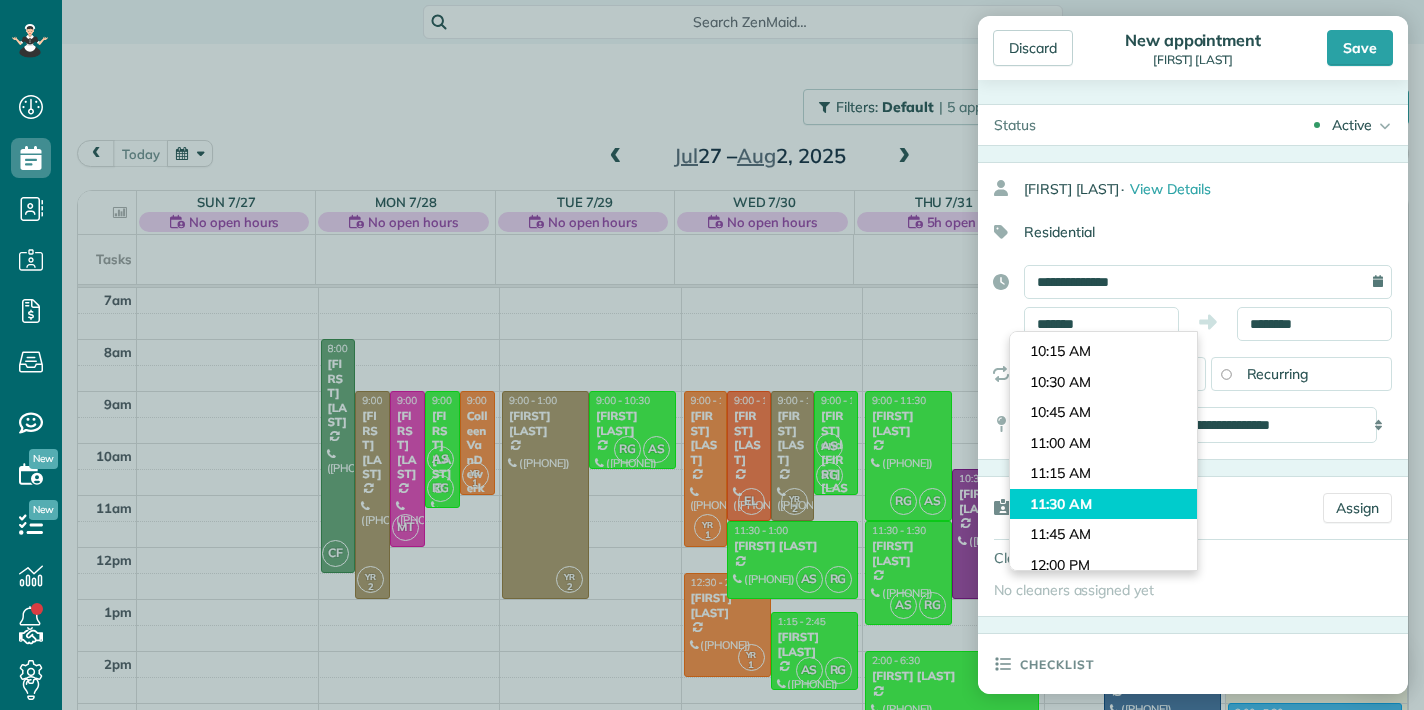 type on "********" 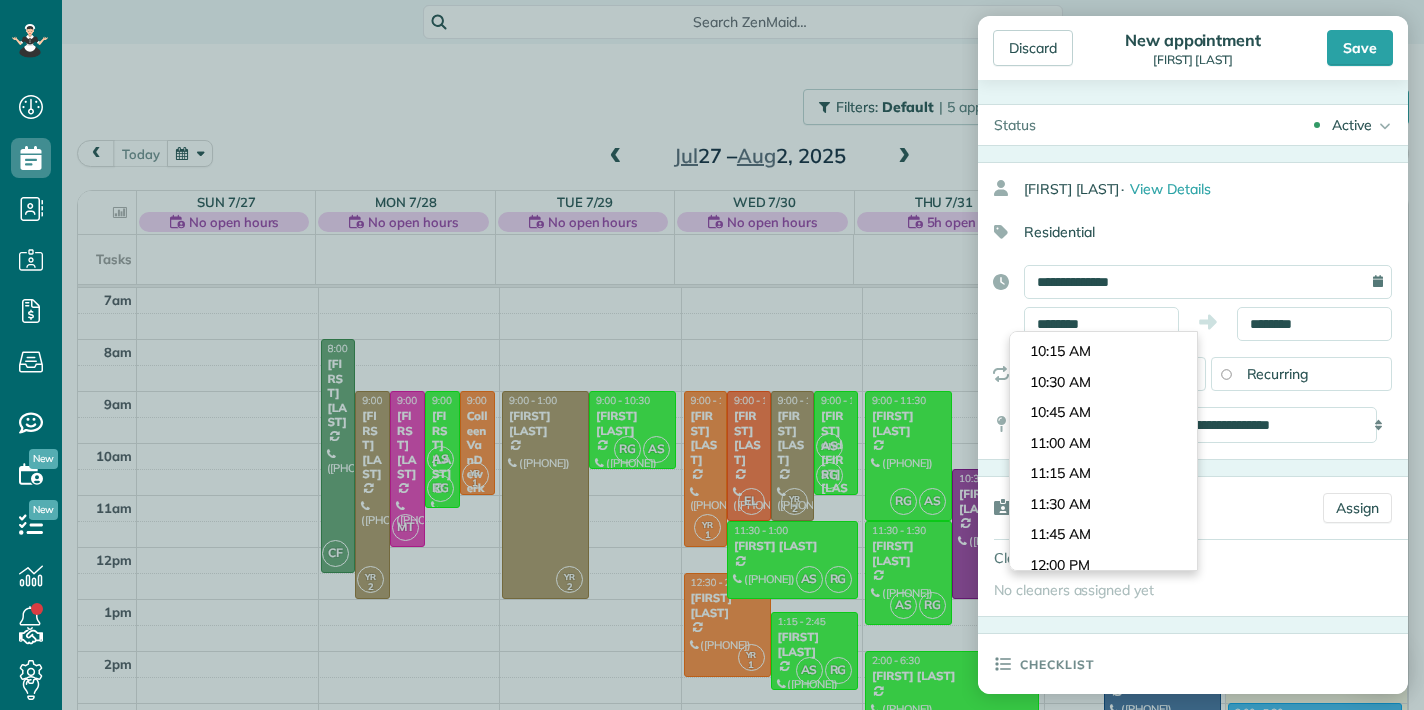 click on "Dashboard
Scheduling
Calendar View
List View
Dispatch View - Weekly scheduling (Beta)" at bounding box center (712, 355) 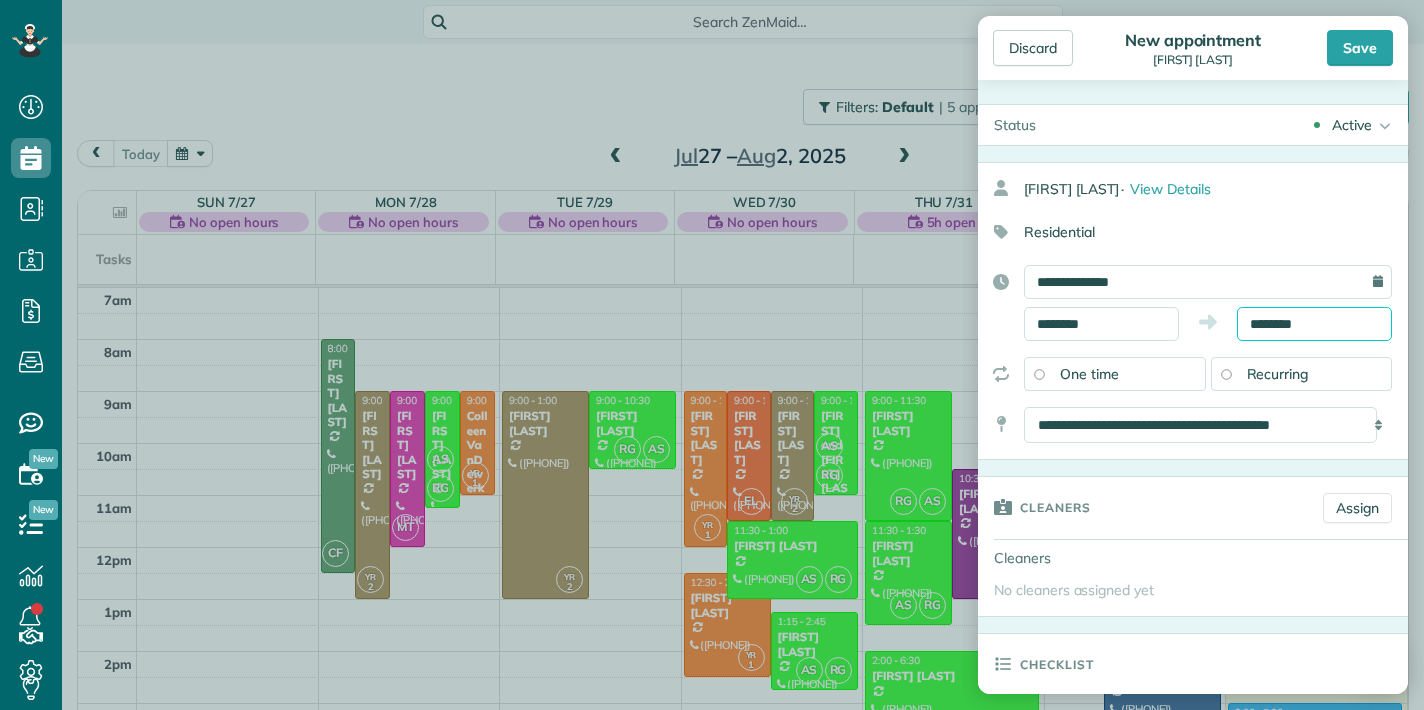 click on "Dashboard
Scheduling
Calendar View
List View
Dispatch View - Weekly scheduling (Beta)" at bounding box center [712, 355] 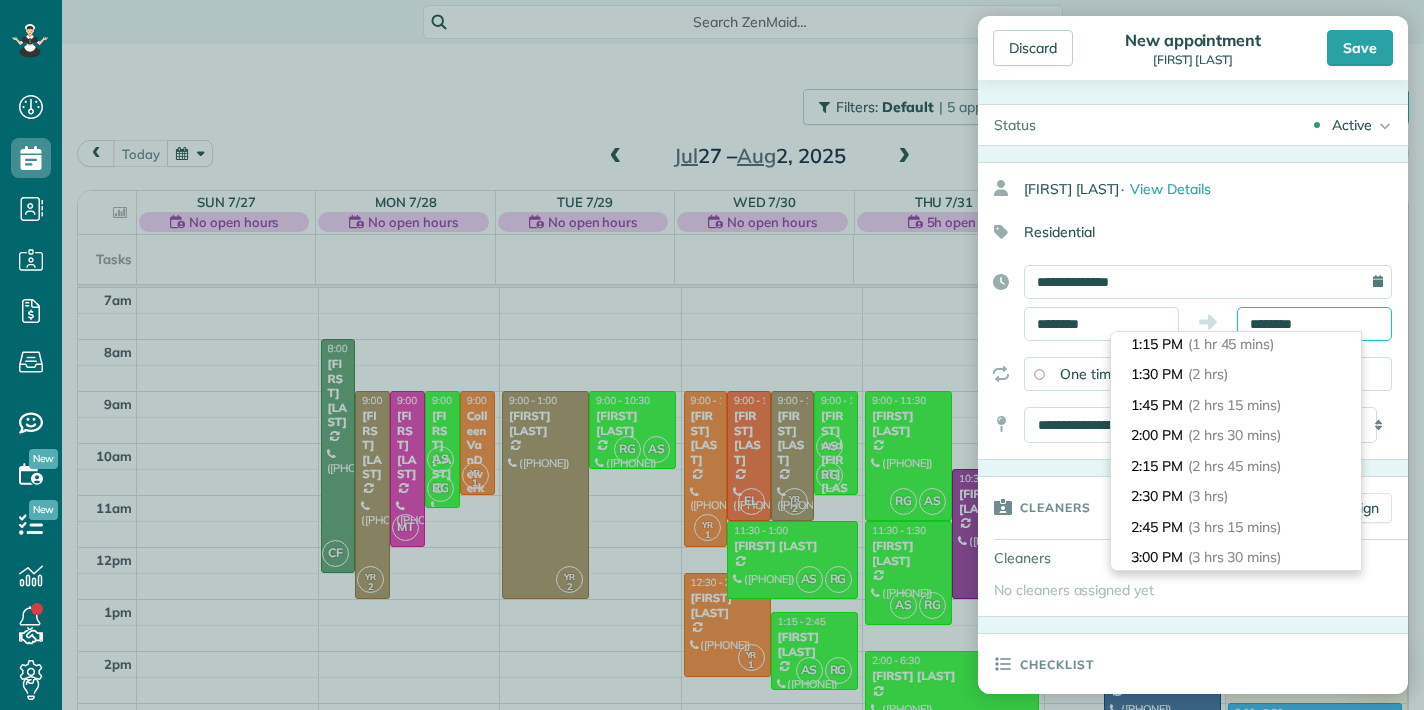 scroll, scrollTop: 250, scrollLeft: 0, axis: vertical 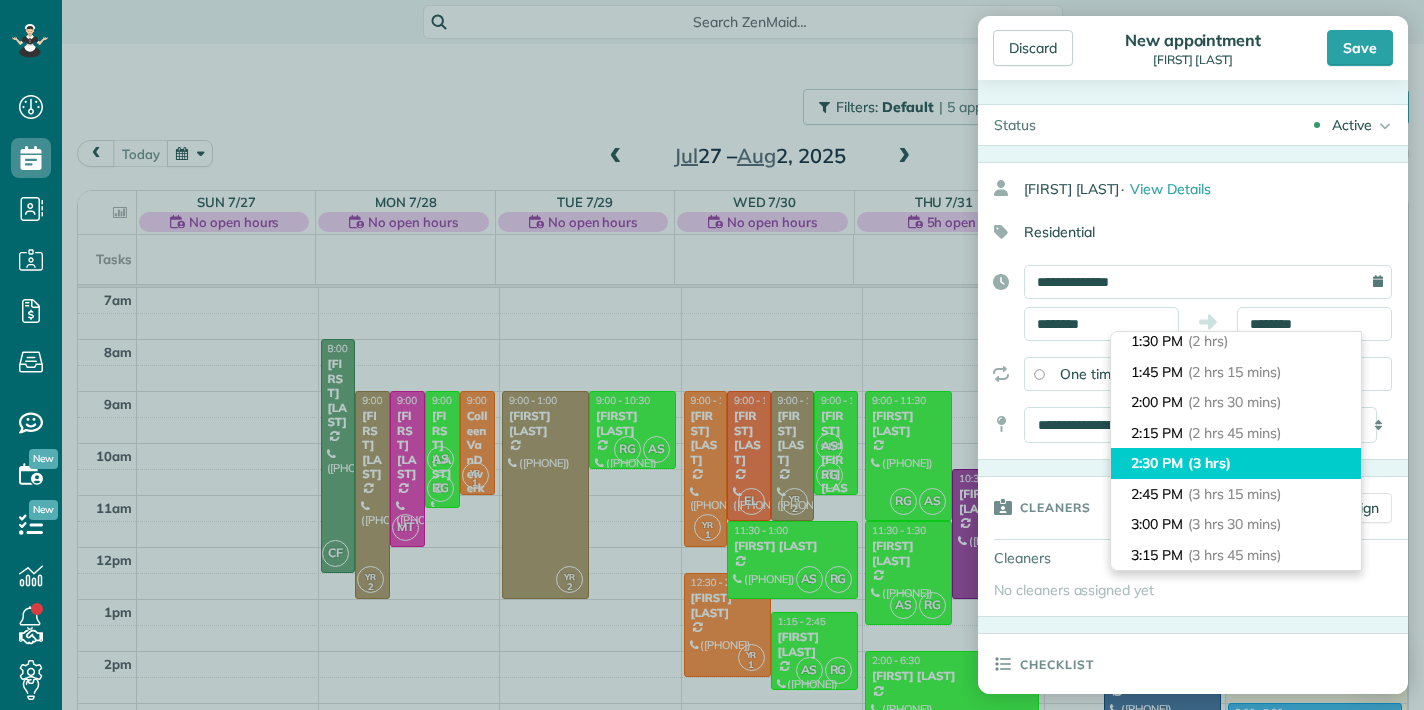 type on "*******" 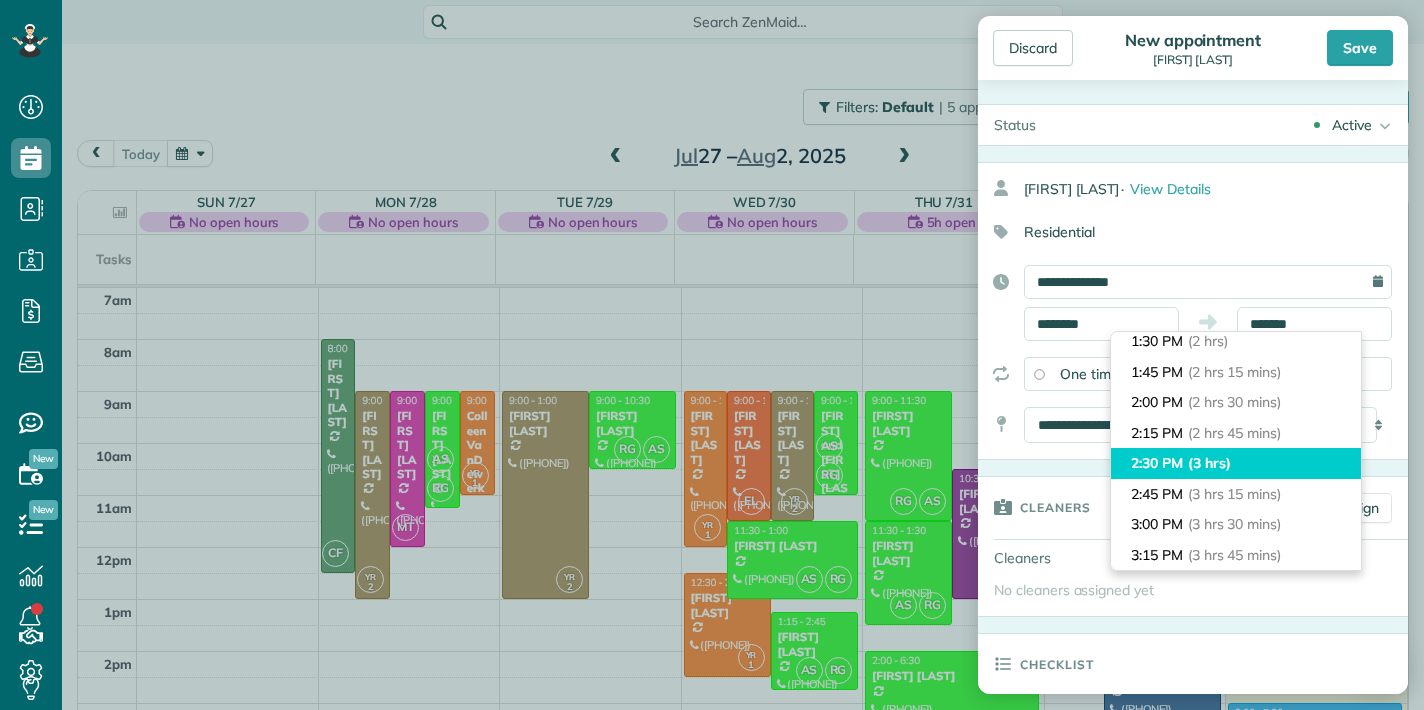 click on "(3 hrs)" at bounding box center (1209, 463) 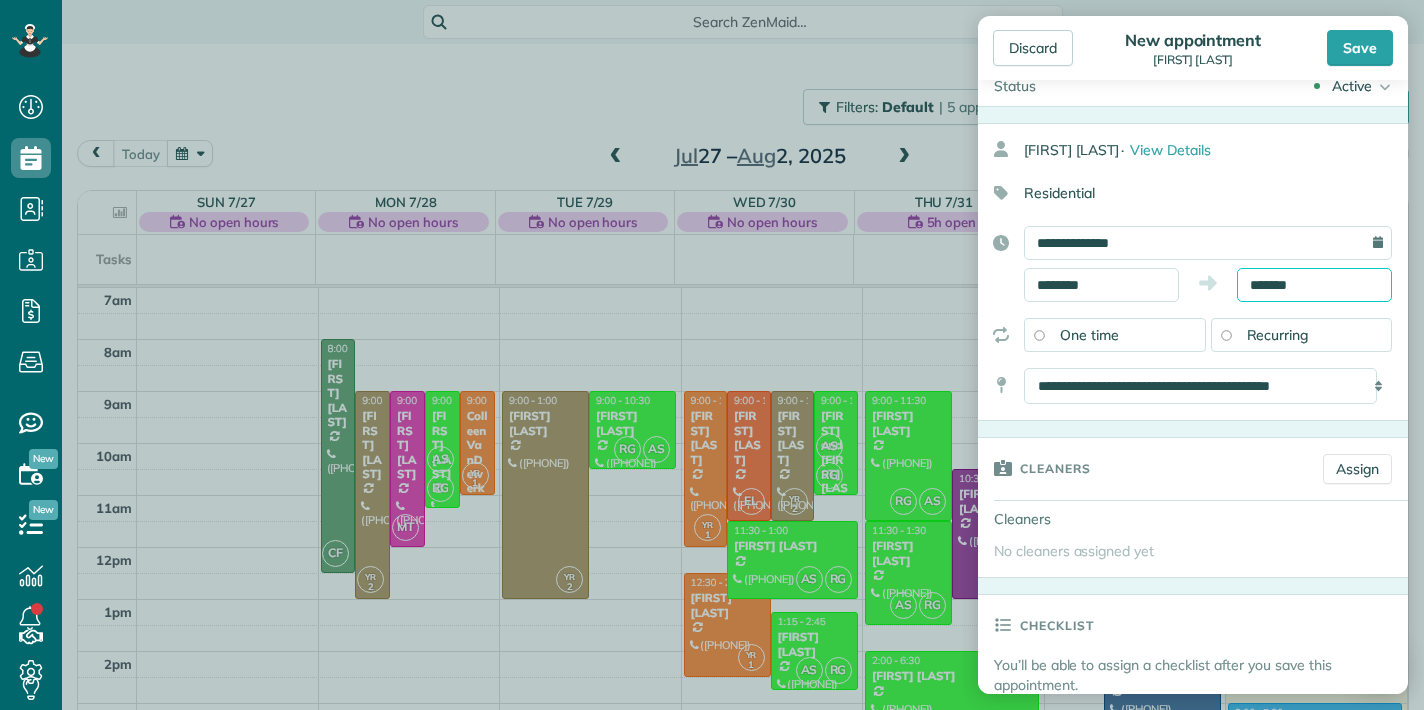 scroll, scrollTop: 40, scrollLeft: 0, axis: vertical 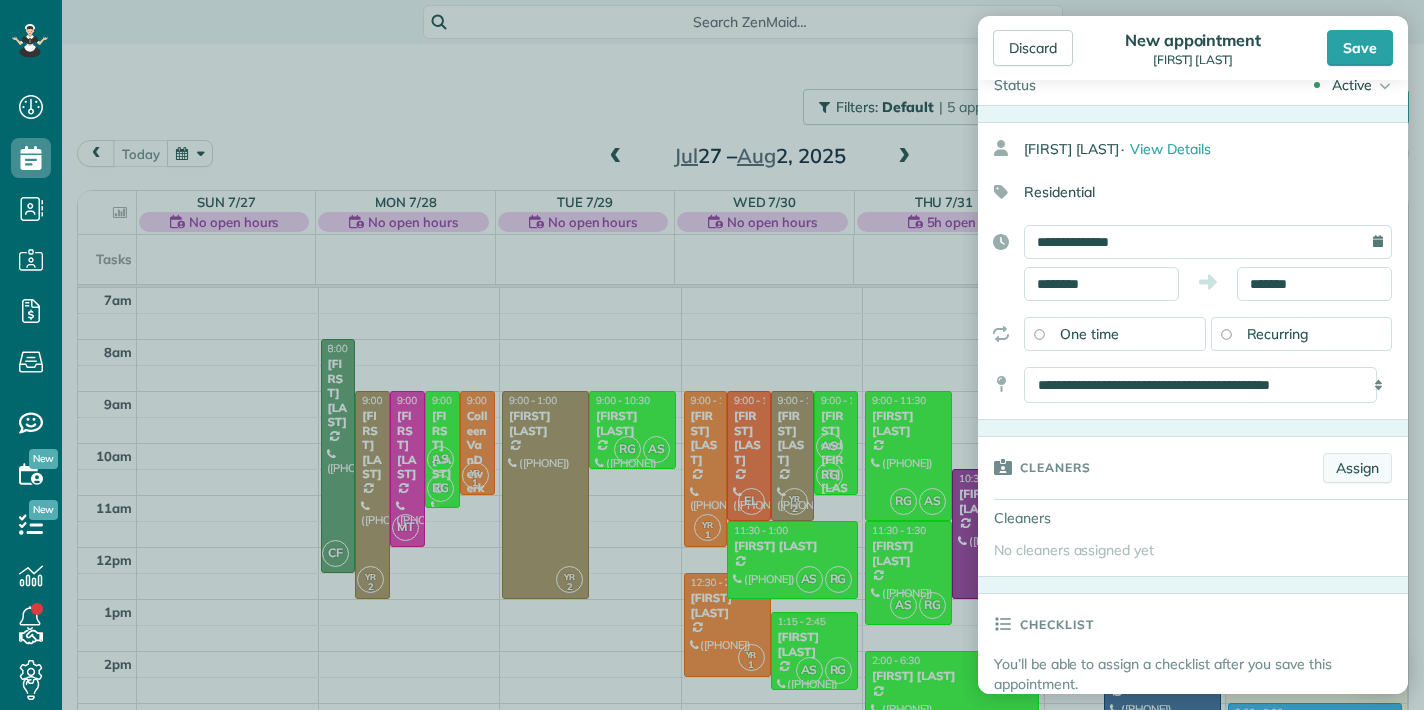 click on "Assign" at bounding box center (1357, 468) 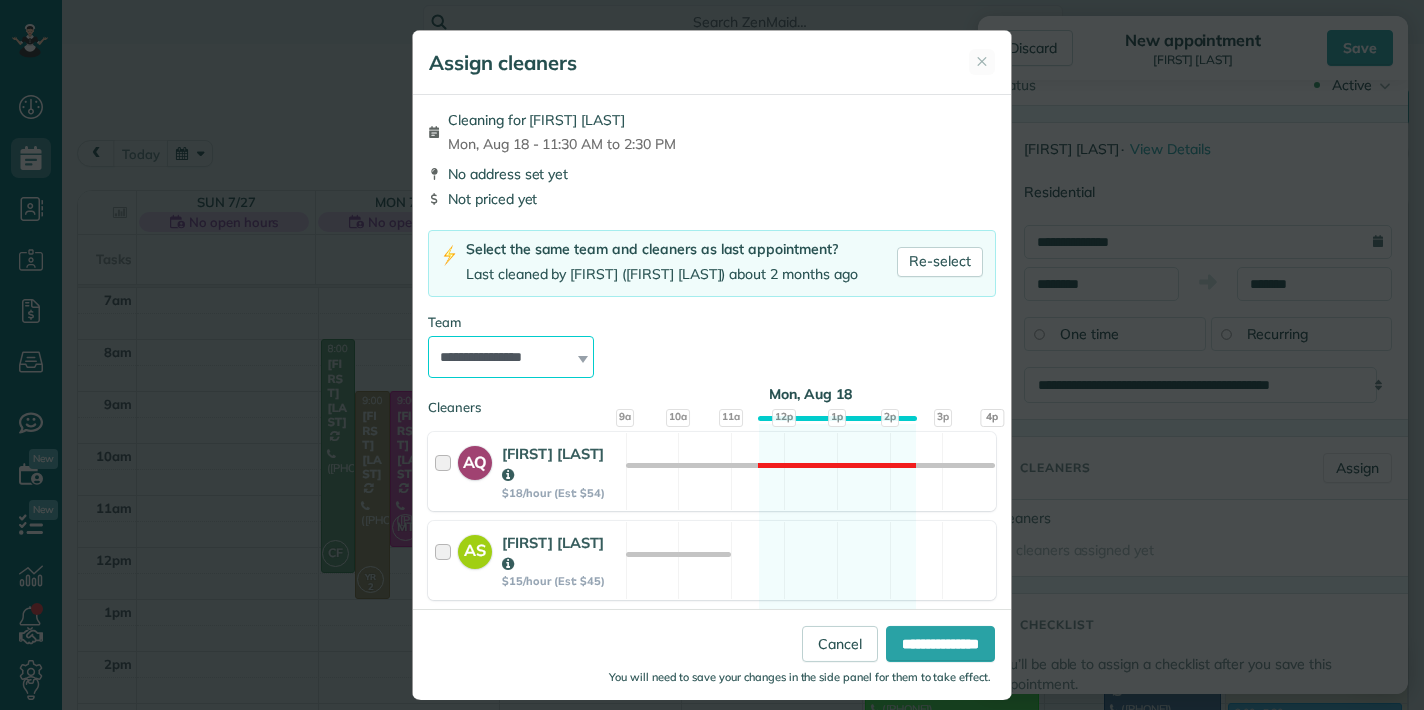 click on "**********" at bounding box center (511, 357) 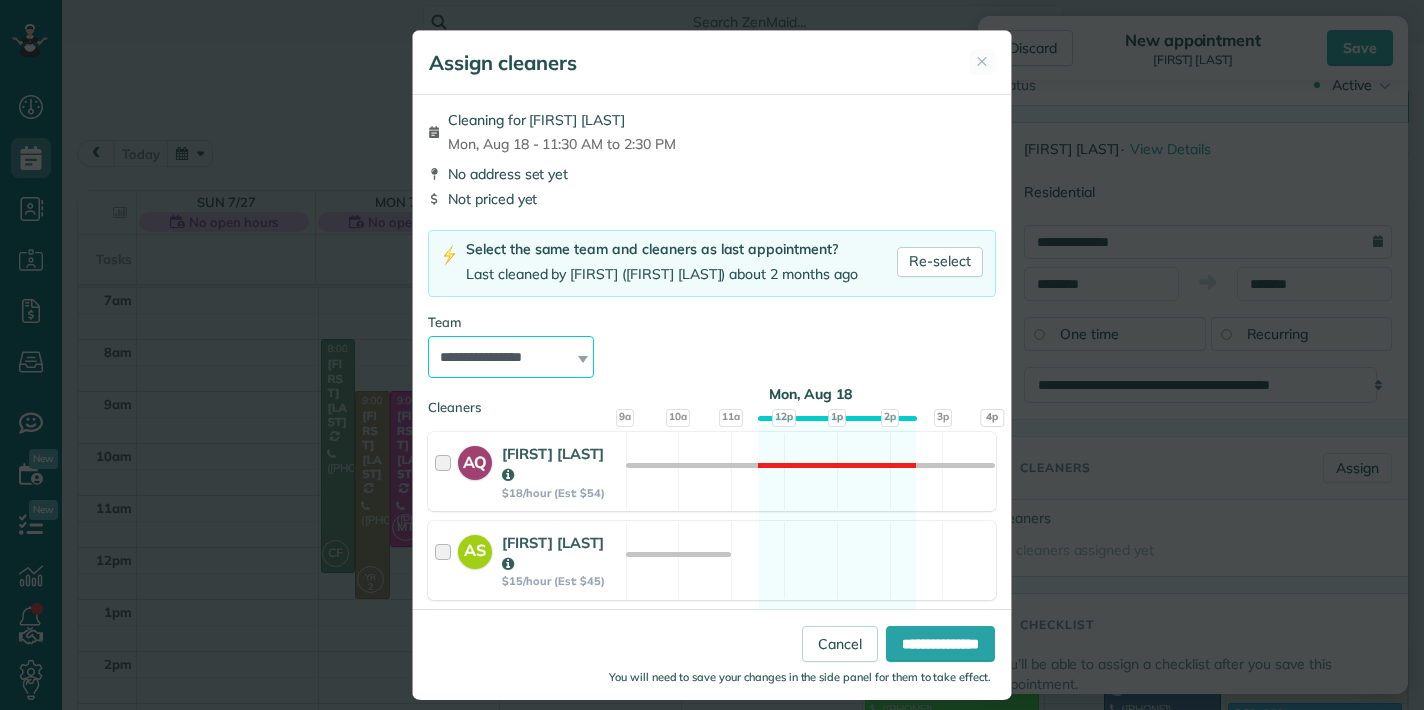 select on "*****" 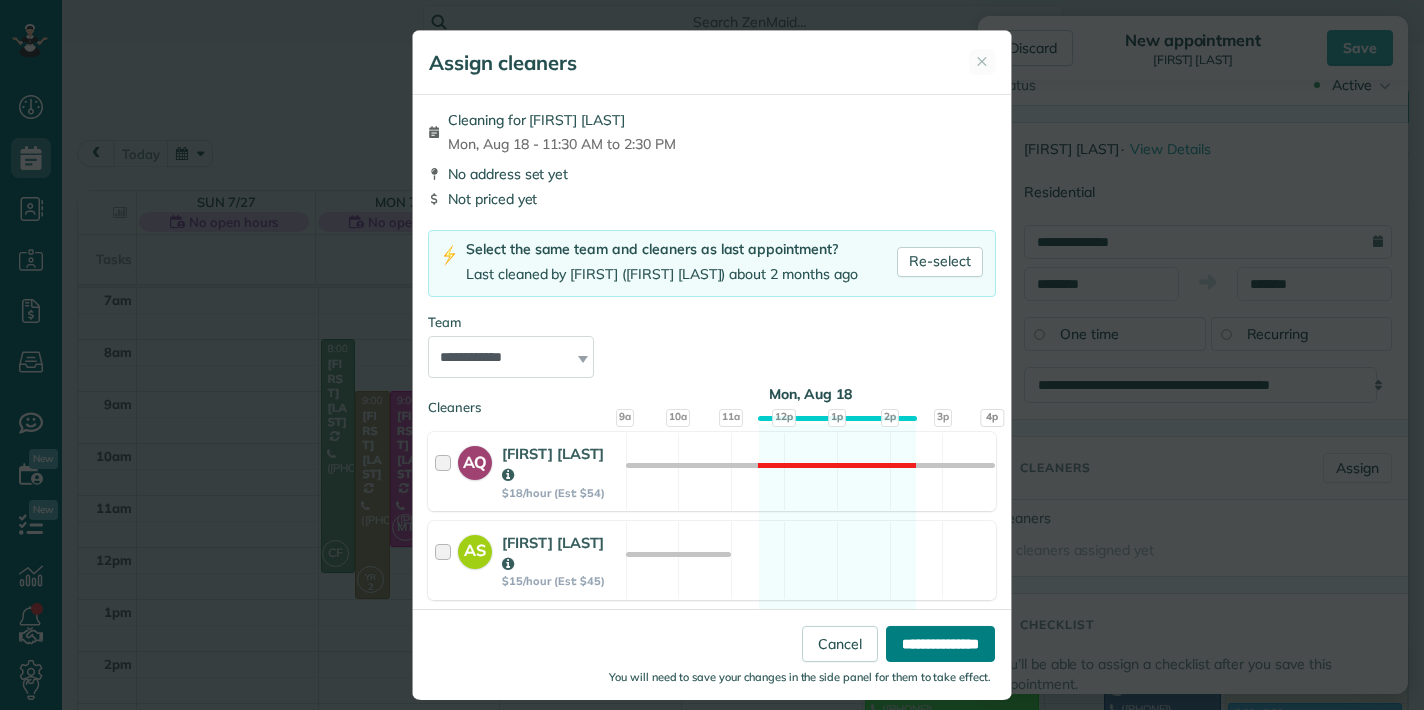 click on "**********" at bounding box center [940, 643] 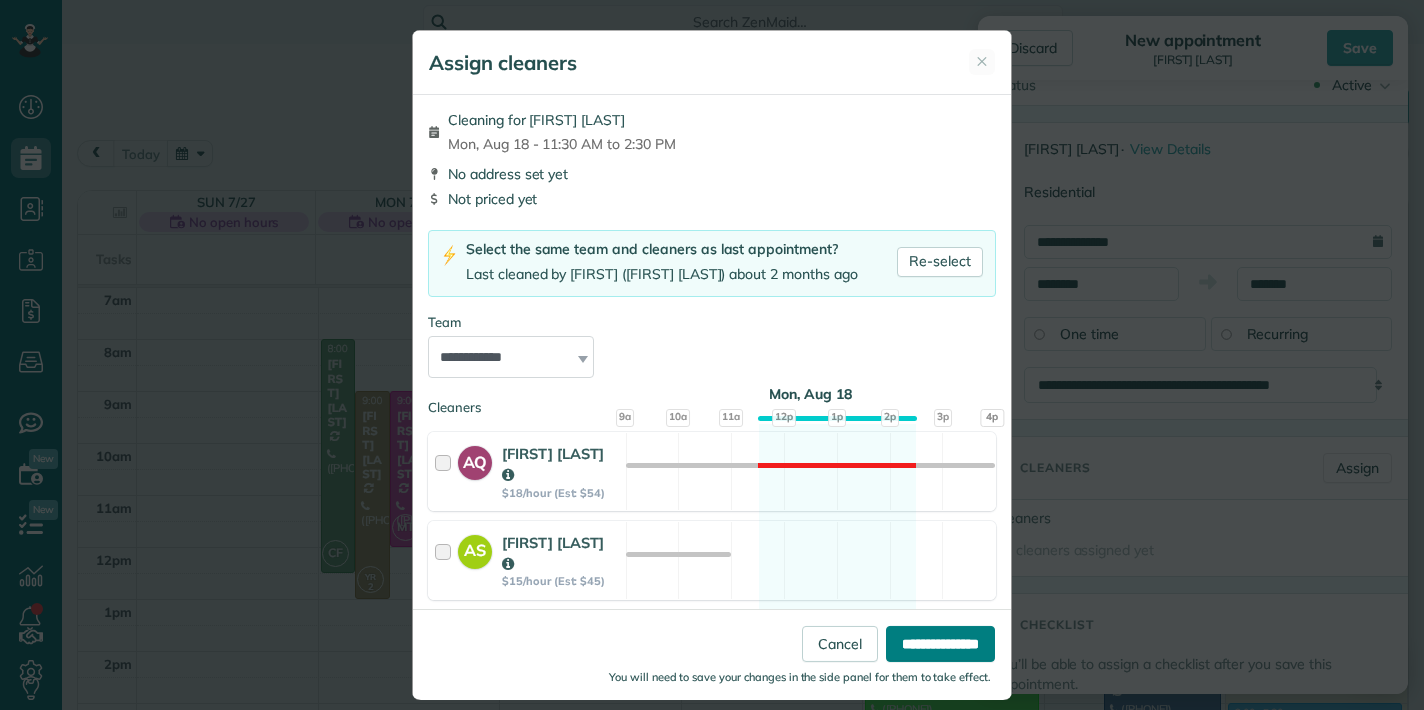 type on "******" 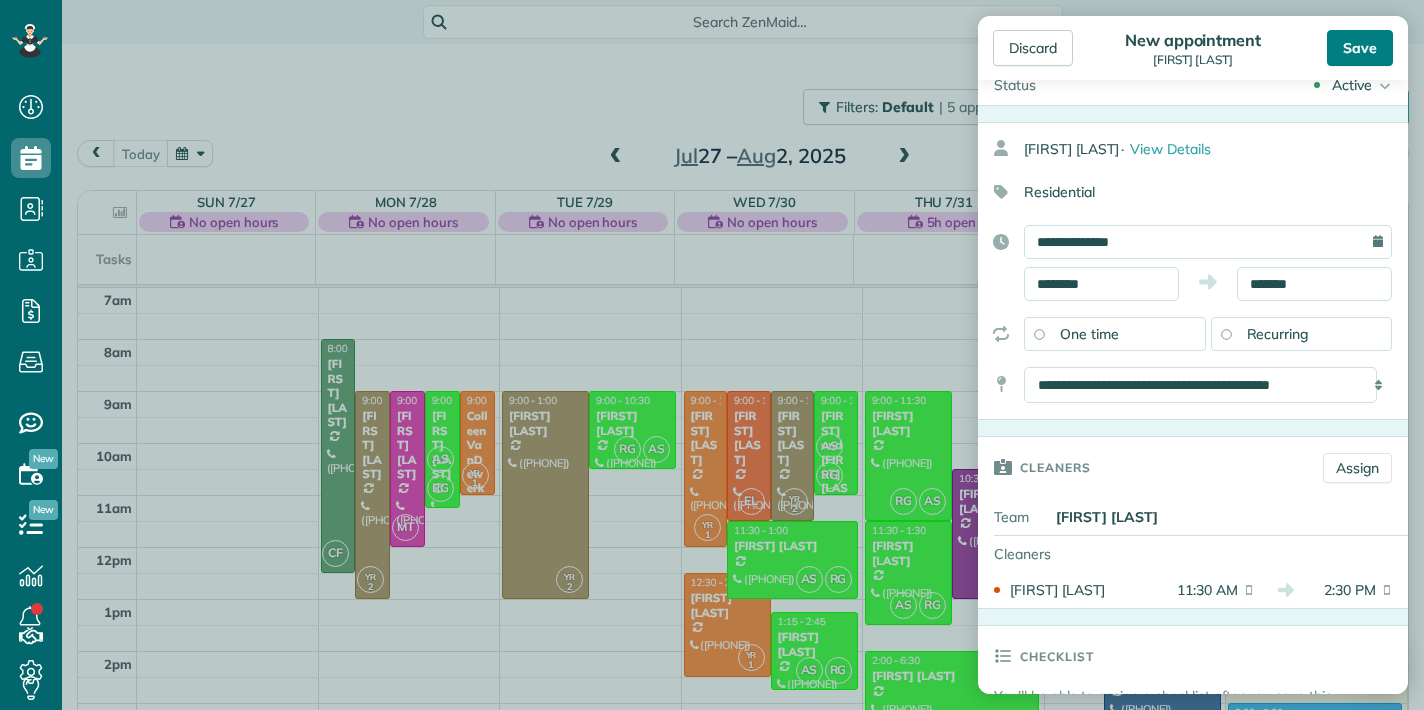 click on "Save" at bounding box center (1360, 48) 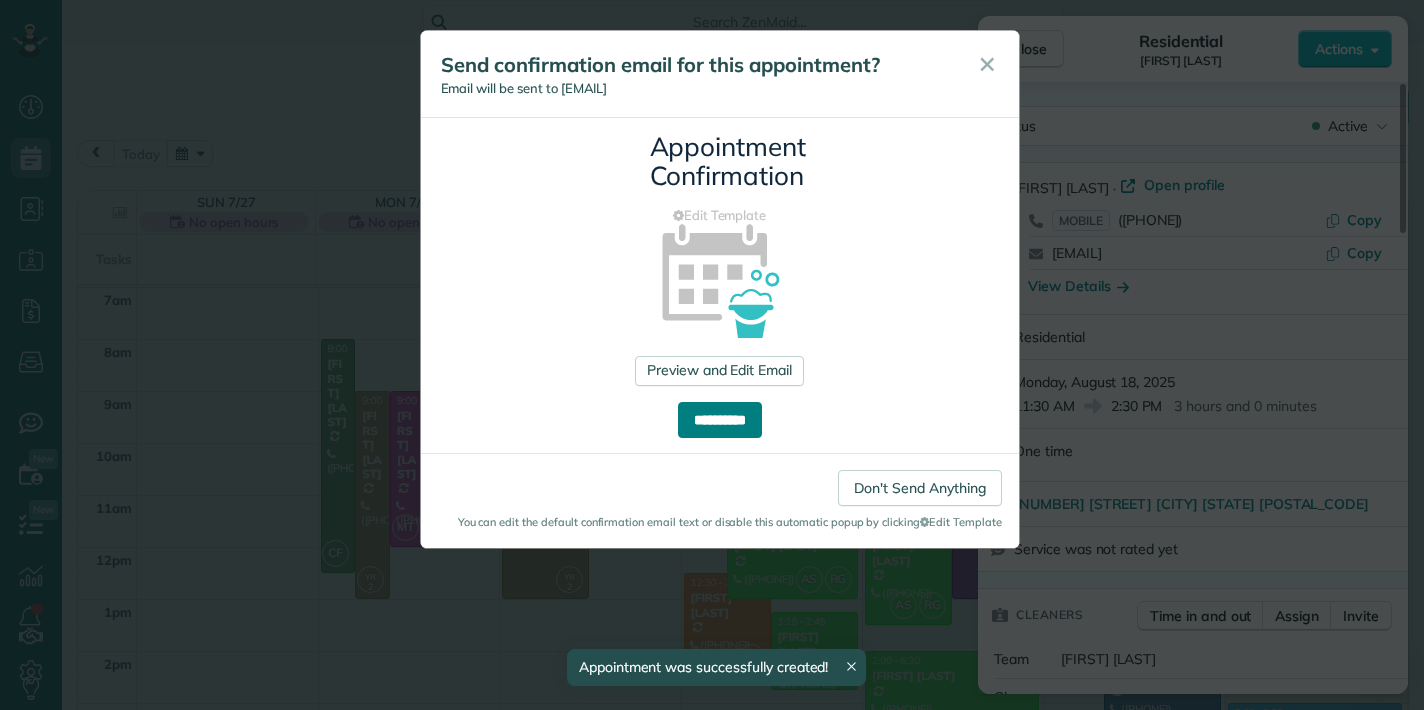 drag, startPoint x: 739, startPoint y: 414, endPoint x: 743, endPoint y: 403, distance: 11.7046995 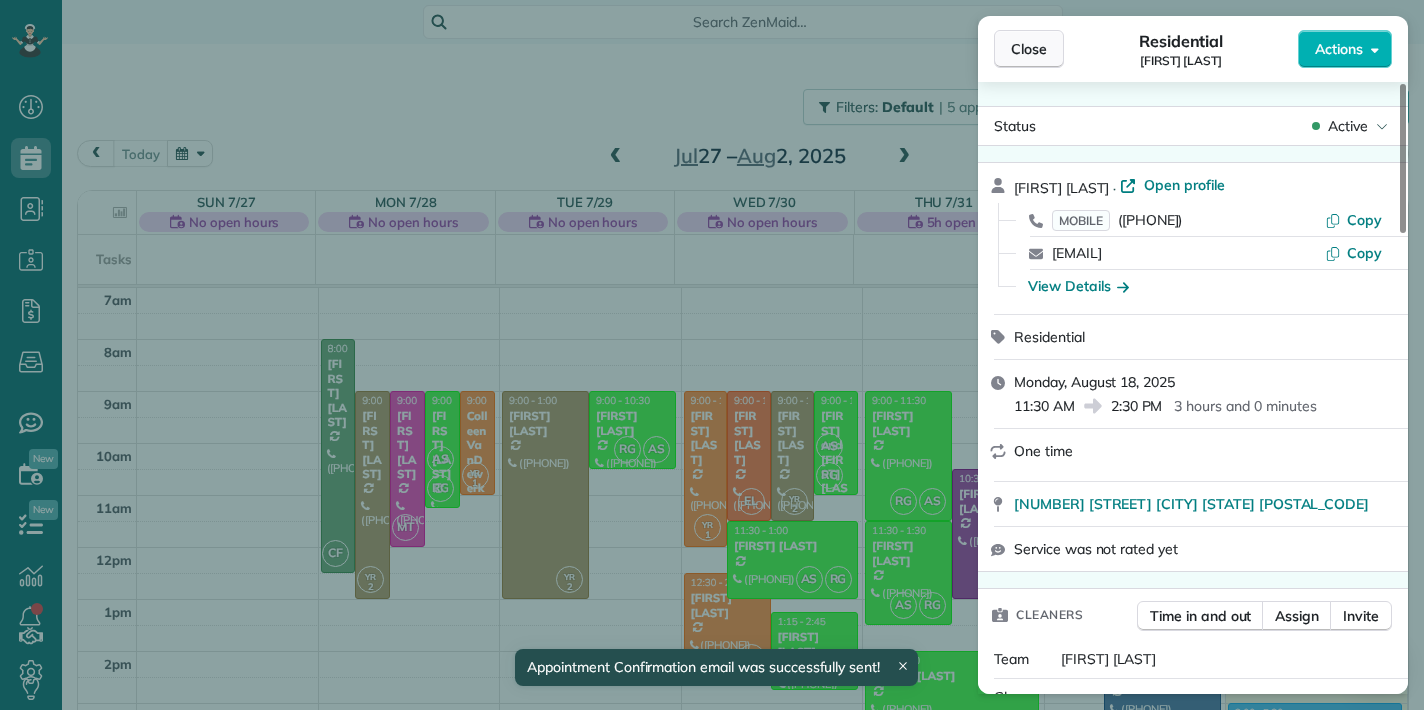 click on "Close" at bounding box center (1029, 49) 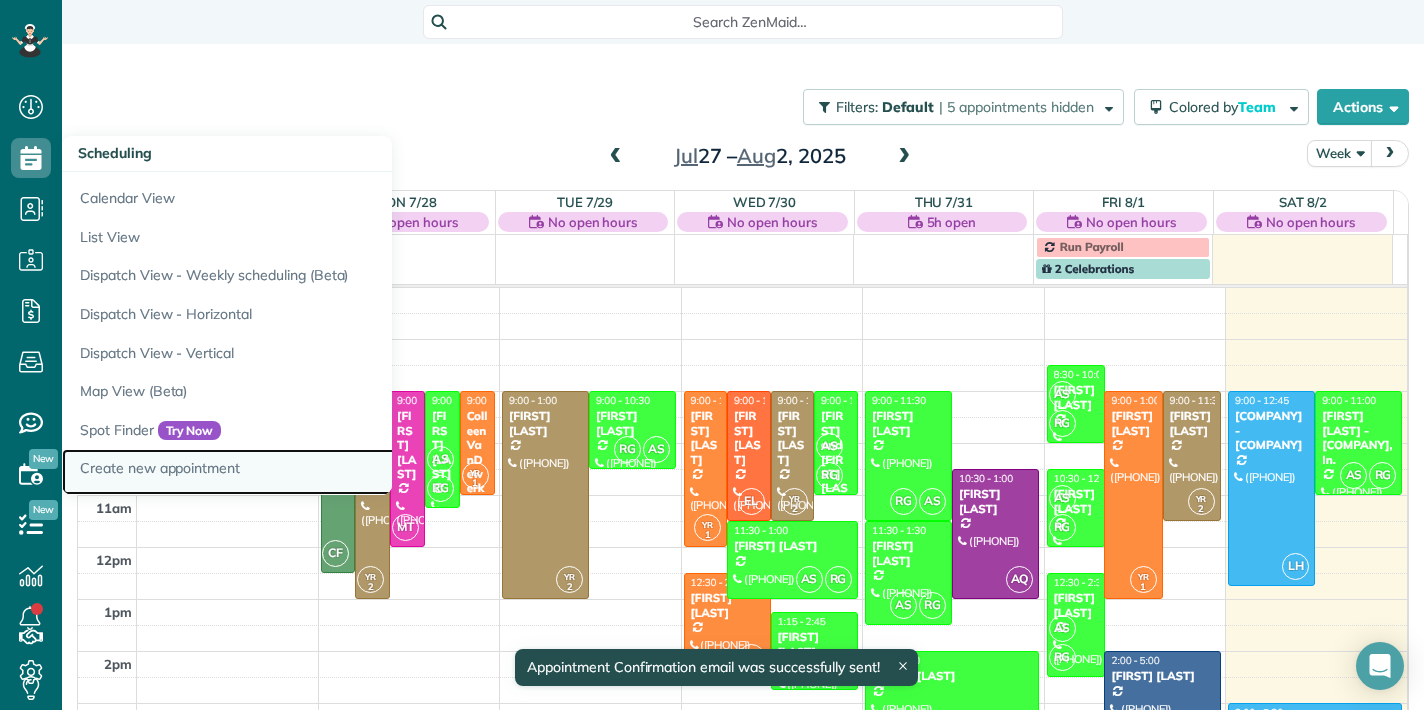 click on "Create new appointment" at bounding box center [312, 472] 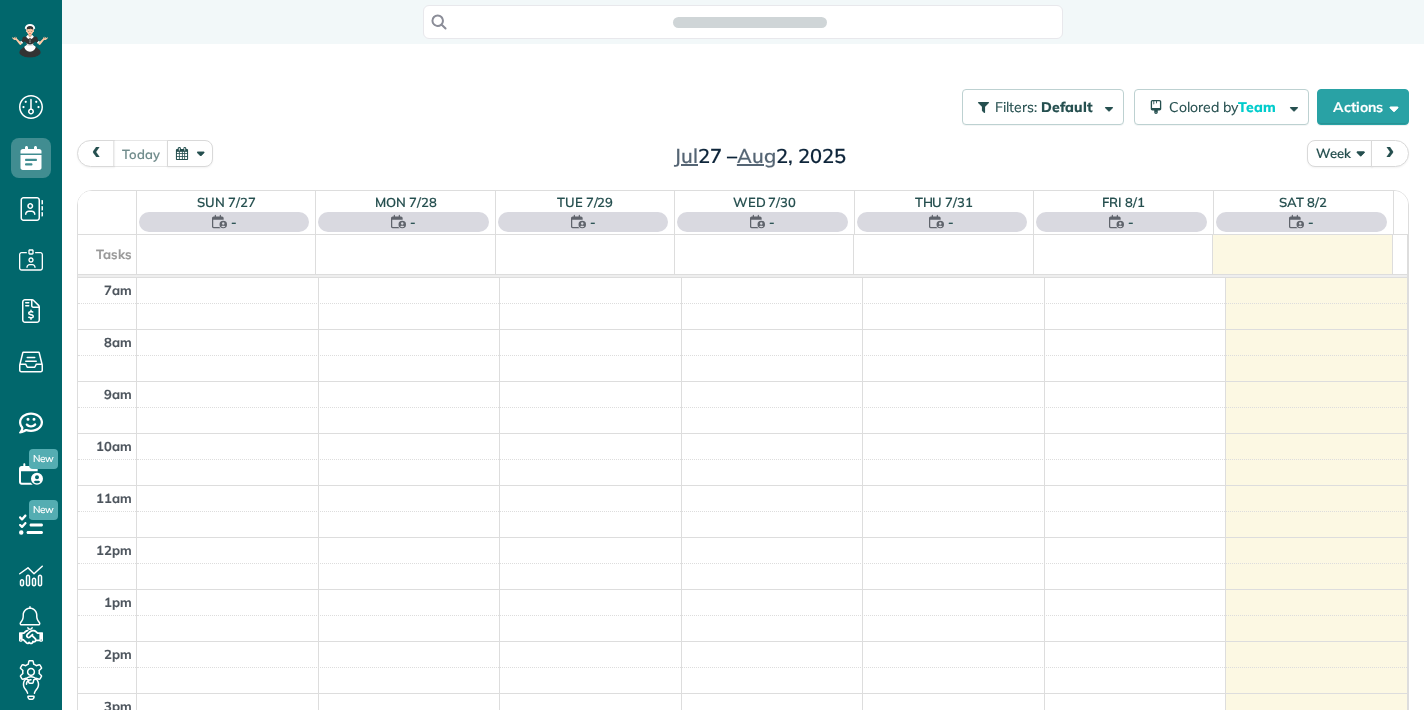 scroll, scrollTop: 0, scrollLeft: 0, axis: both 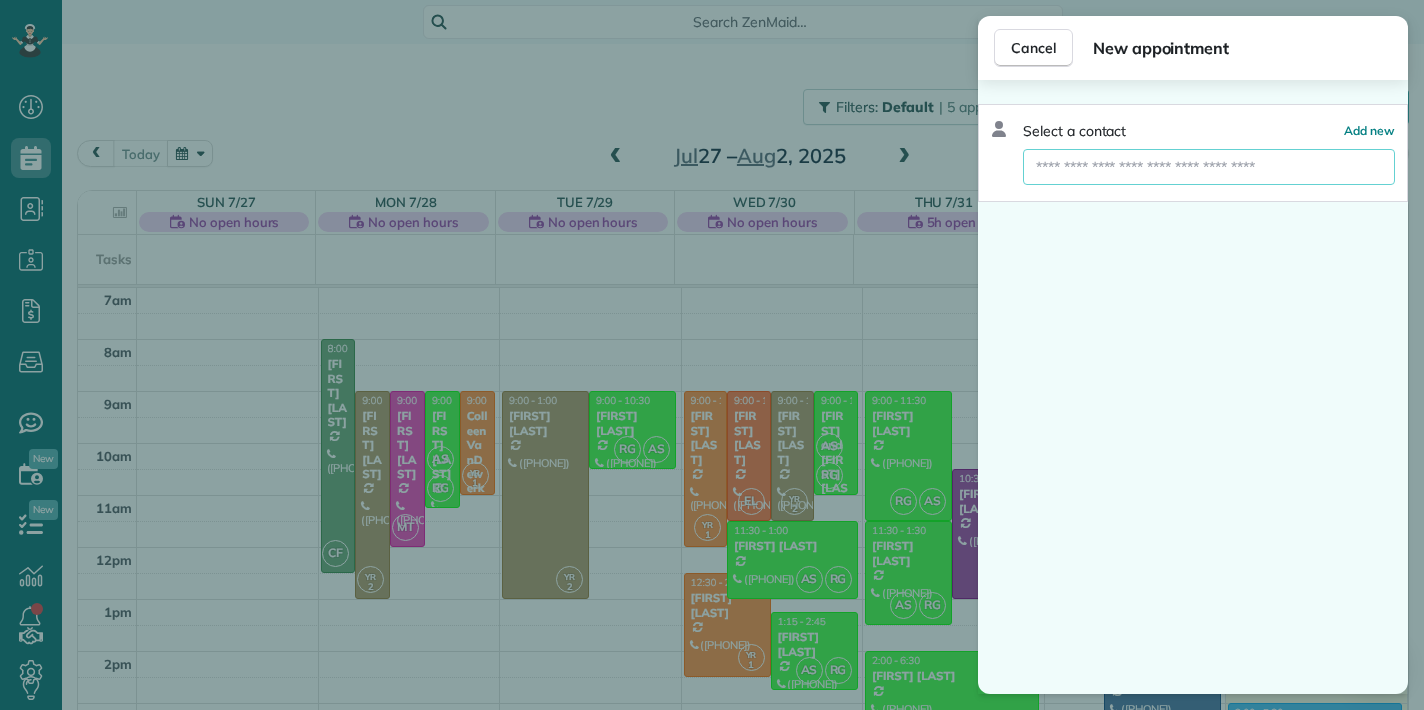 click at bounding box center [1209, 167] 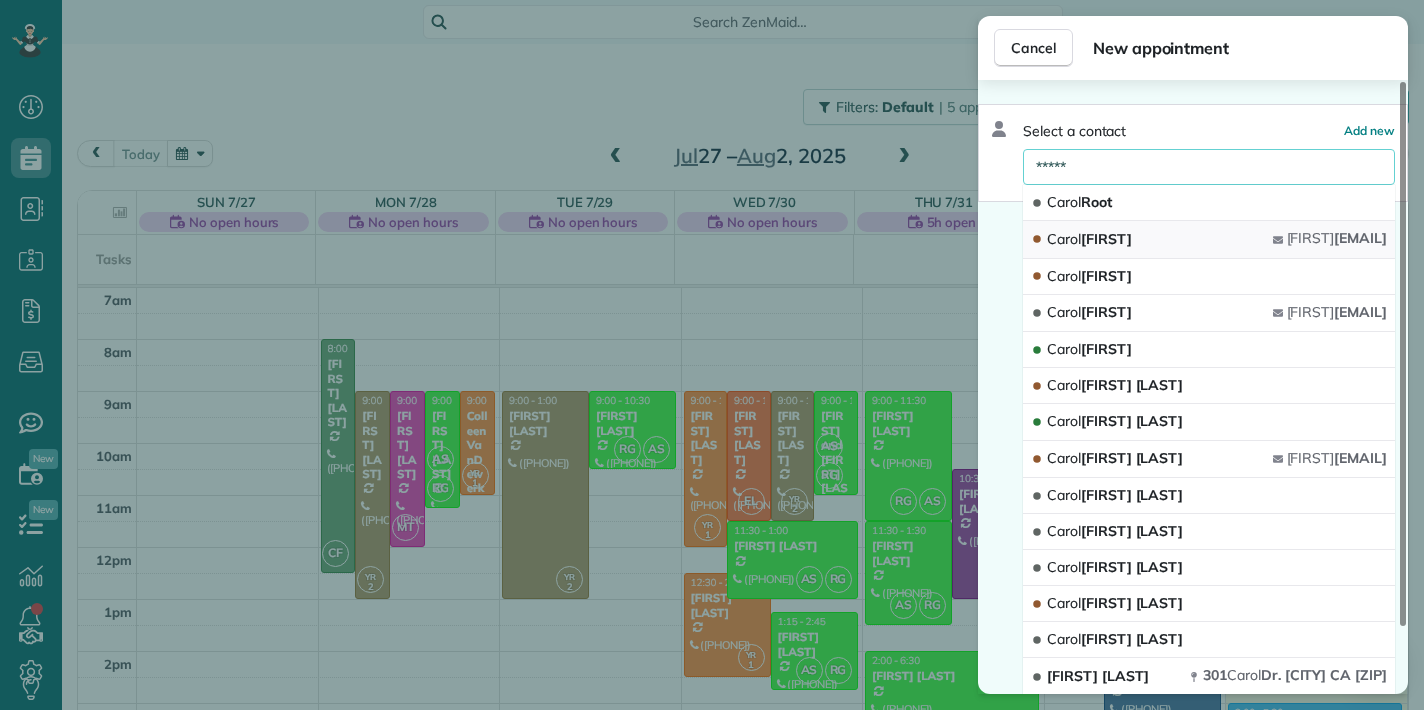 type on "*****" 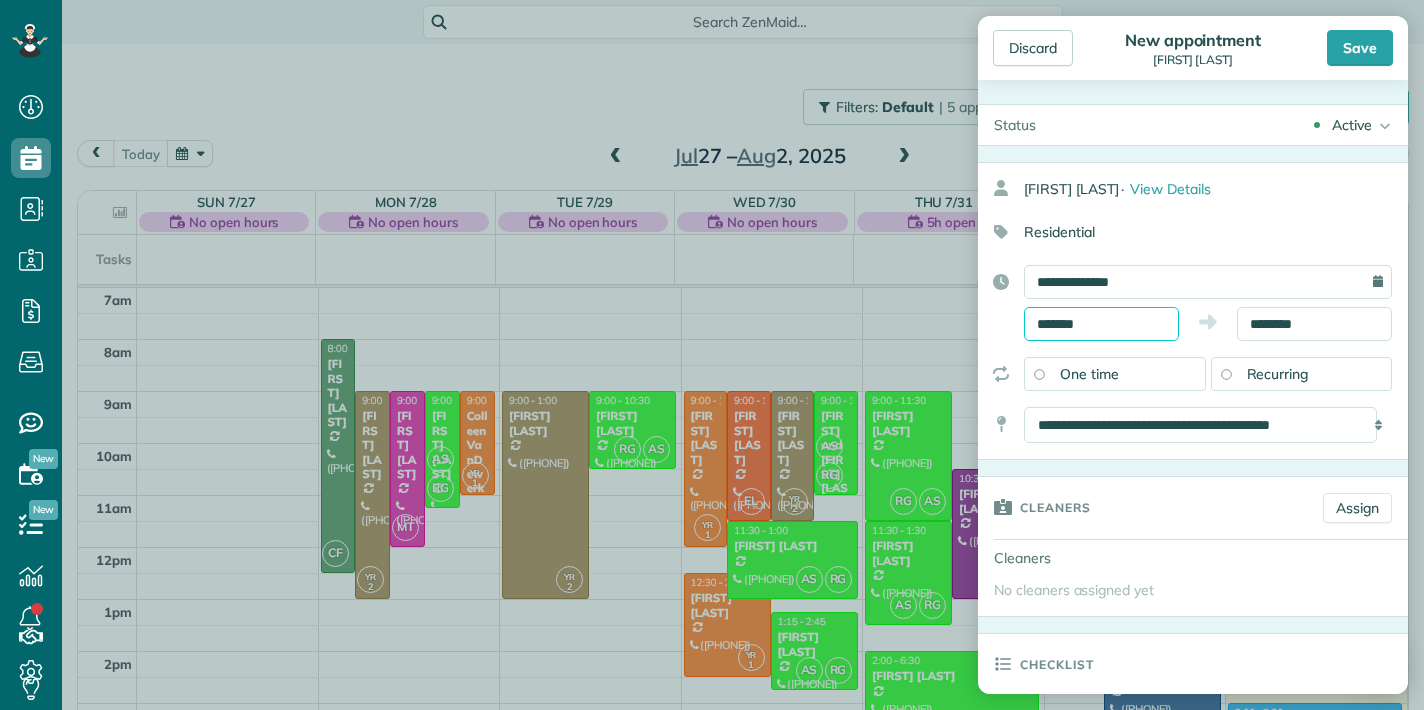 click on "*******" at bounding box center (1101, 324) 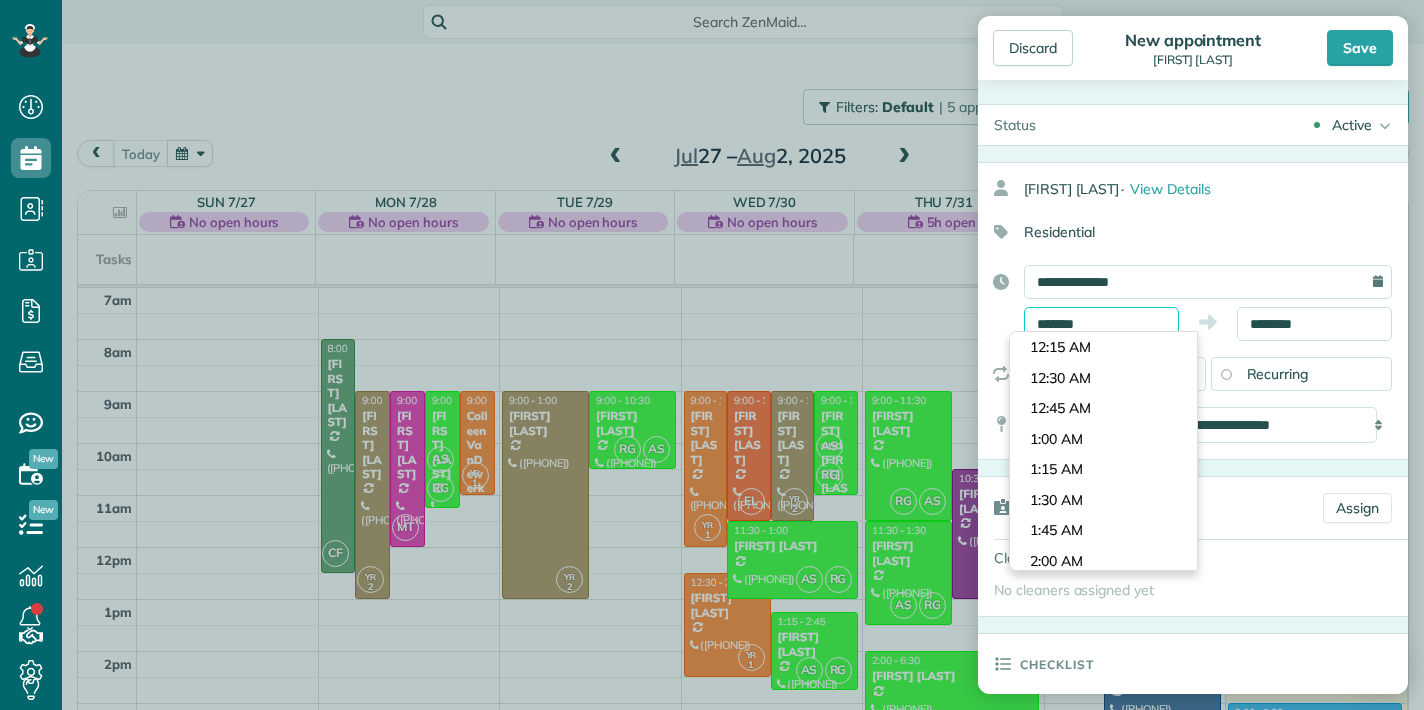 scroll, scrollTop: 1038, scrollLeft: 0, axis: vertical 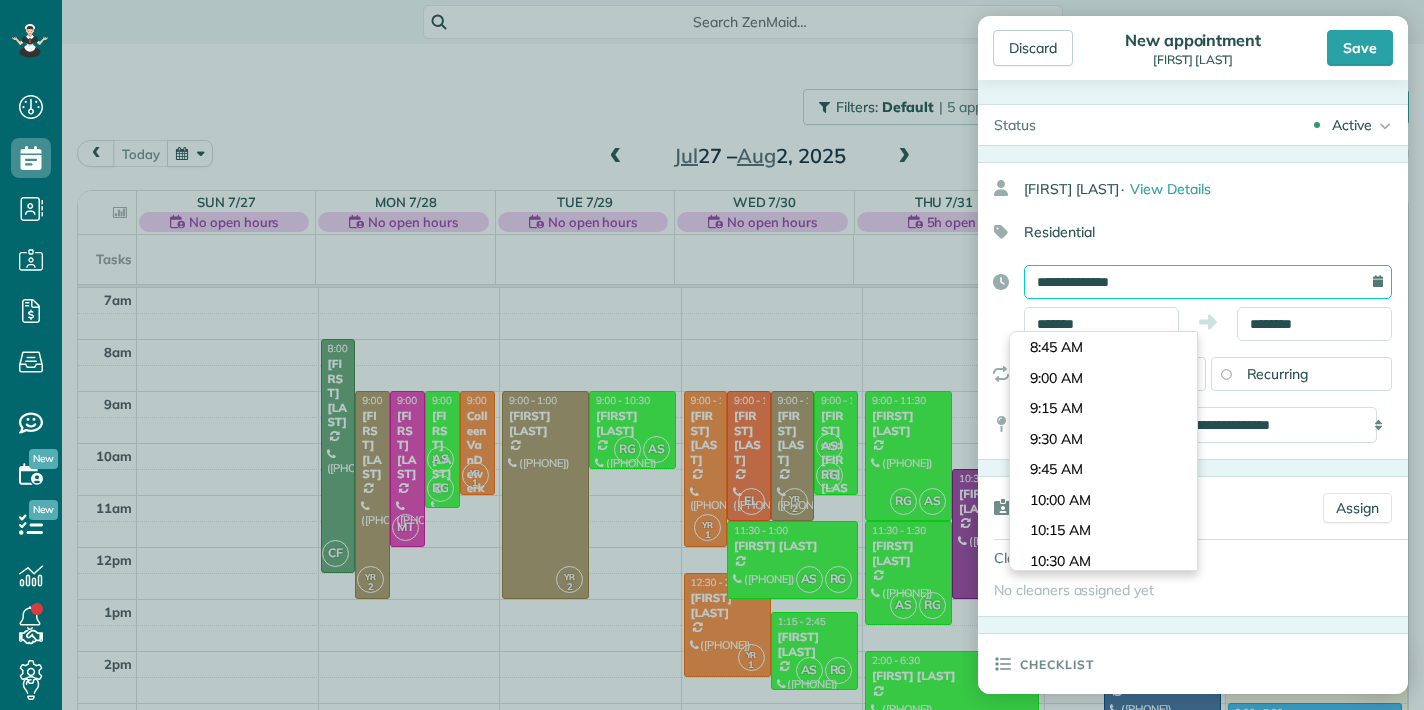 click on "**********" at bounding box center [1208, 282] 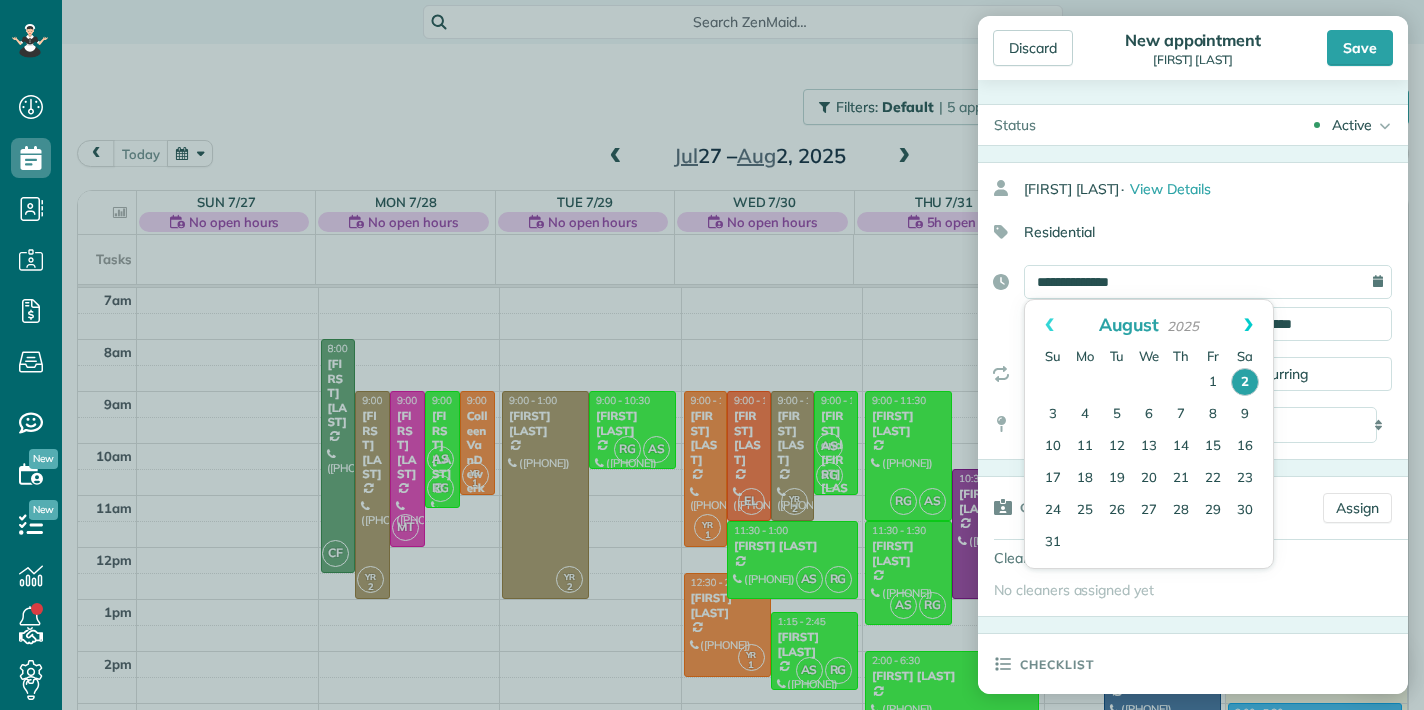 click on "Next" at bounding box center [1248, 325] 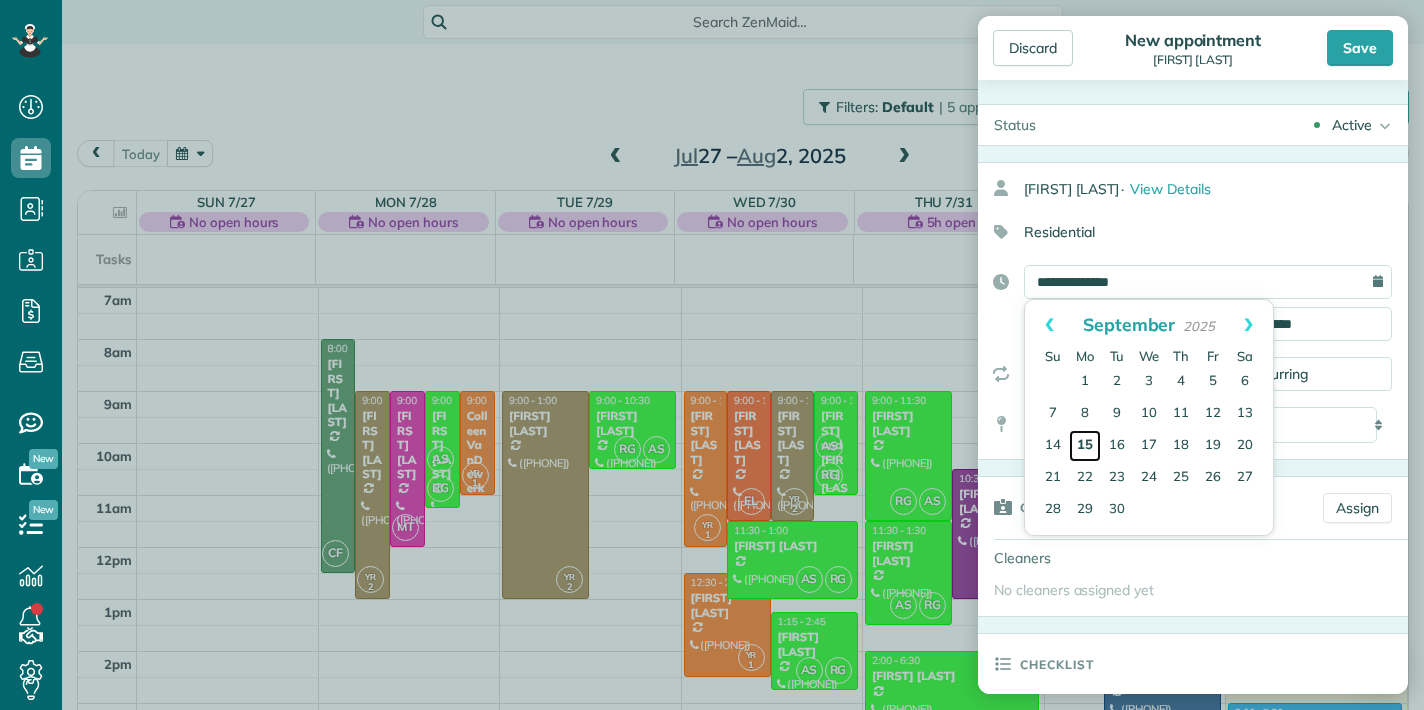 click on "15" at bounding box center (1085, 446) 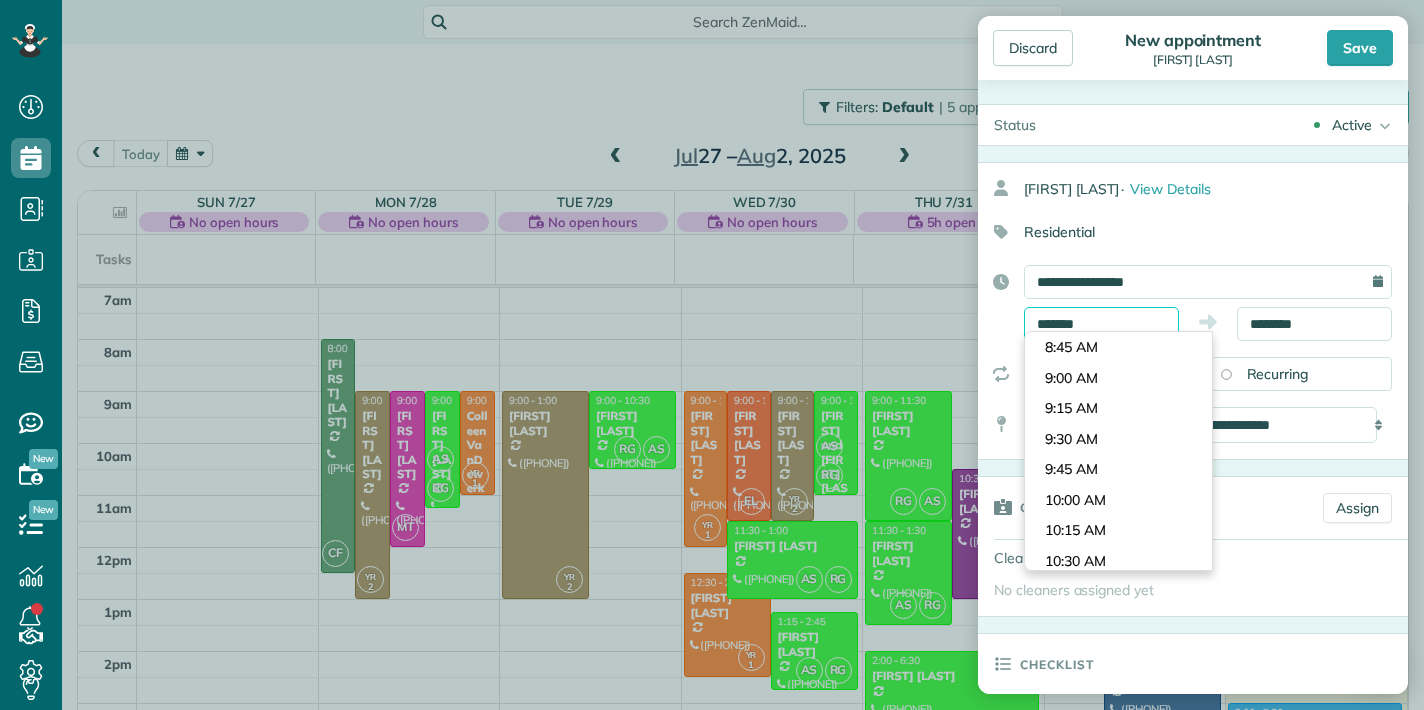 click on "*******" at bounding box center (1101, 324) 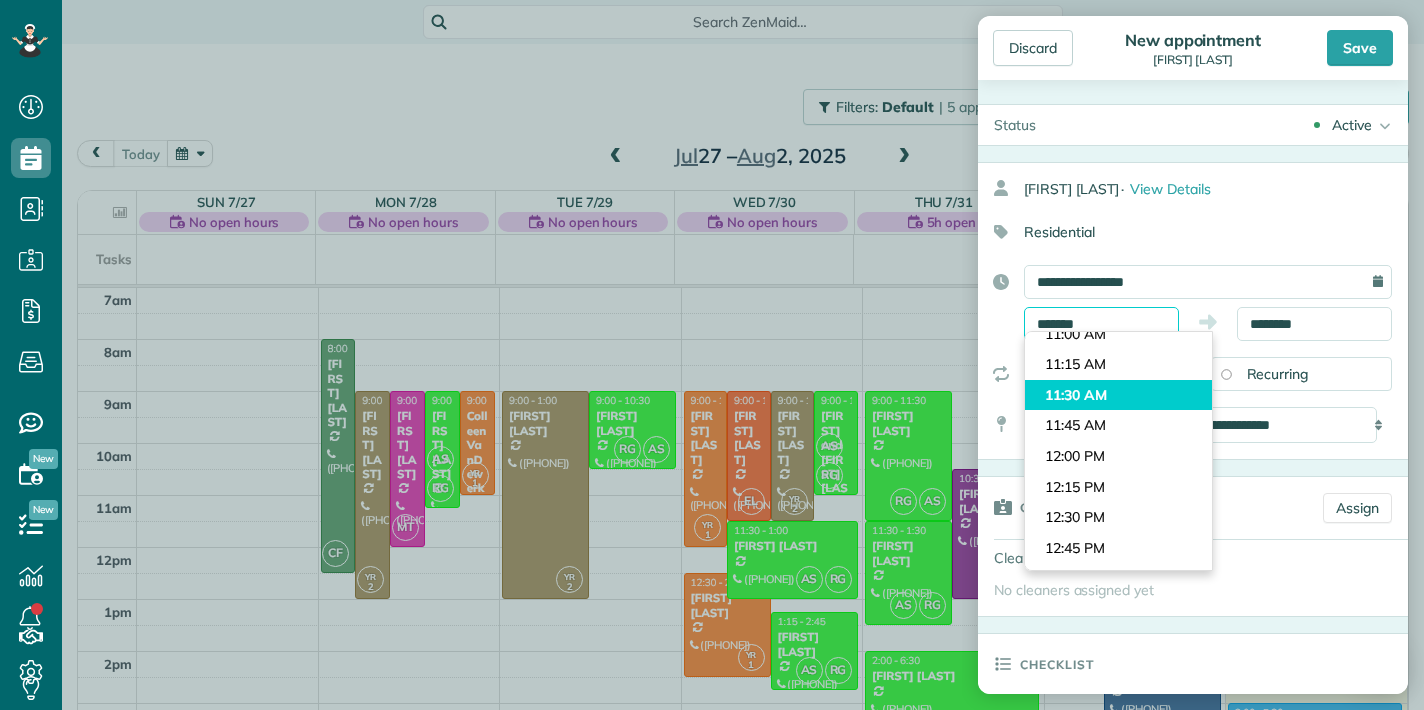 scroll, scrollTop: 1328, scrollLeft: 0, axis: vertical 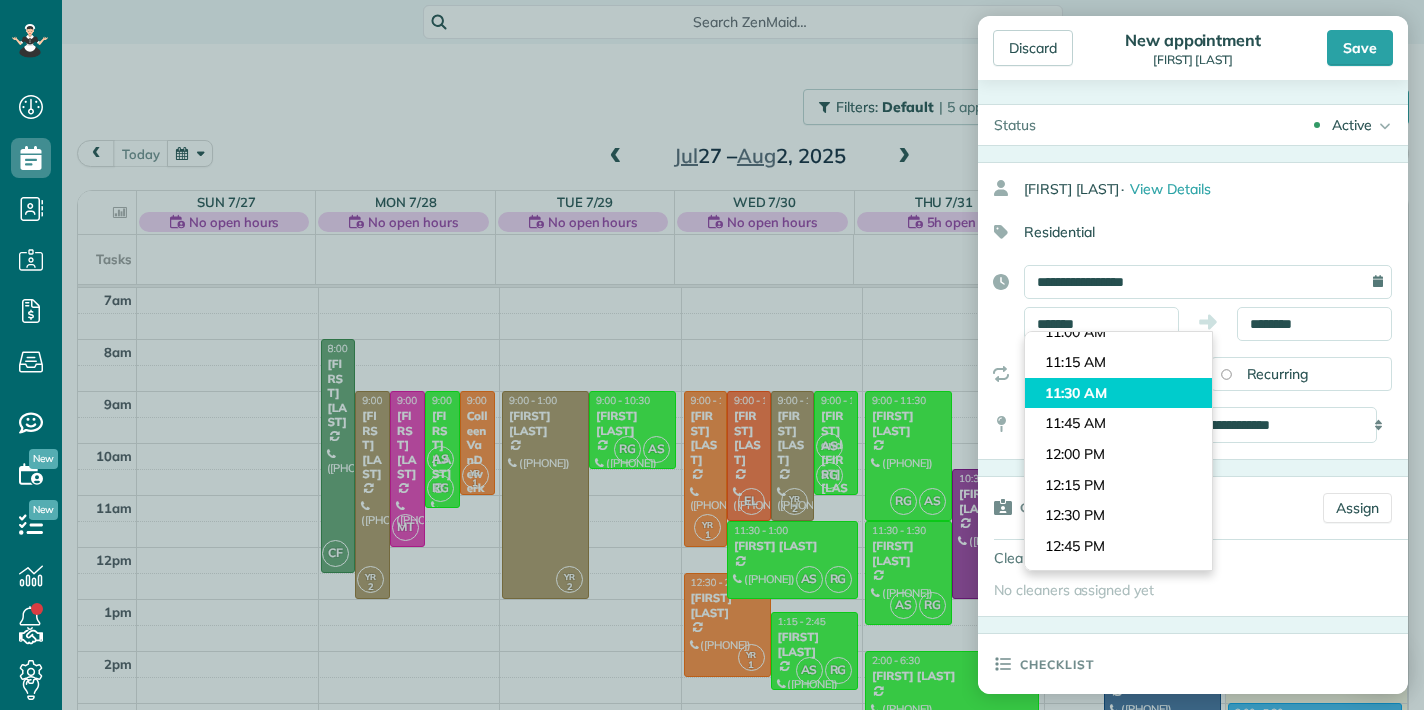 type on "********" 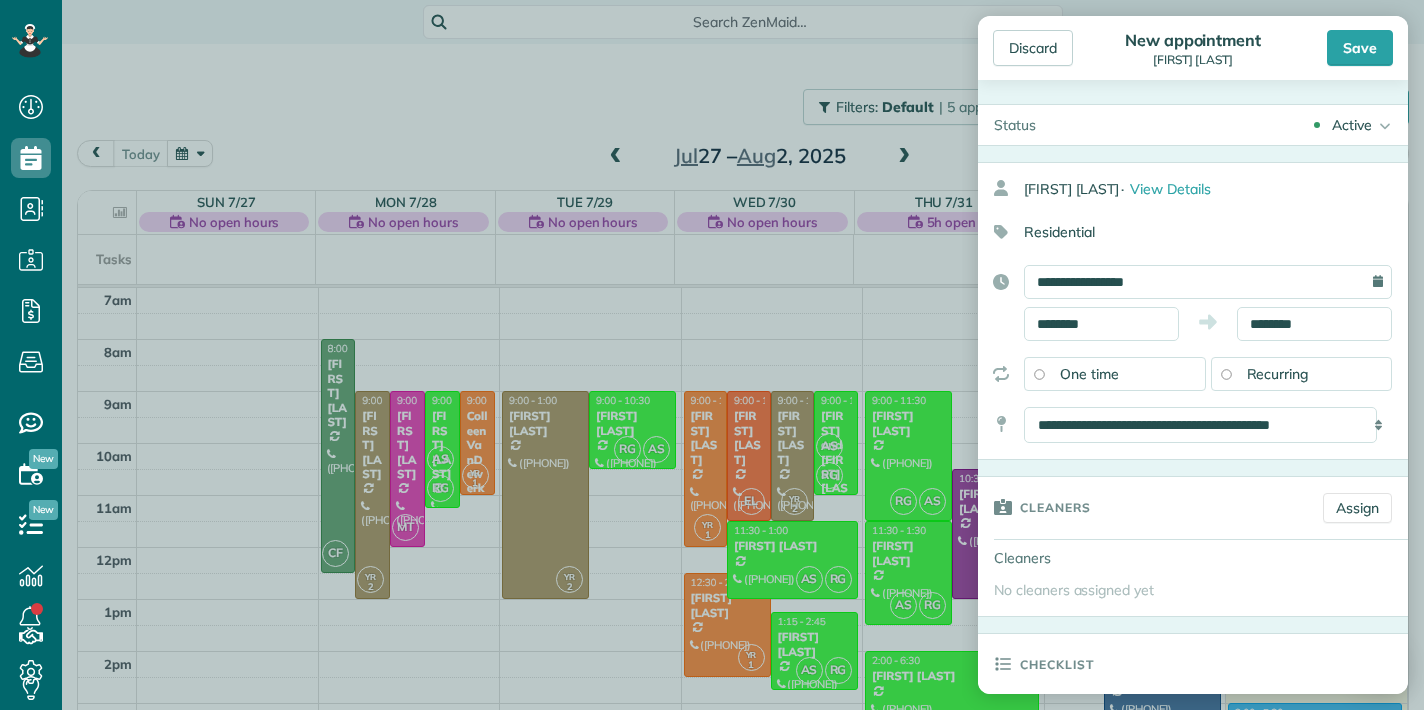 click on "Dashboard
Scheduling
Calendar View
List View
Dispatch View - Weekly scheduling (Beta)" at bounding box center [712, 355] 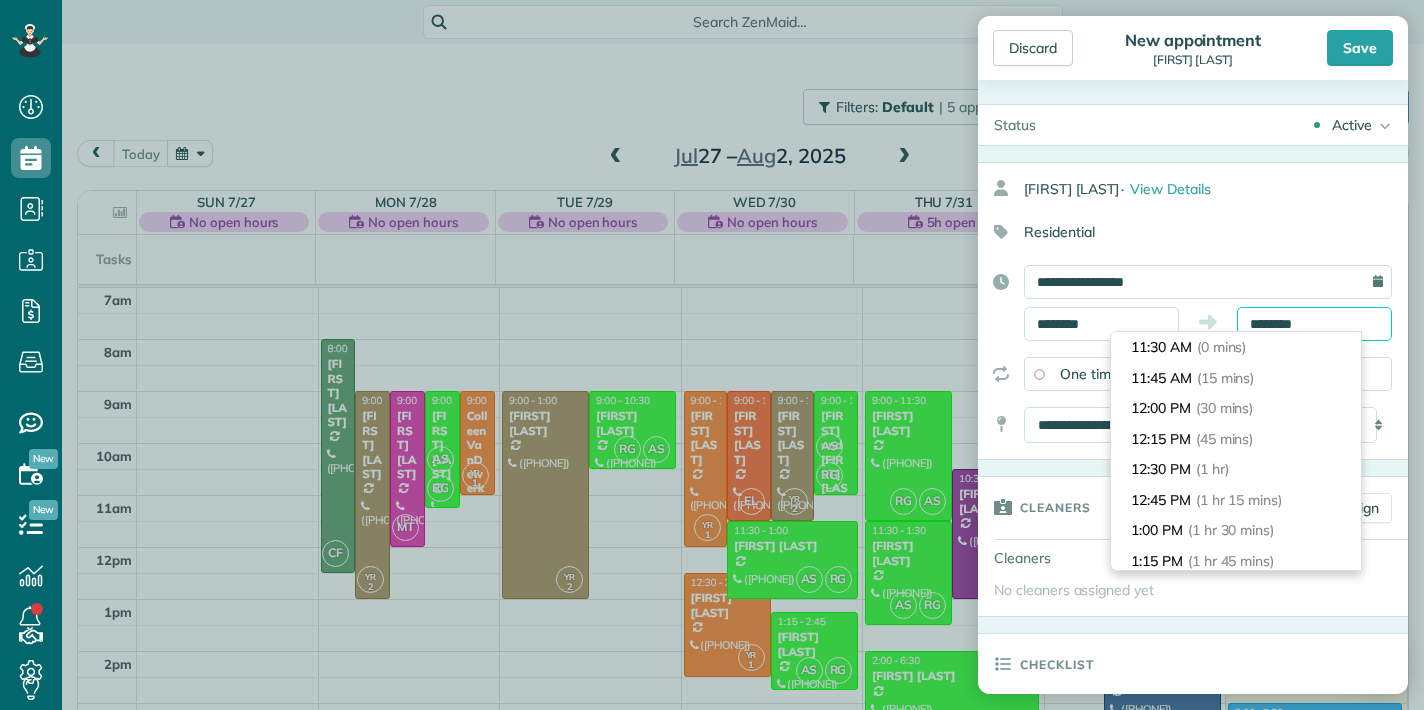 click on "********" at bounding box center (1314, 324) 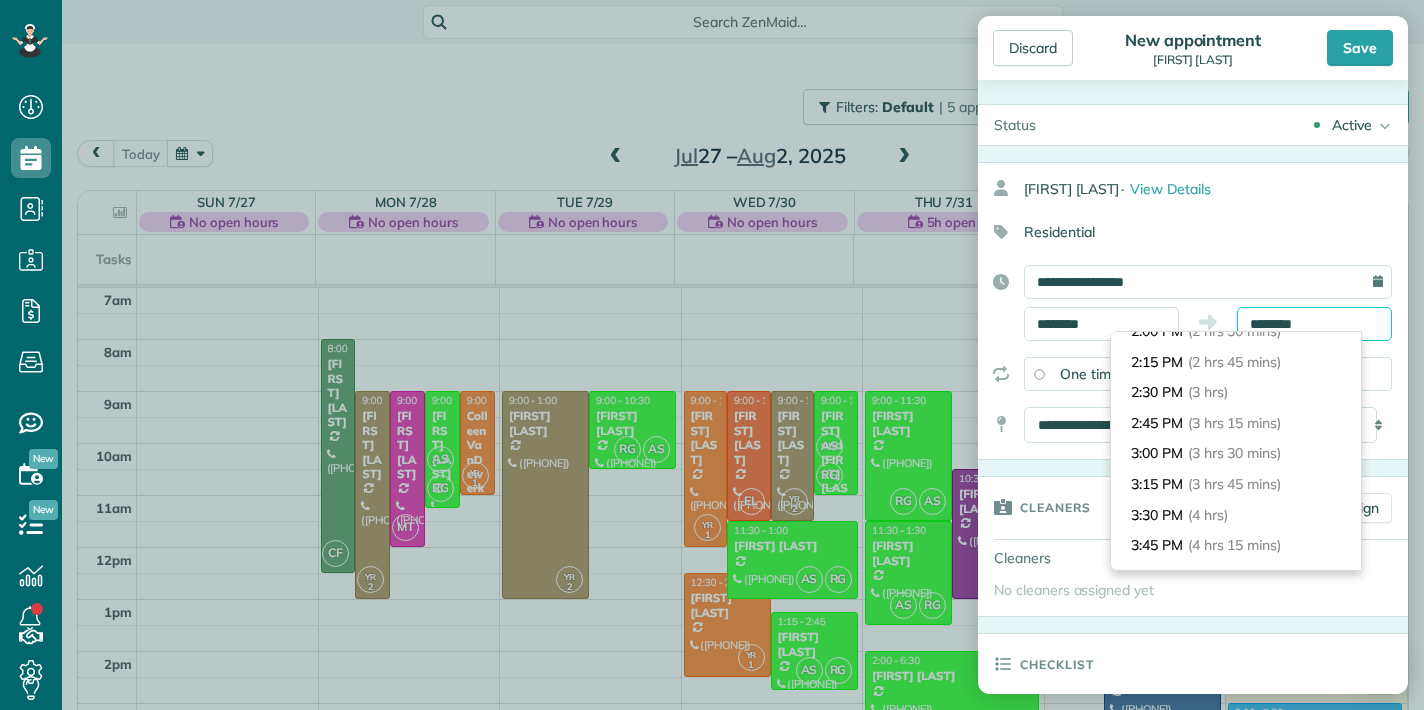 scroll, scrollTop: 324, scrollLeft: 0, axis: vertical 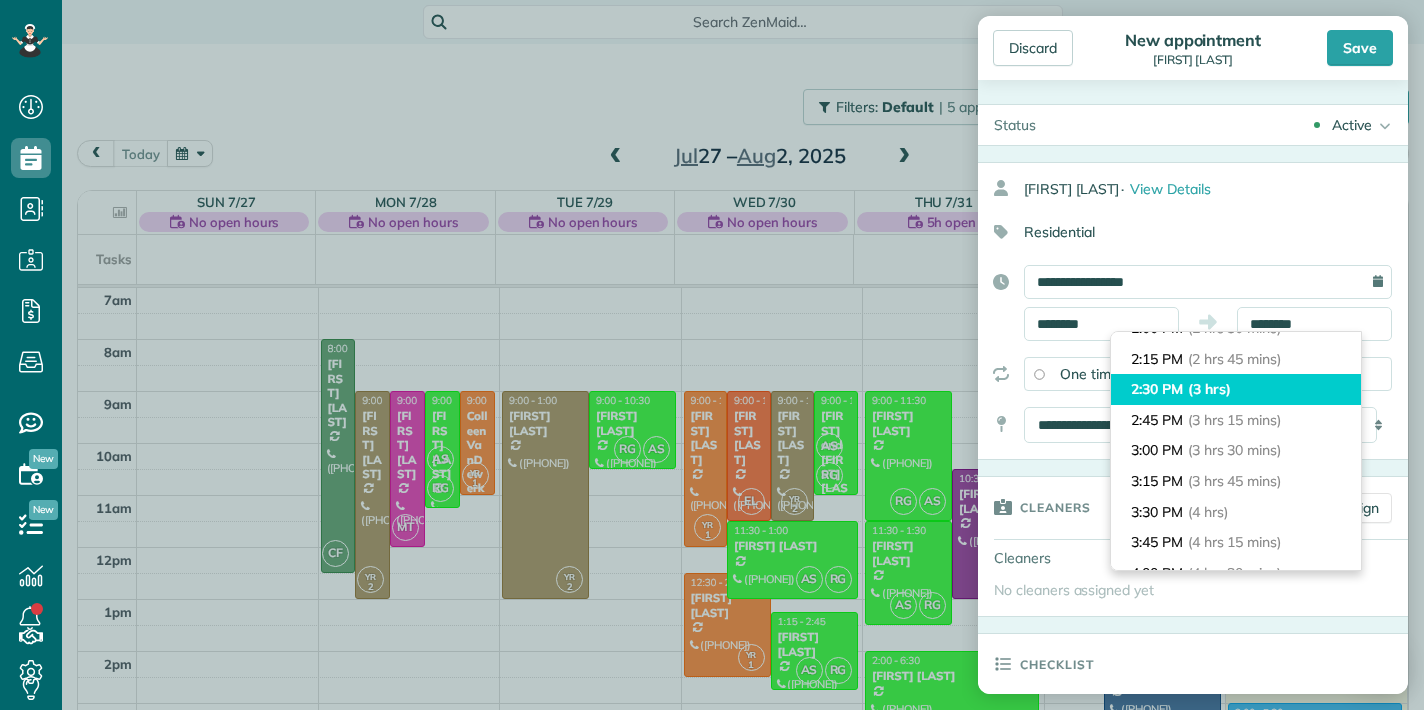 type on "*******" 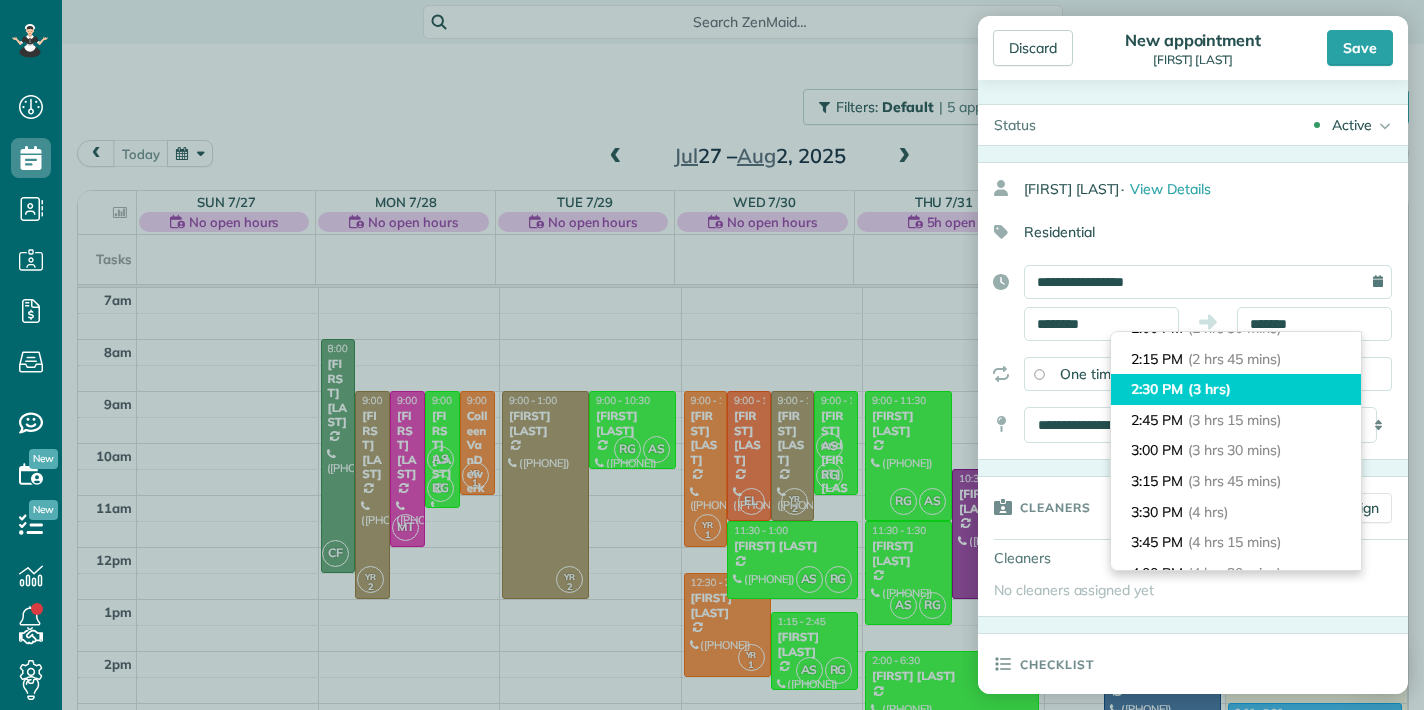 click on "(3 hrs)" at bounding box center (1209, 389) 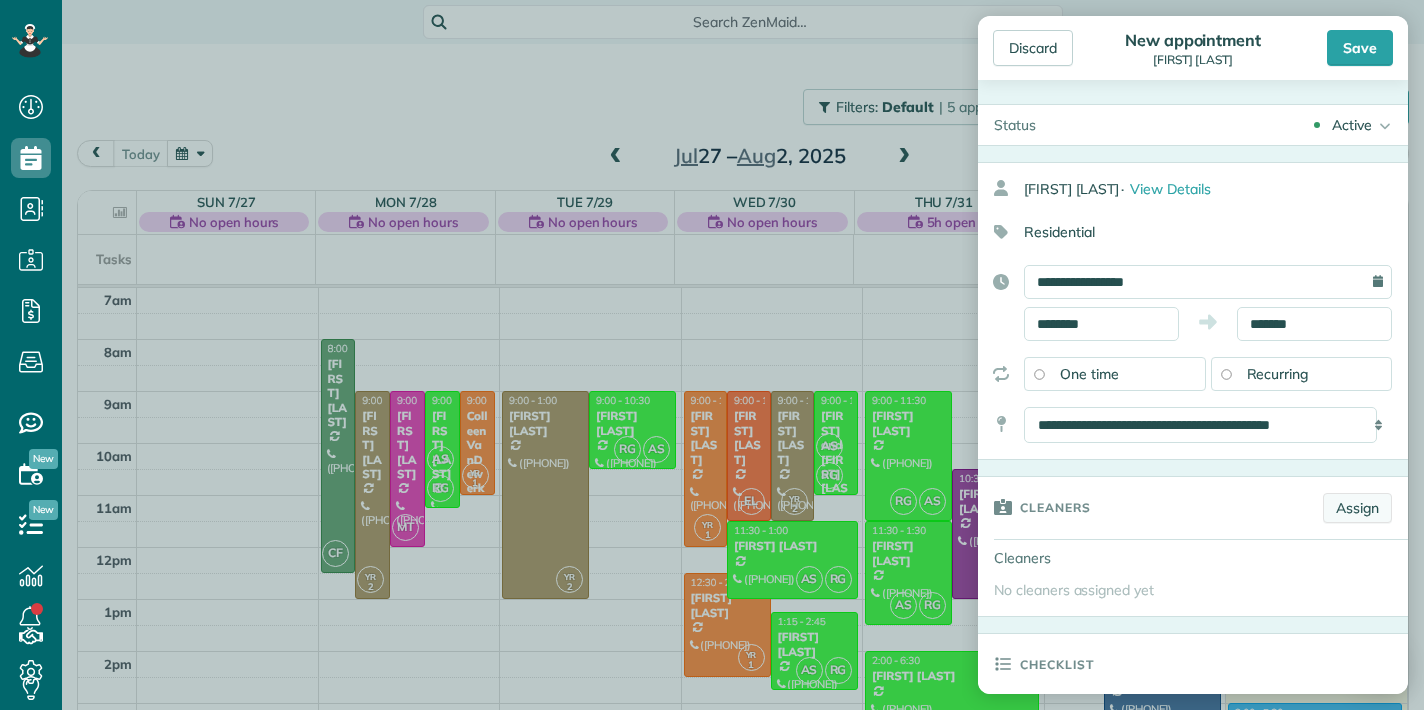click on "Assign" at bounding box center [1357, 508] 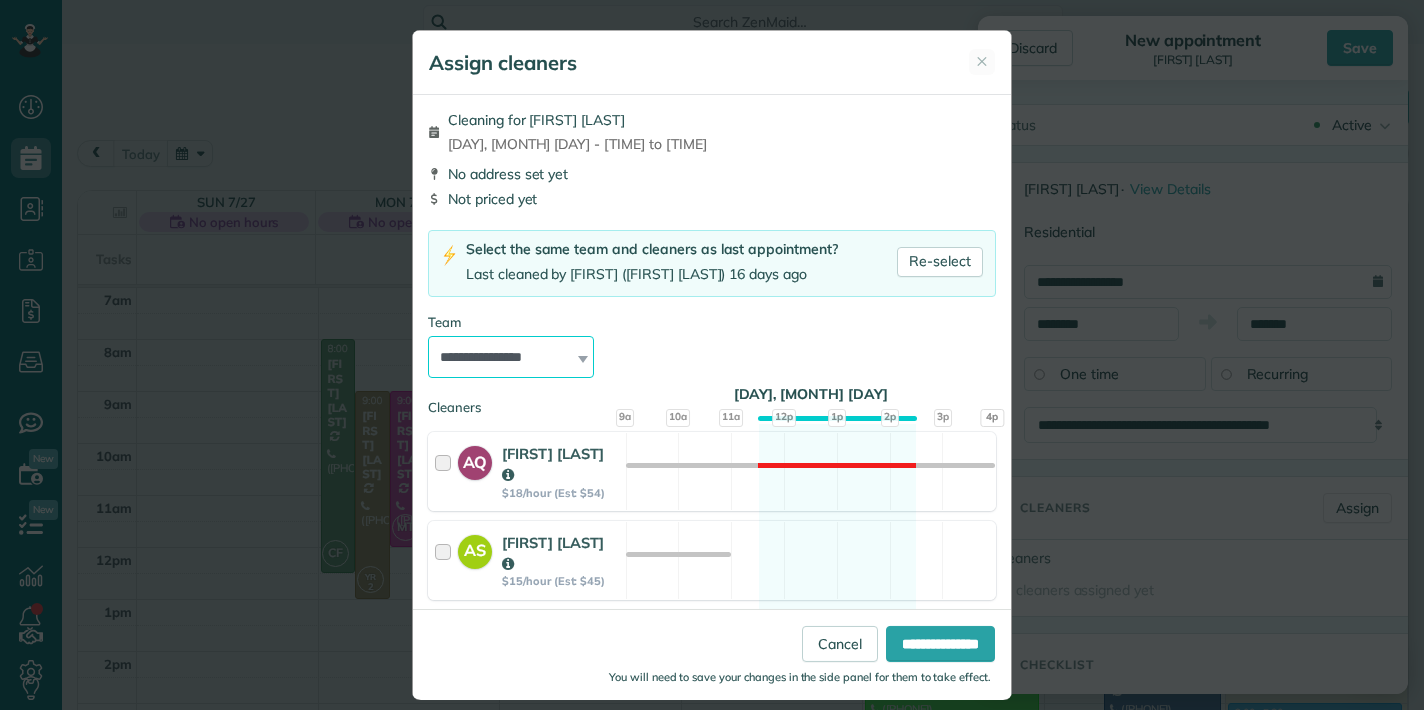 click on "**********" at bounding box center (511, 357) 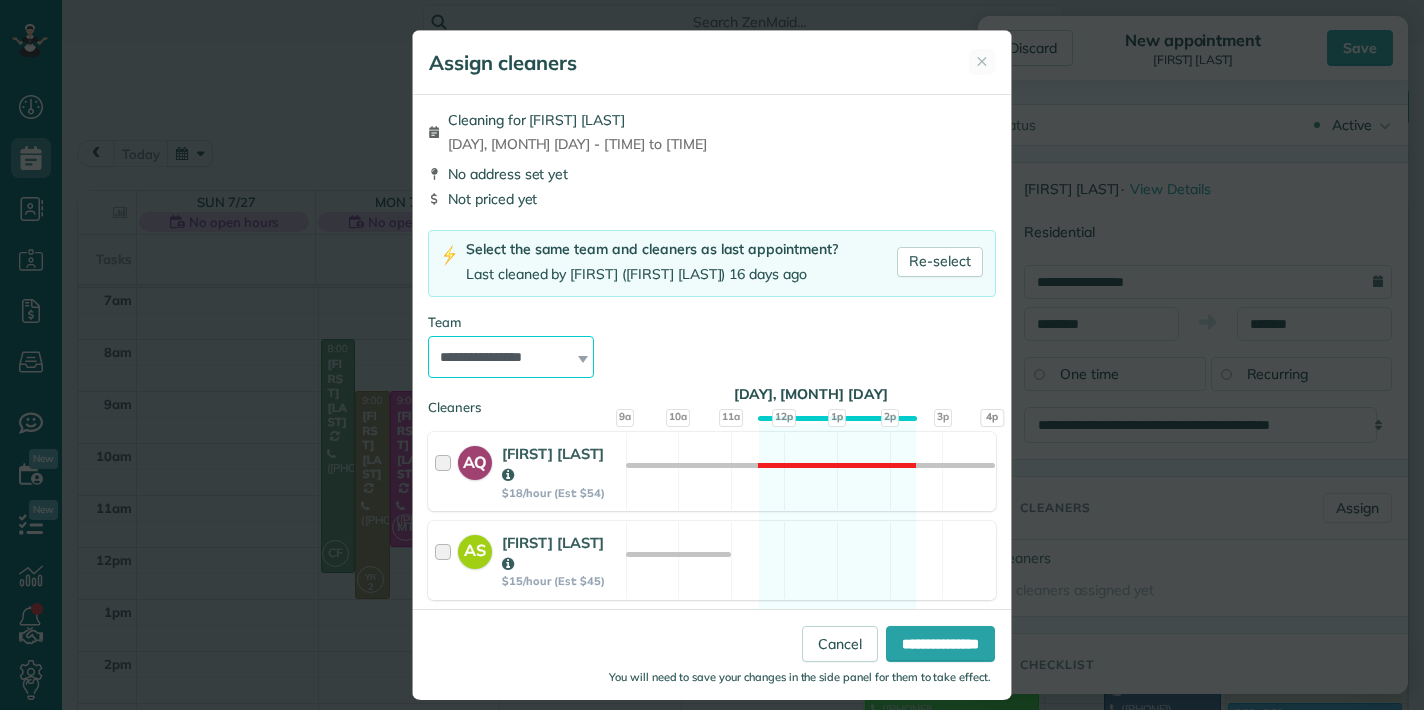 select on "*****" 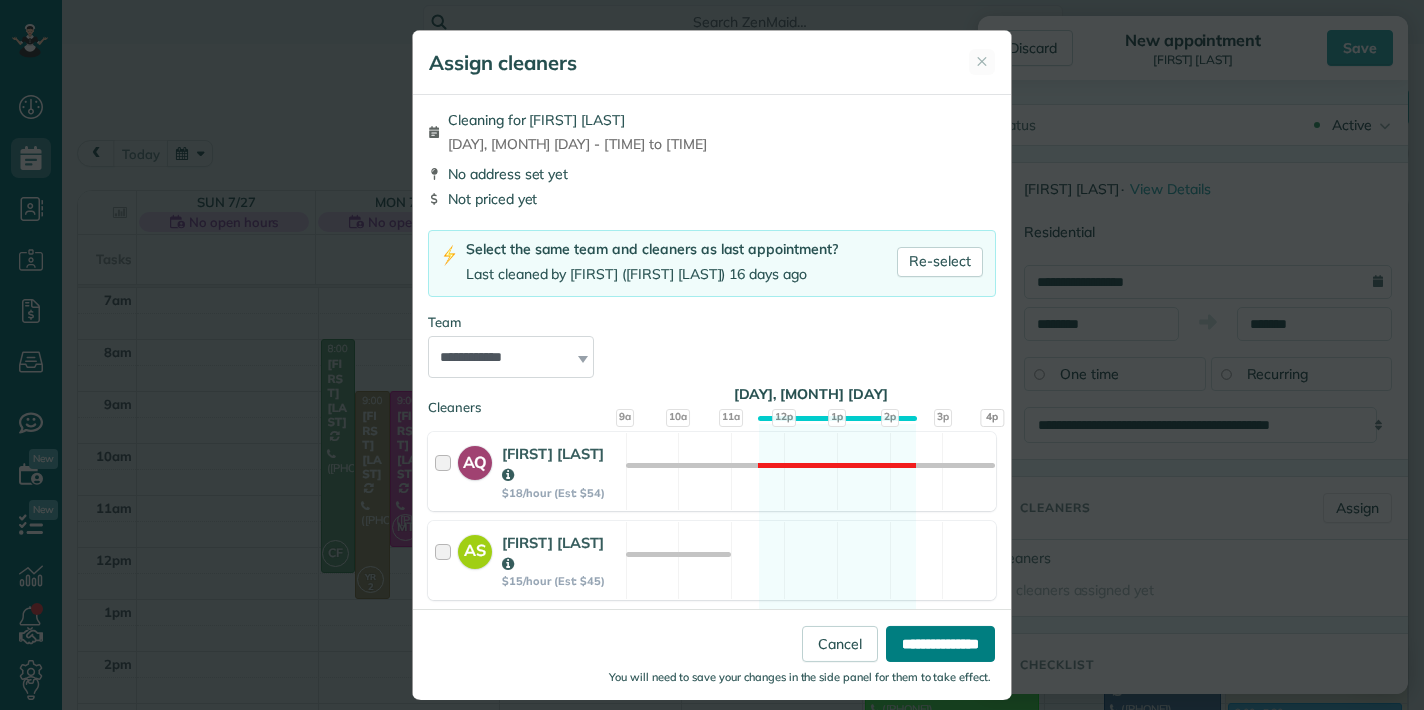 click on "**********" at bounding box center (940, 643) 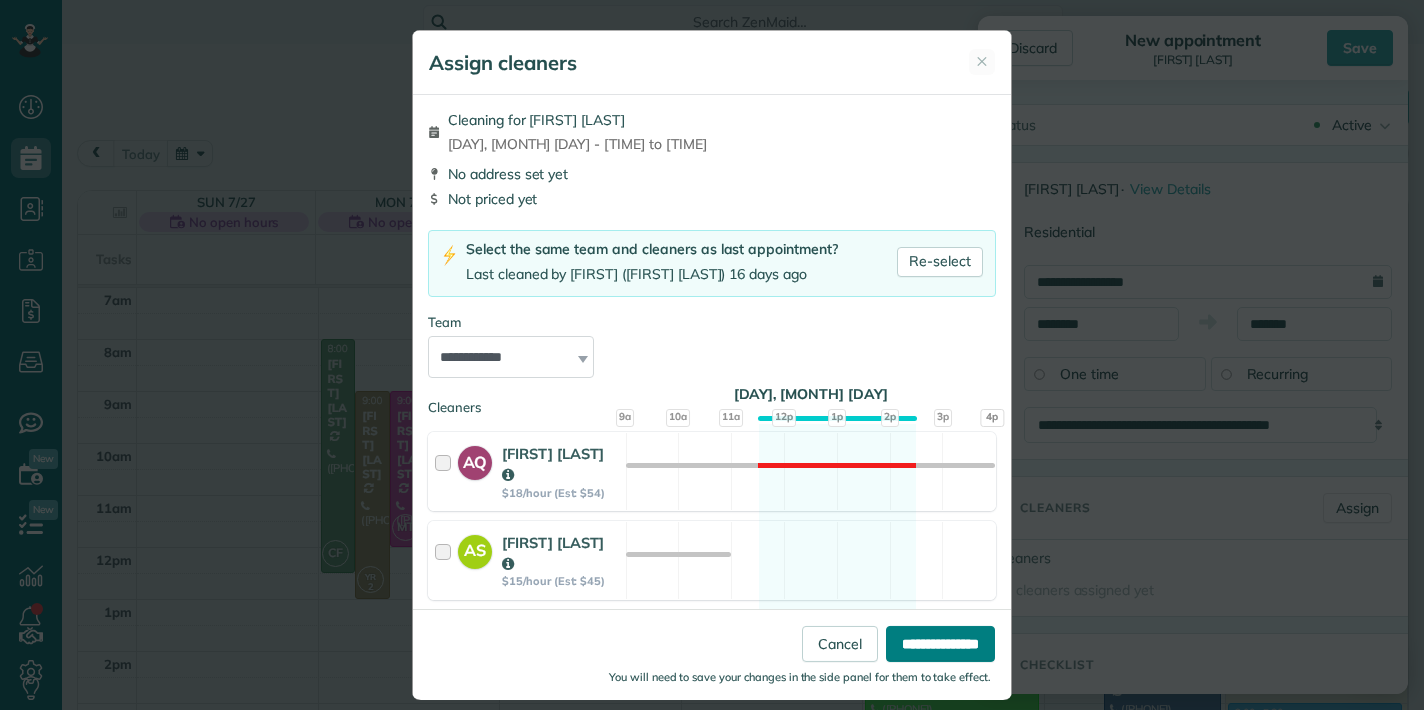 type on "******" 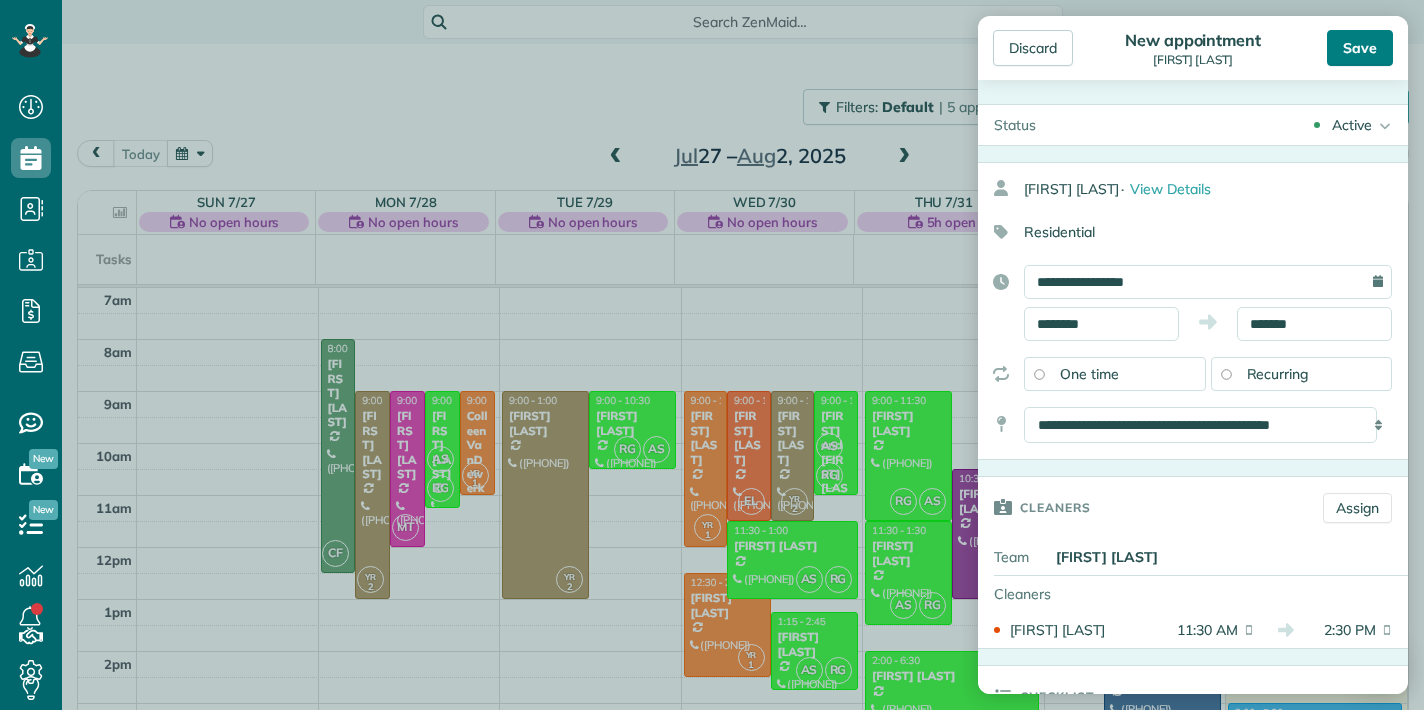 click on "Save" at bounding box center [1360, 48] 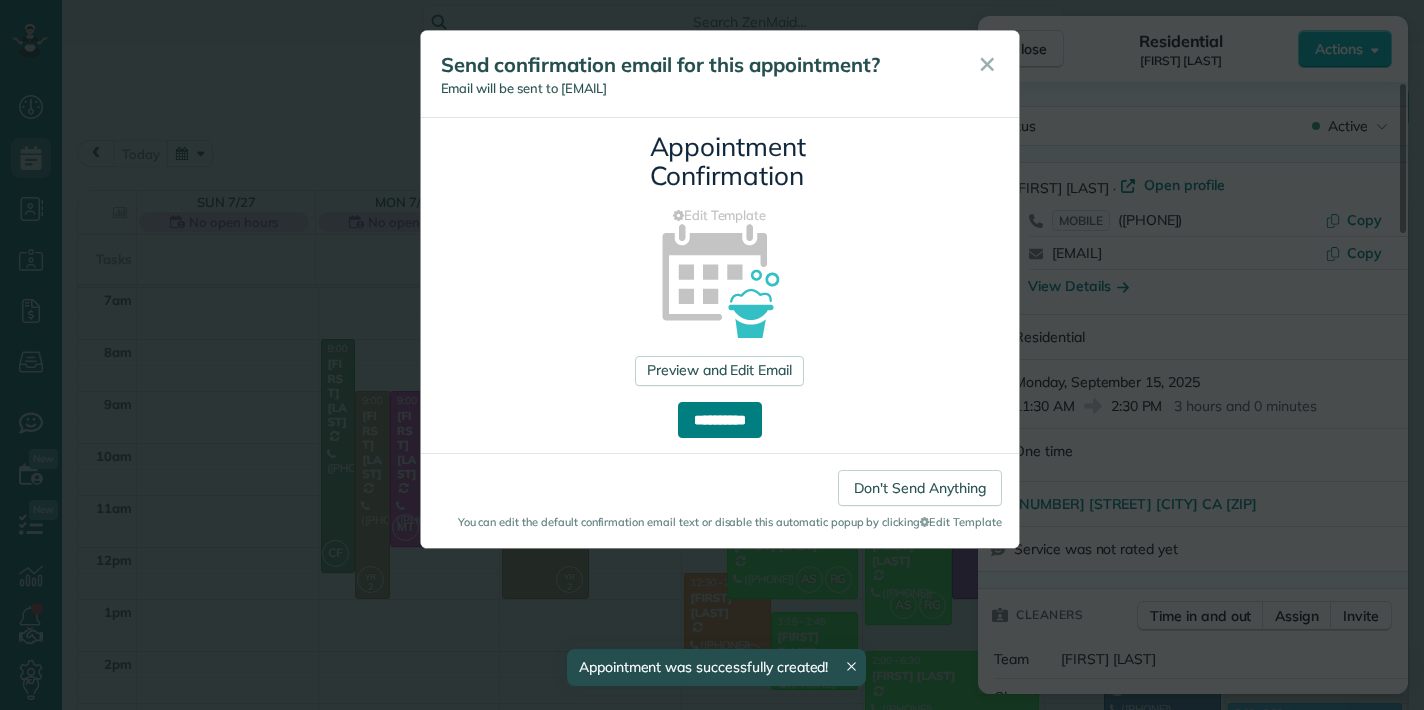 click on "**********" at bounding box center [720, 420] 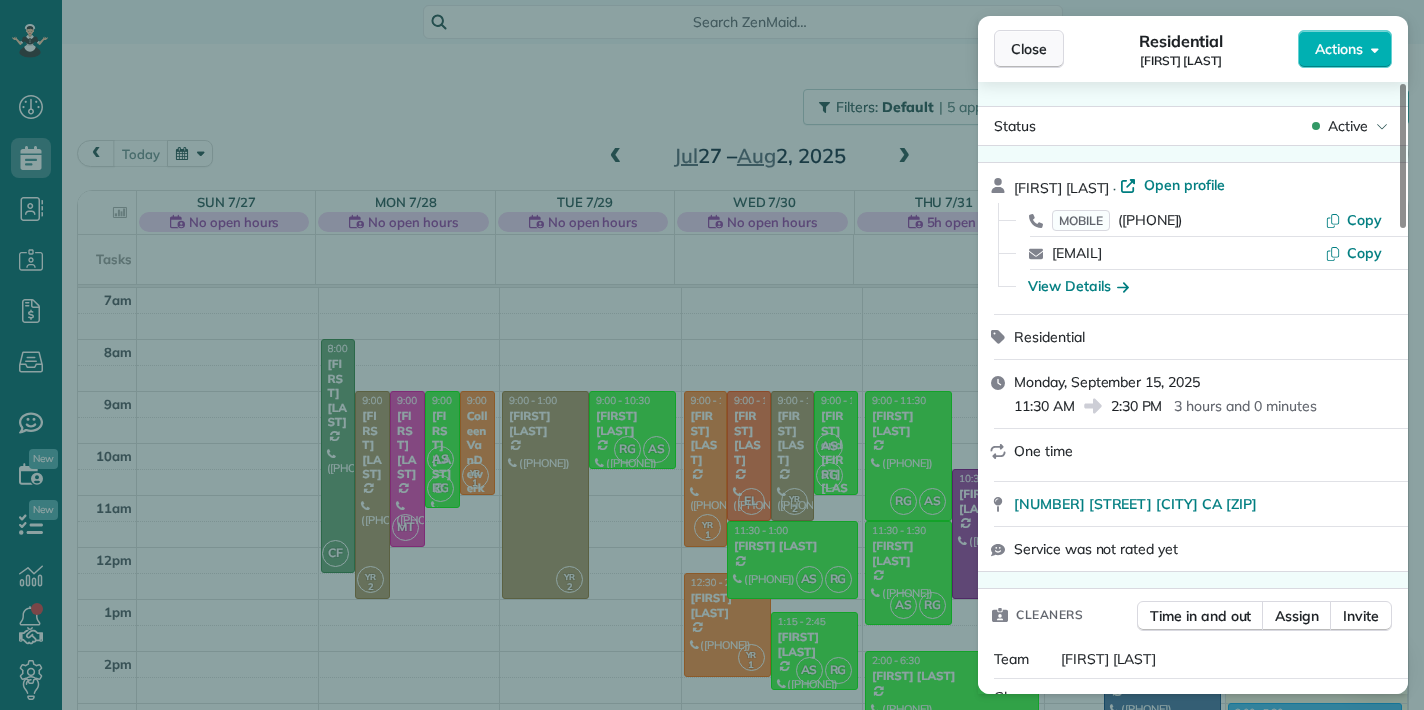 click on "Close" at bounding box center [1029, 49] 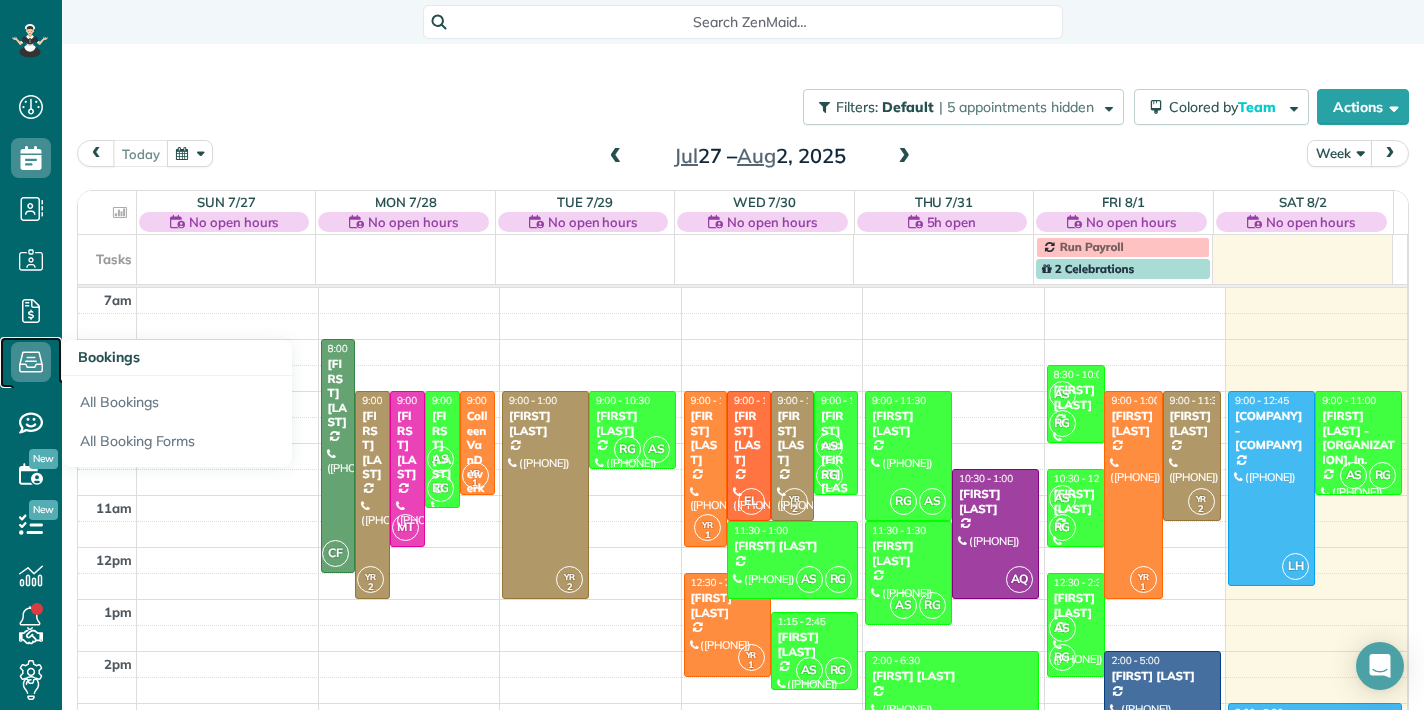 click 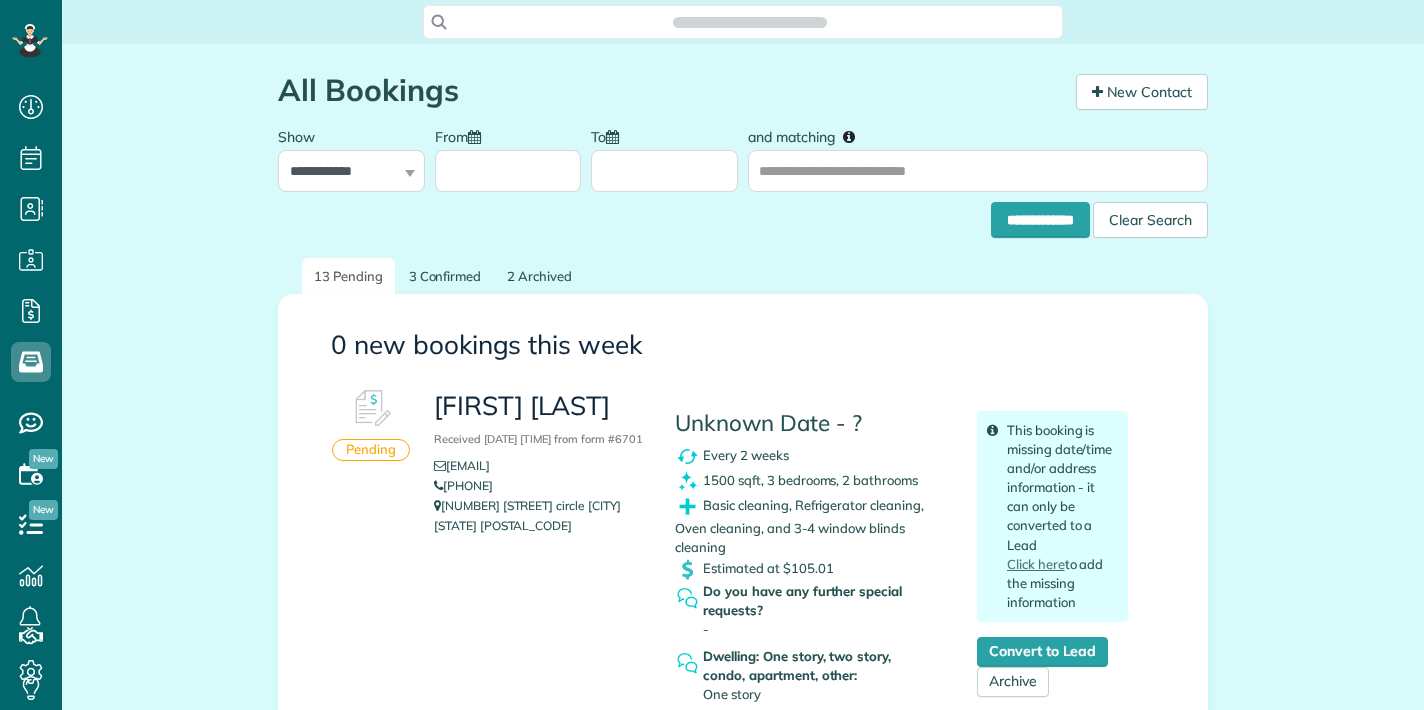 scroll, scrollTop: 0, scrollLeft: 0, axis: both 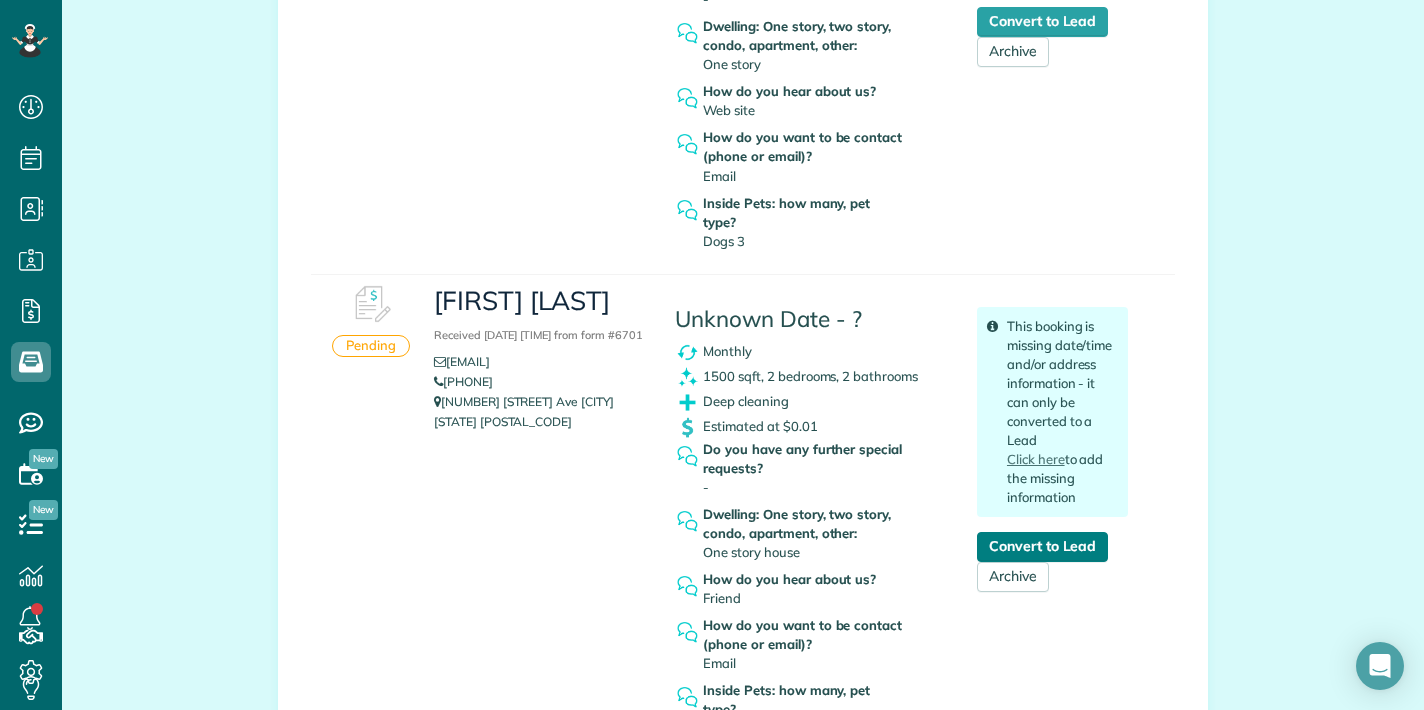 click on "Convert to Lead" at bounding box center [1042, 547] 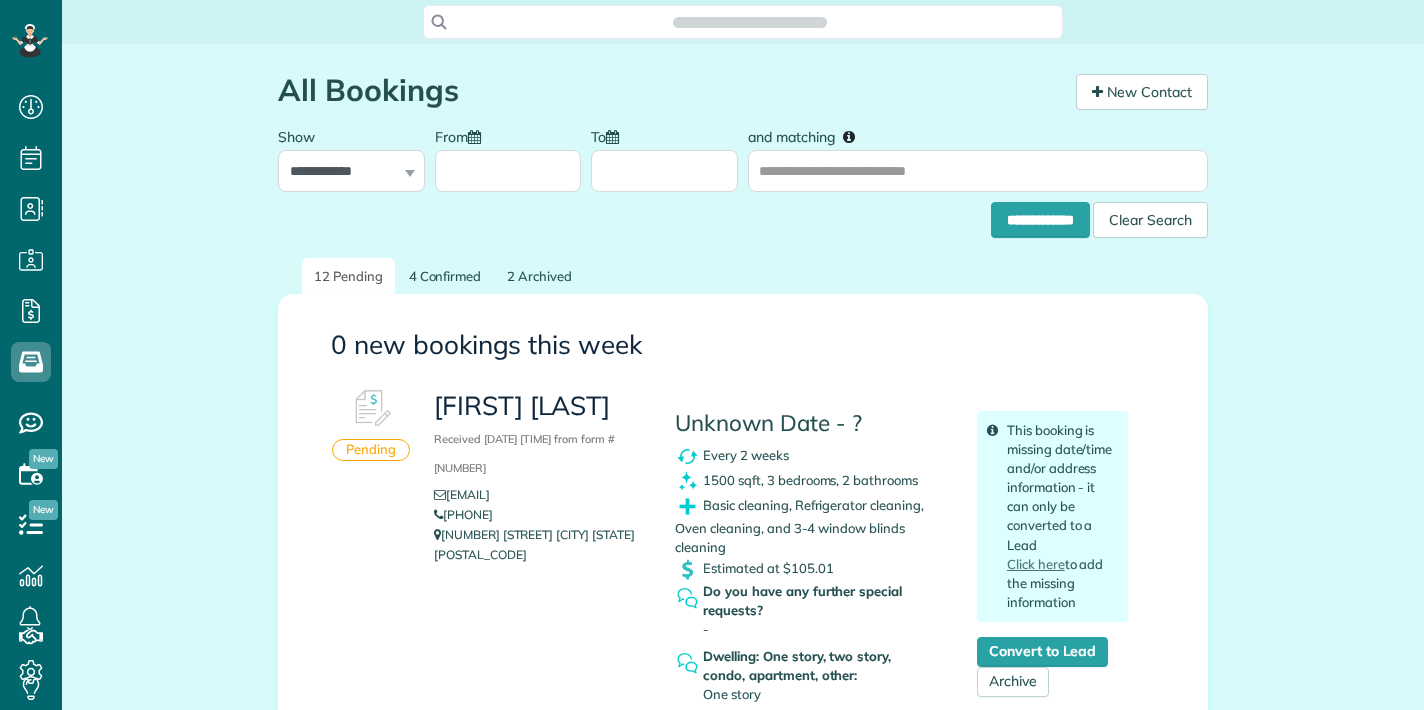 scroll, scrollTop: 0, scrollLeft: 0, axis: both 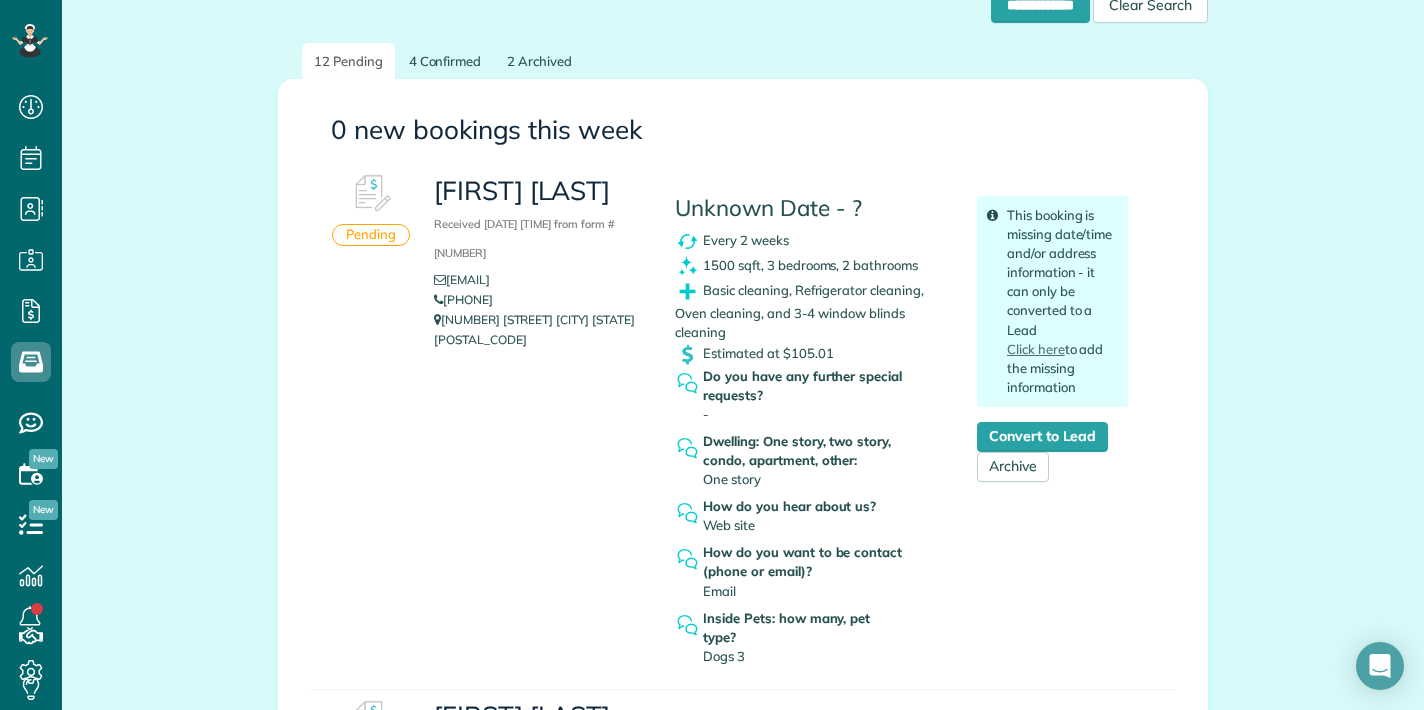 click on "Pending" at bounding box center (371, 235) 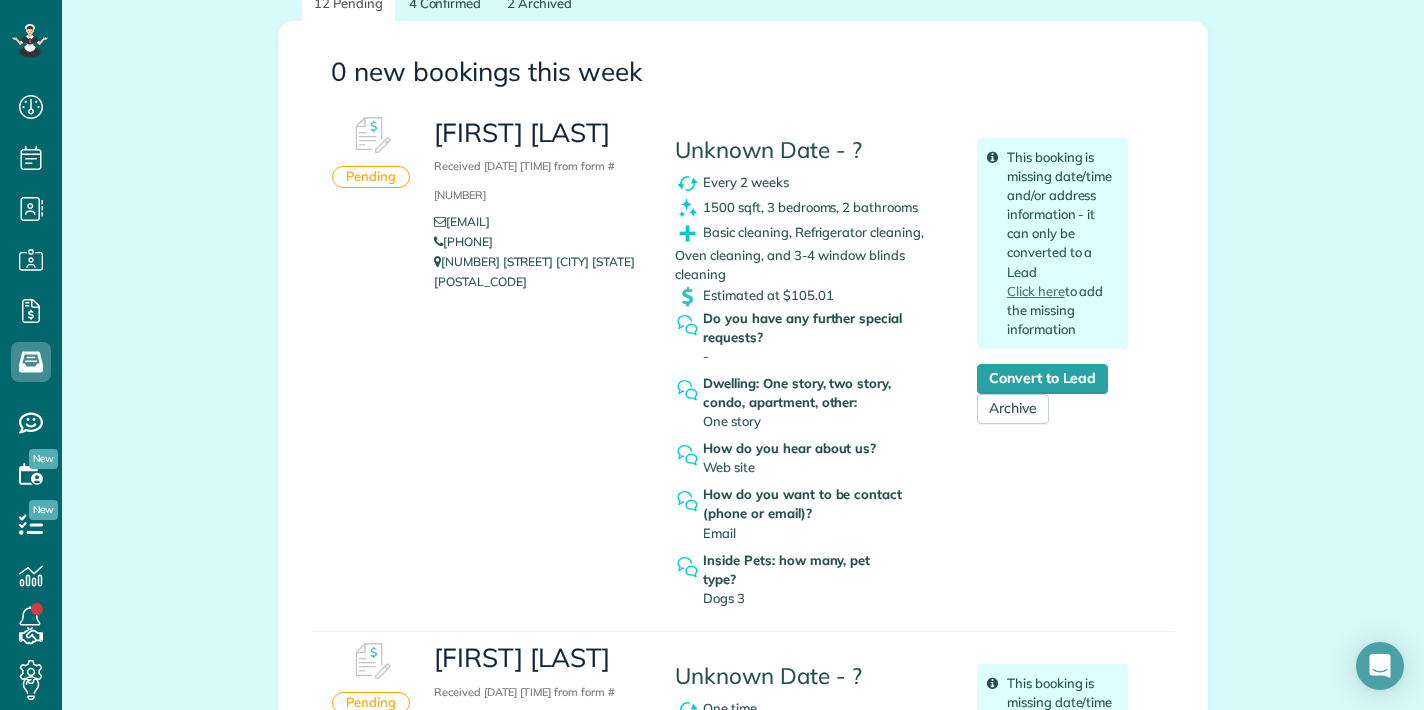 scroll, scrollTop: 274, scrollLeft: 0, axis: vertical 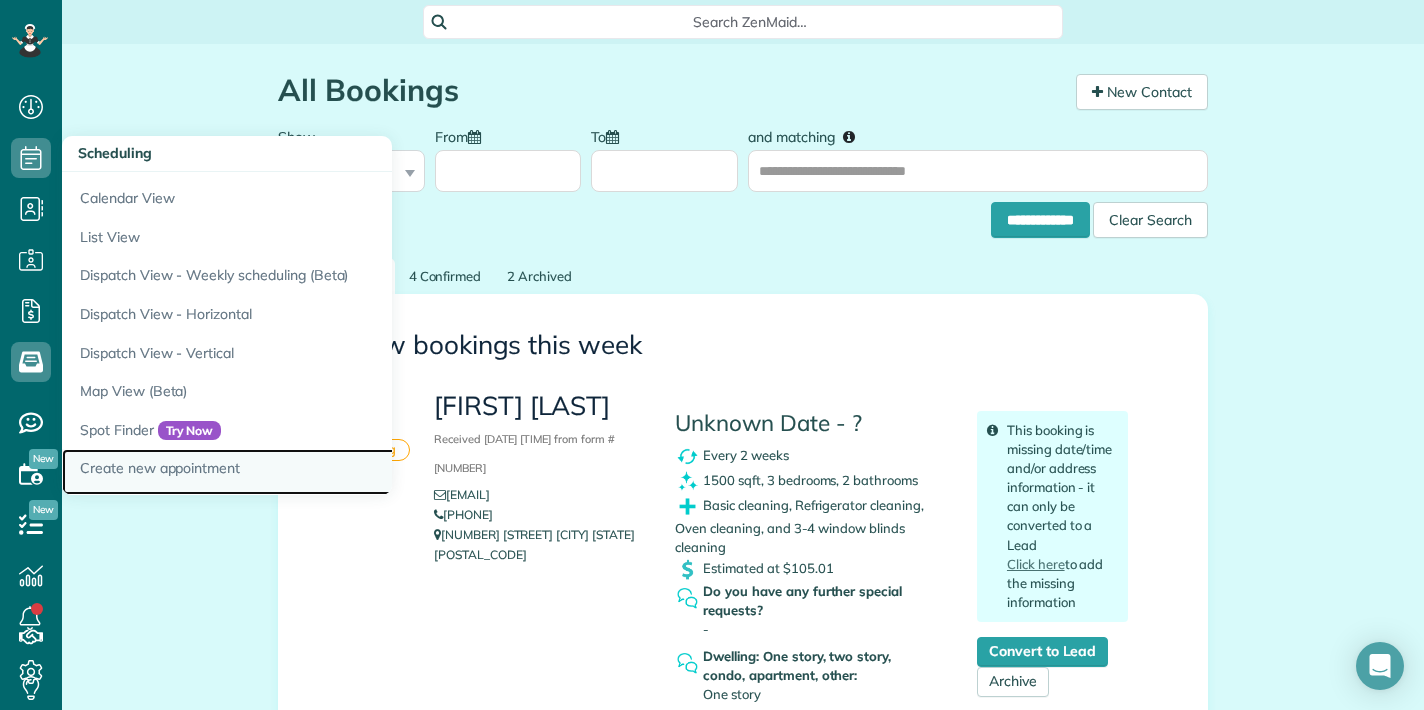 click on "Create new appointment" at bounding box center [312, 472] 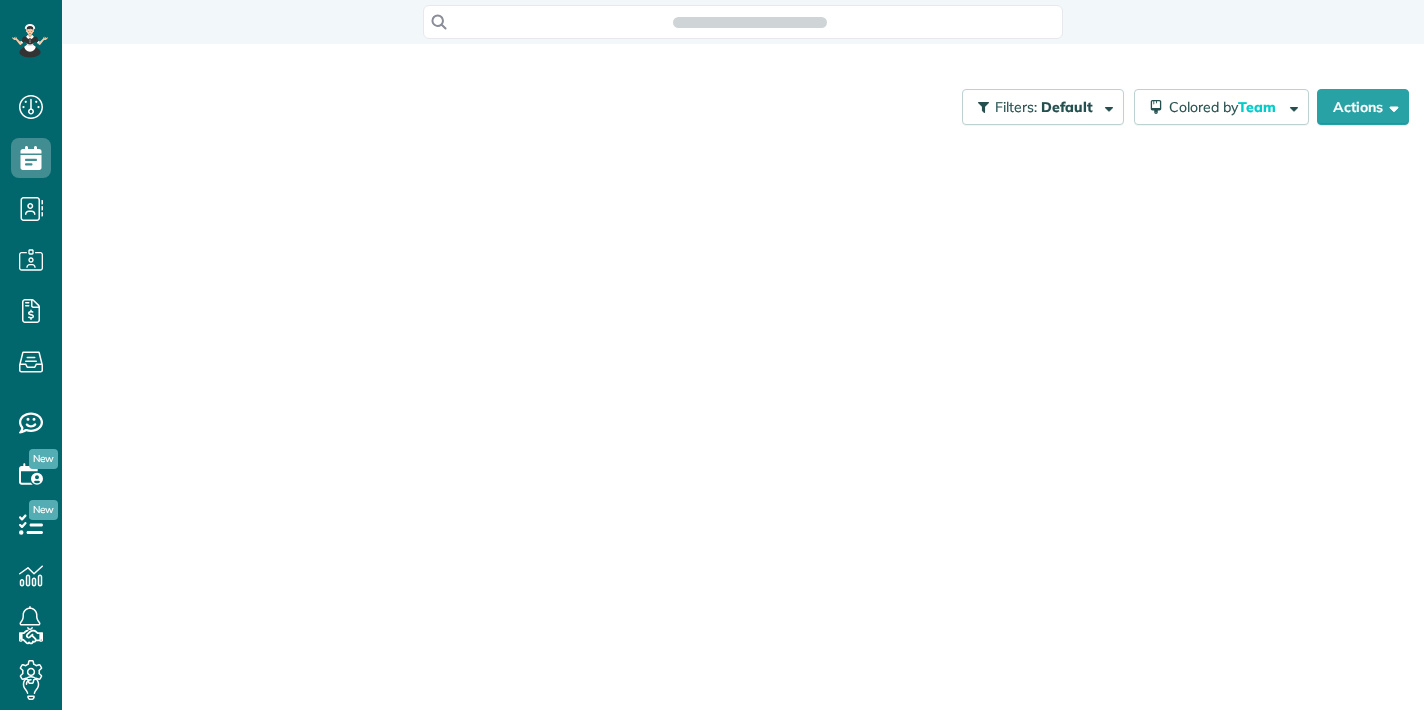 scroll, scrollTop: 0, scrollLeft: 0, axis: both 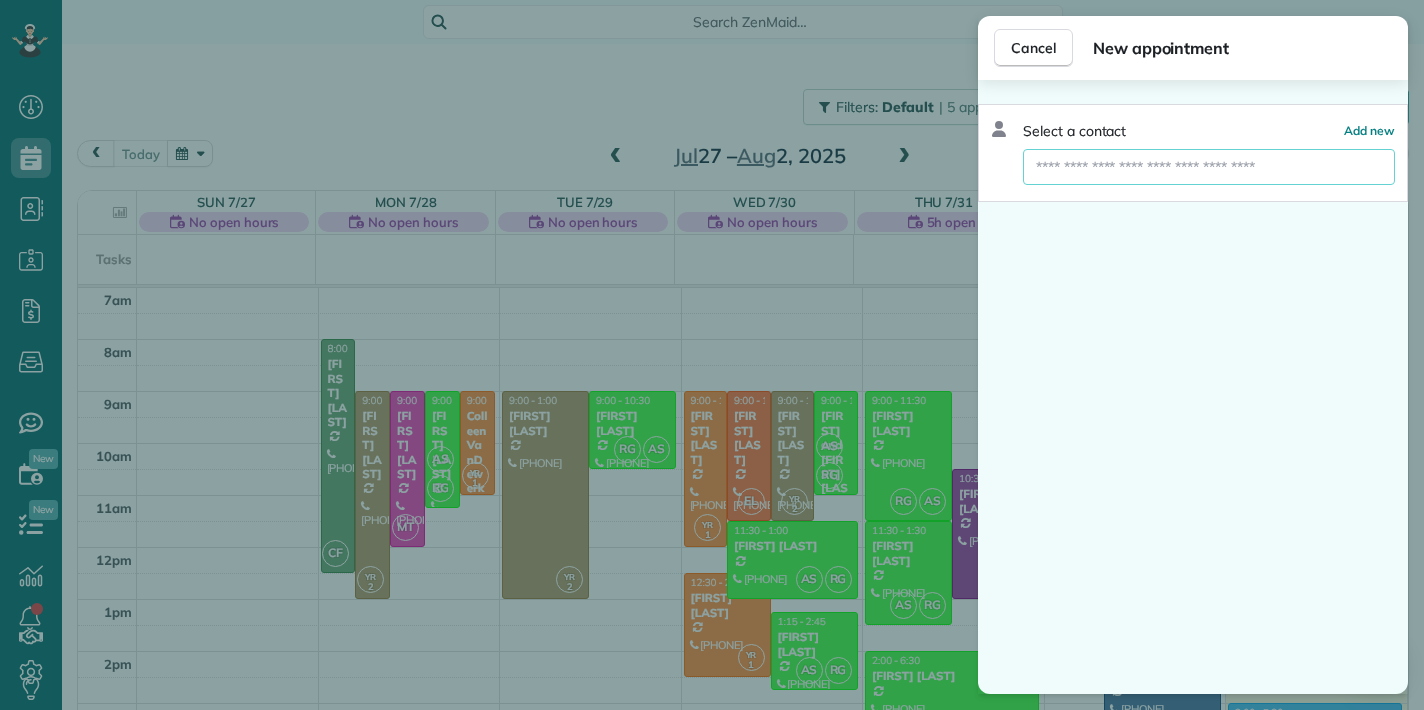 click at bounding box center [1209, 167] 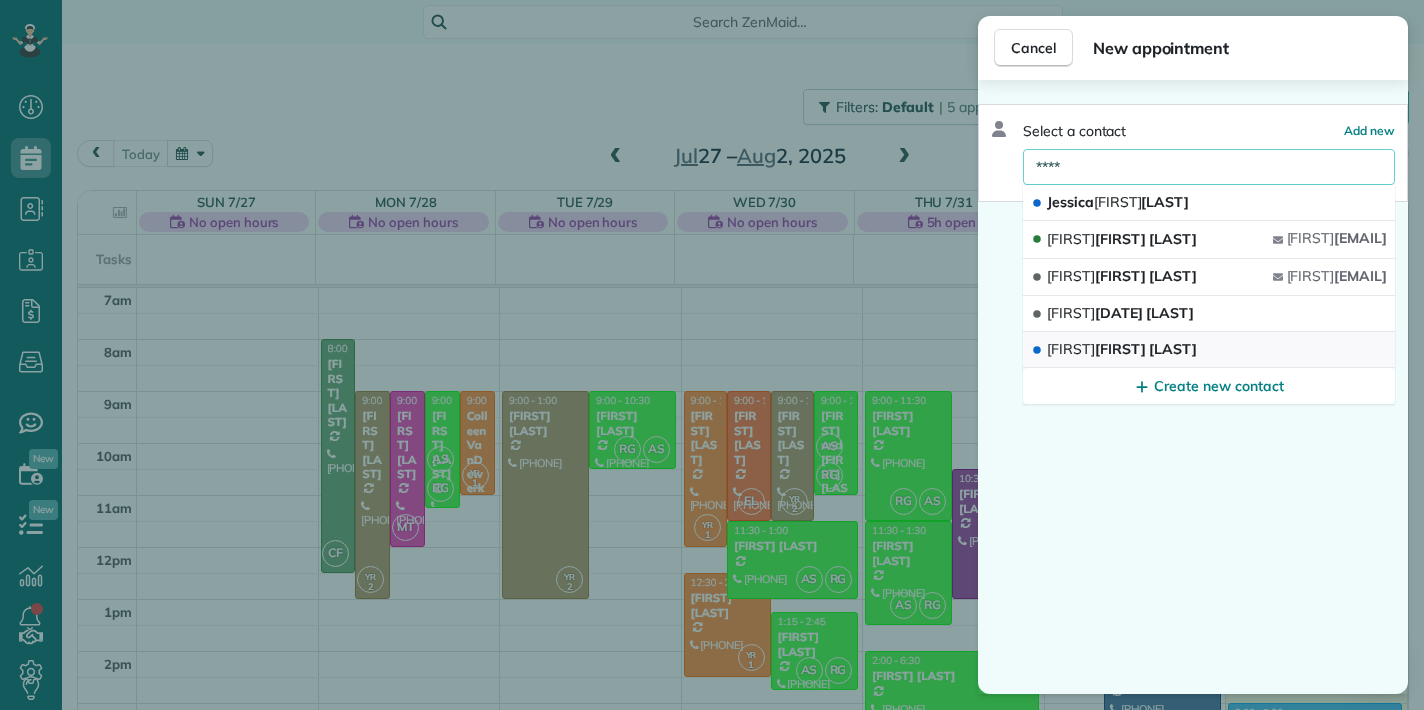type on "****" 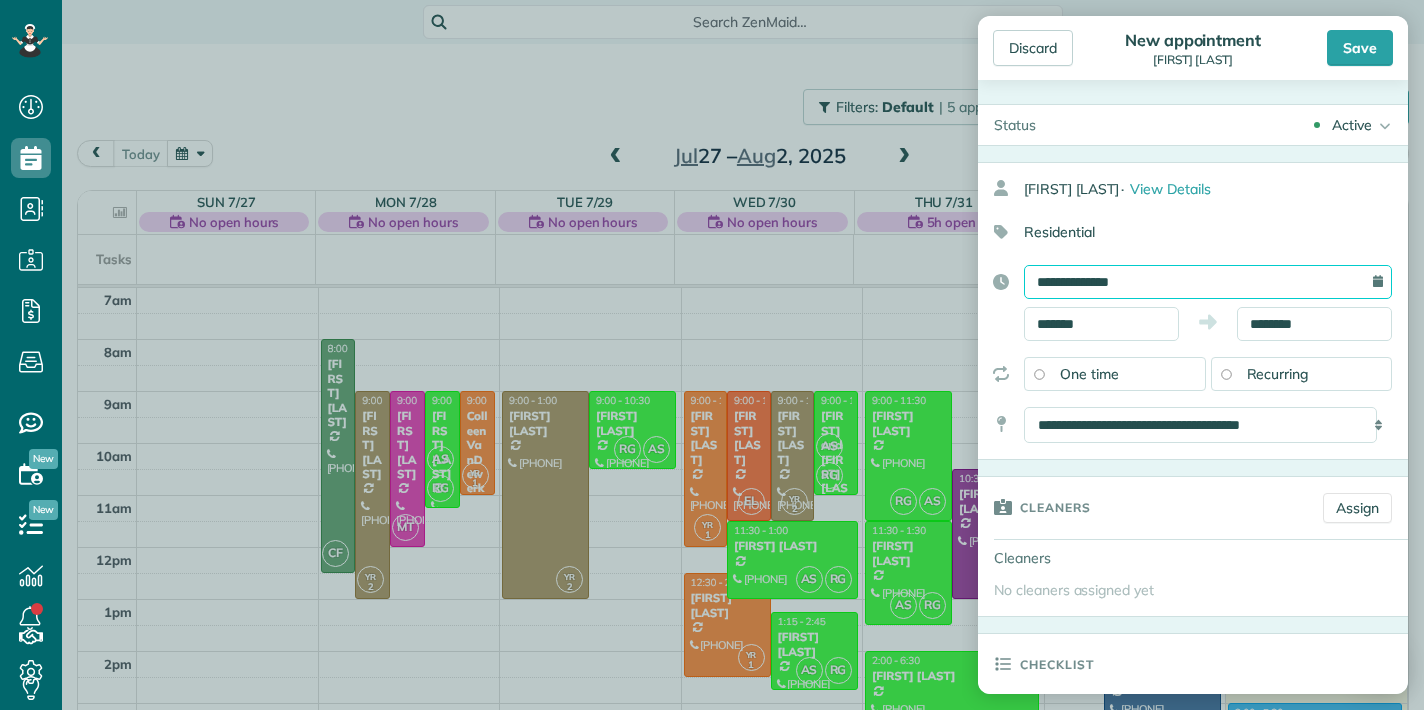 click on "**********" at bounding box center (1208, 282) 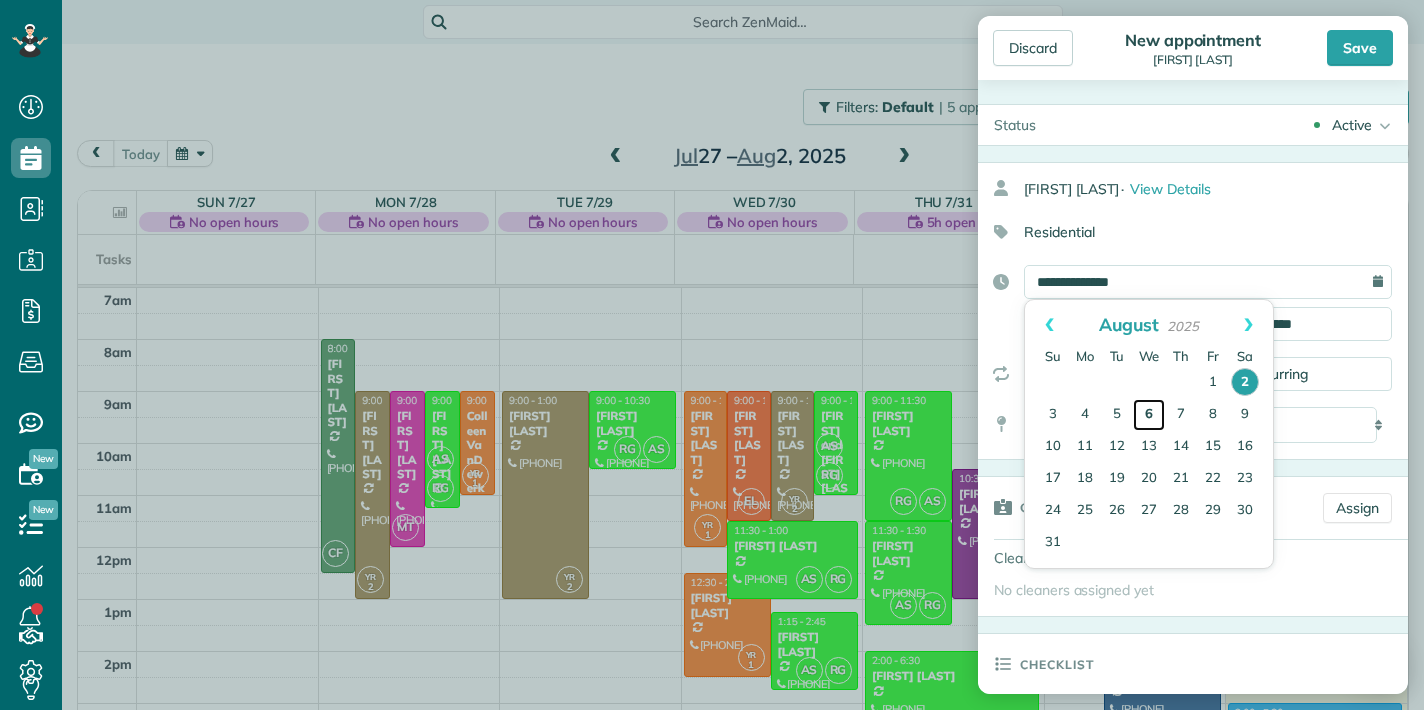 click on "6" at bounding box center [1149, 415] 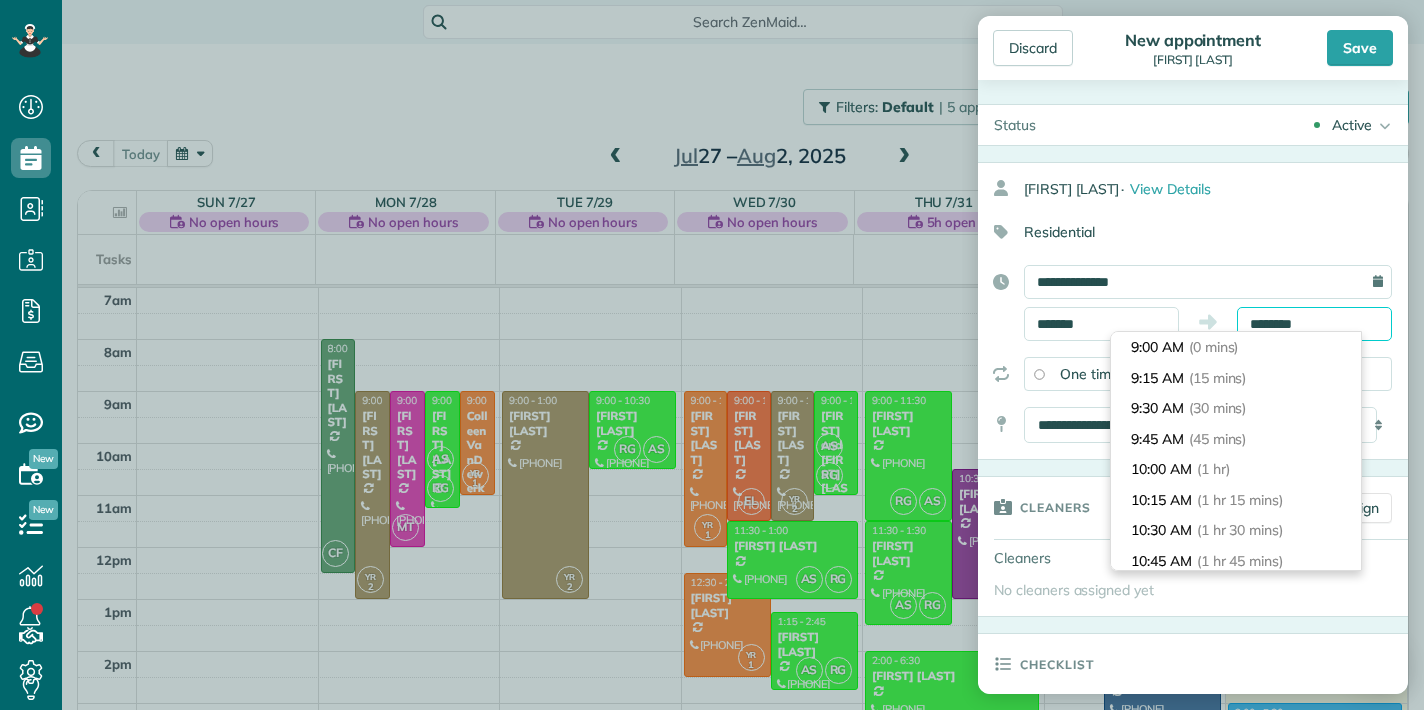 click on "********" at bounding box center (1314, 324) 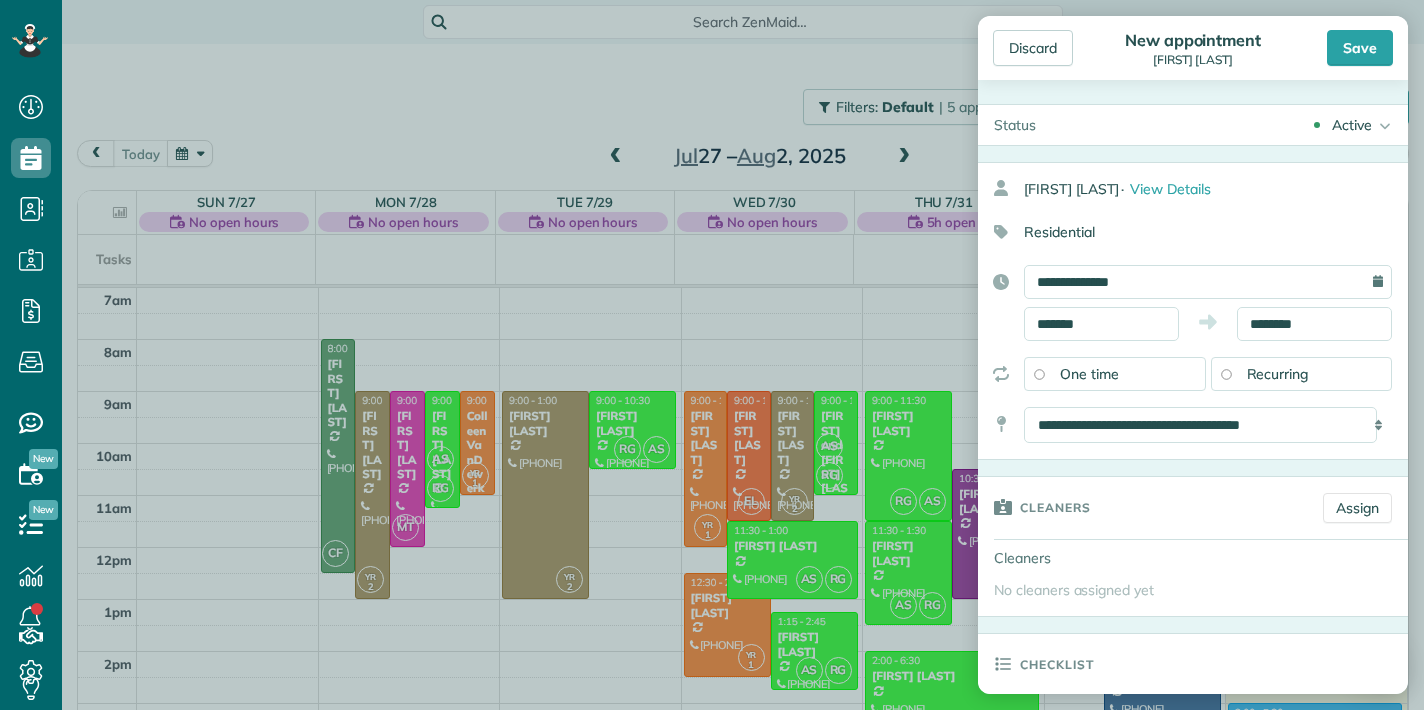 click on "Residential" at bounding box center (1185, 232) 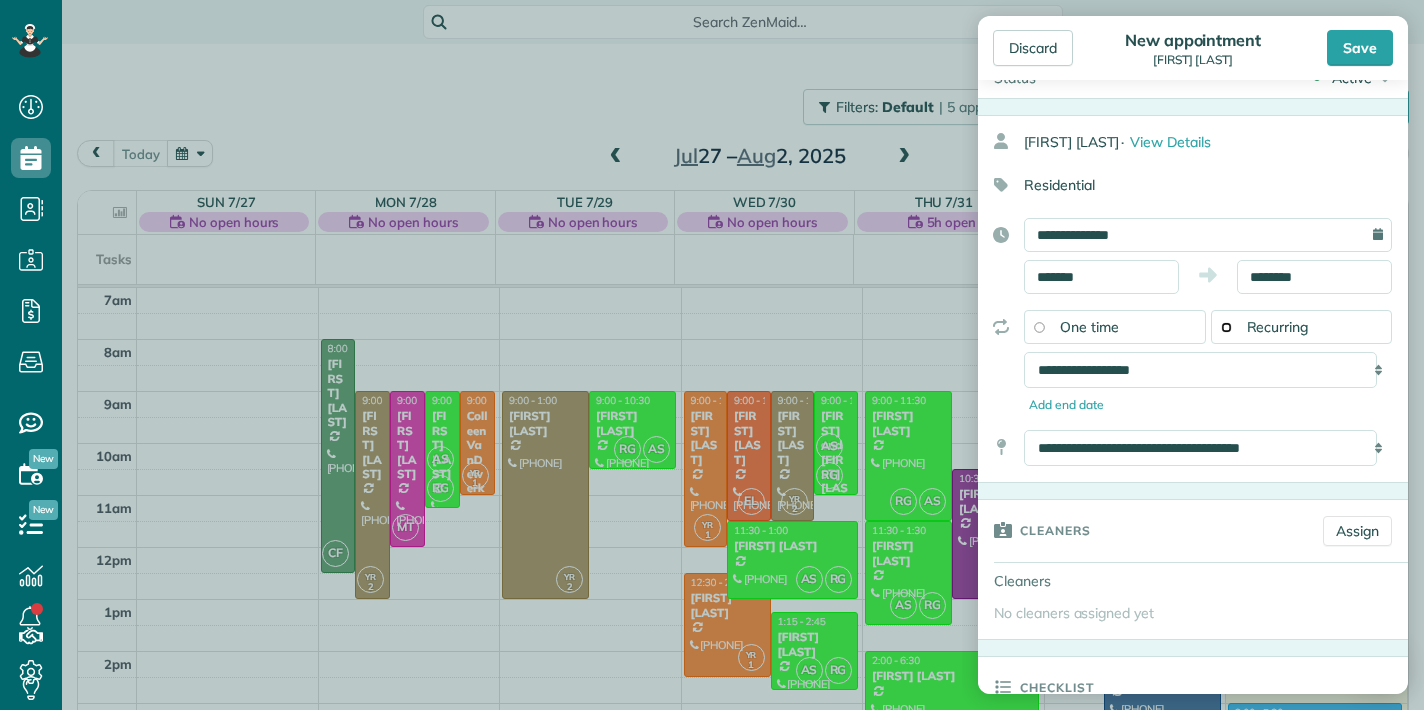 scroll, scrollTop: 54, scrollLeft: 0, axis: vertical 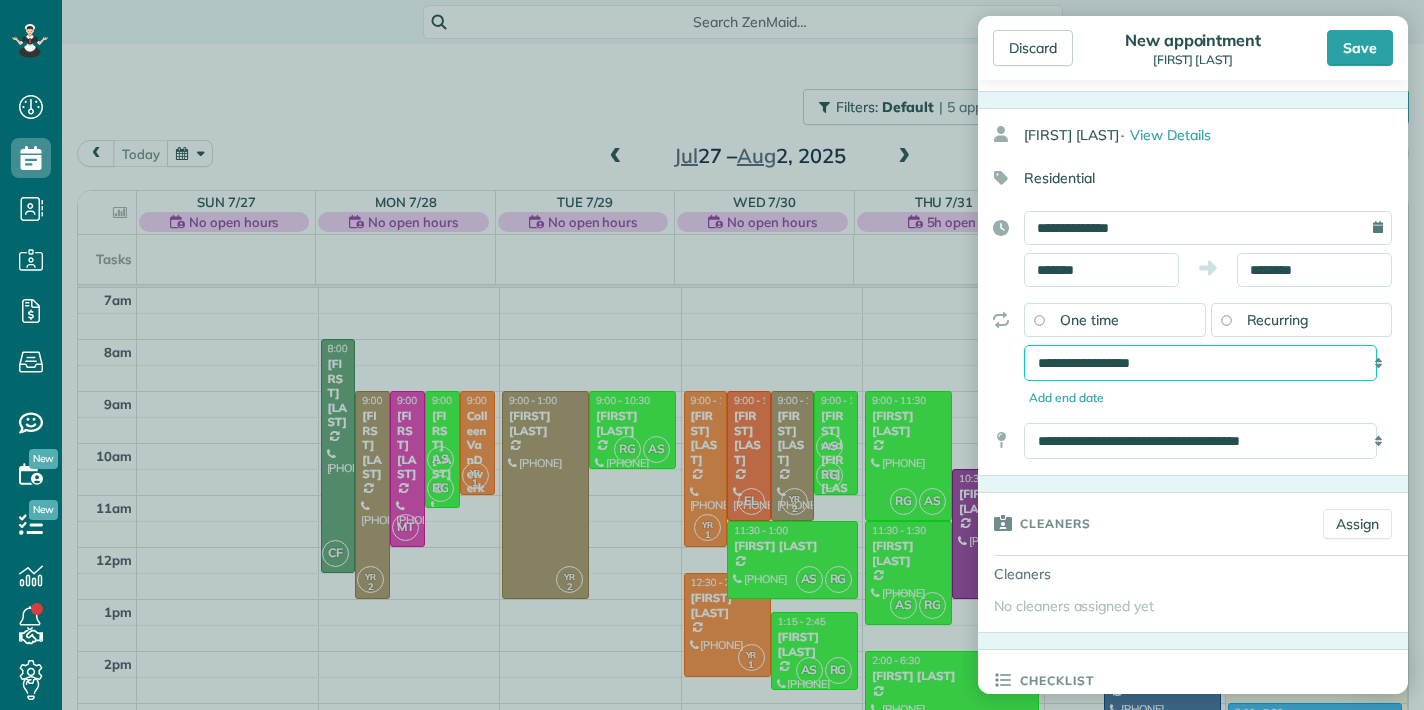 click on "**********" at bounding box center (1200, 363) 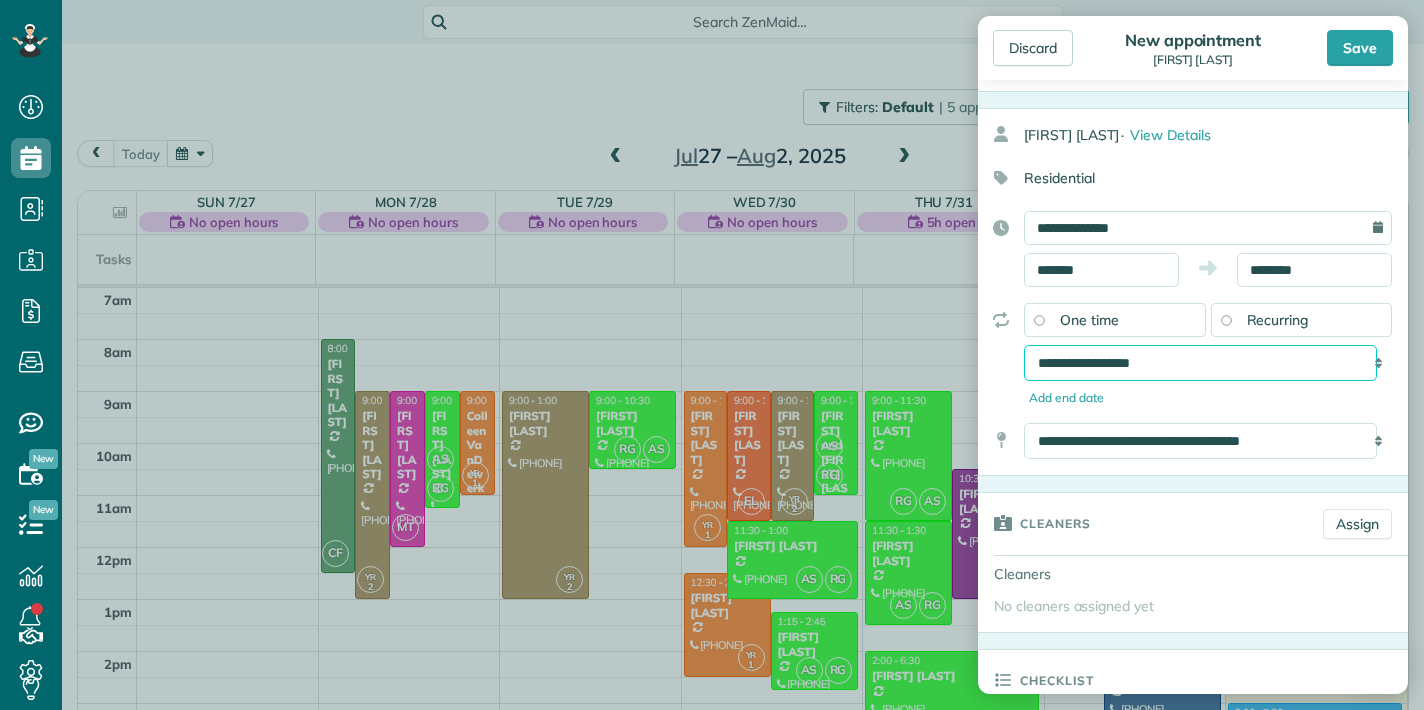select on "**********" 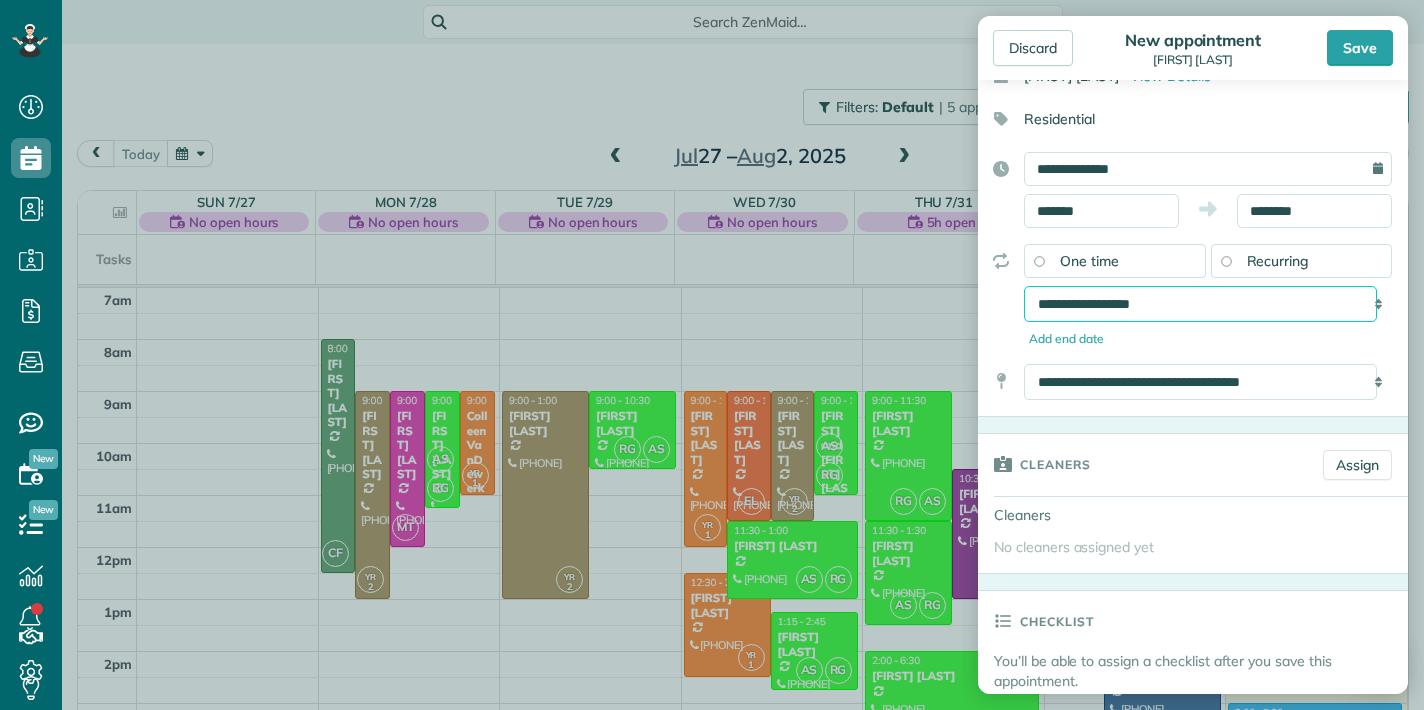 scroll, scrollTop: 134, scrollLeft: 0, axis: vertical 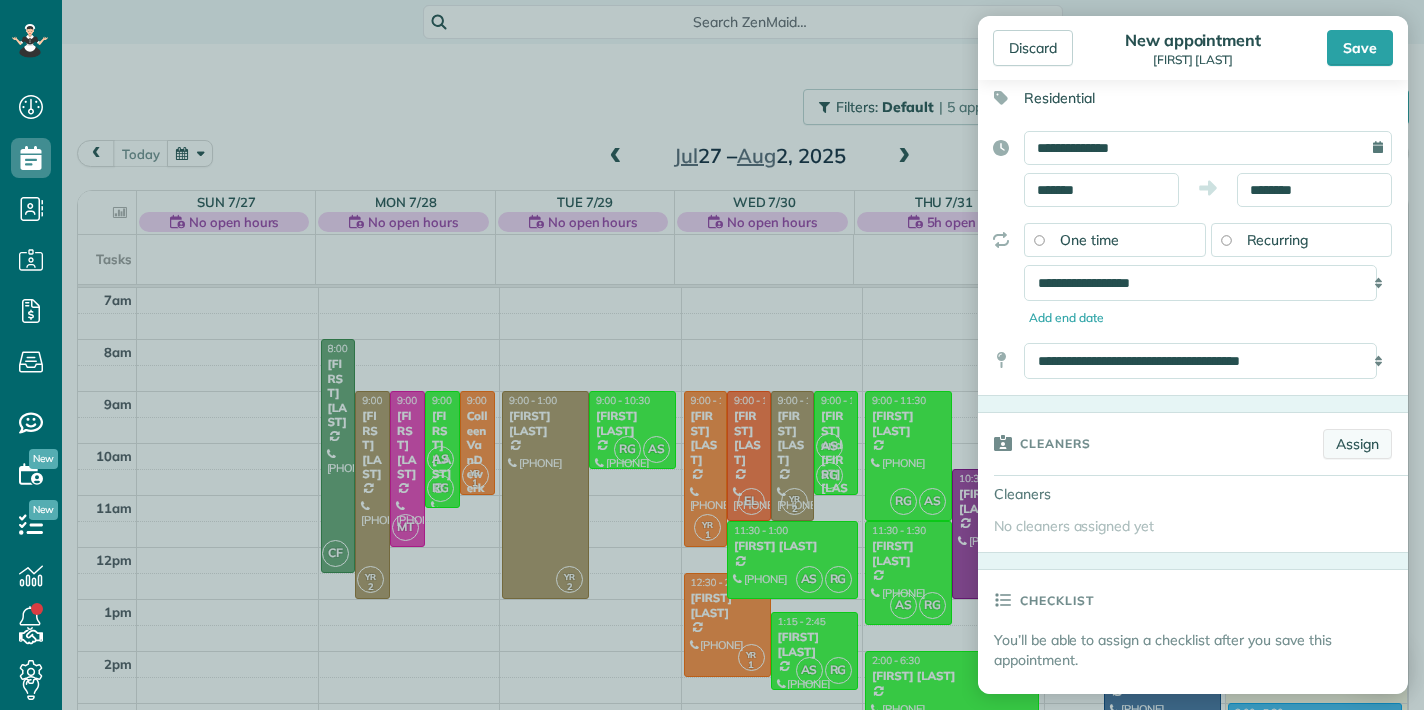 click on "Assign" at bounding box center [1357, 444] 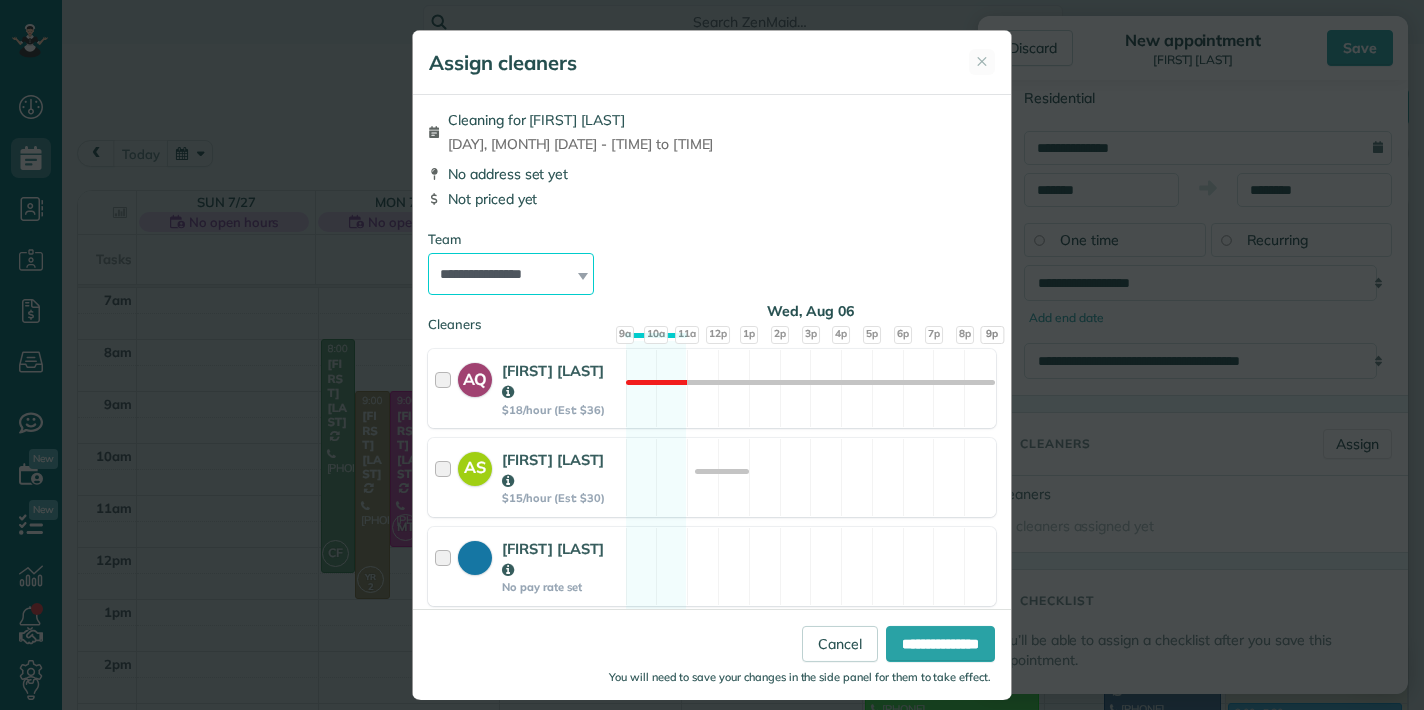 click on "**********" at bounding box center [511, 274] 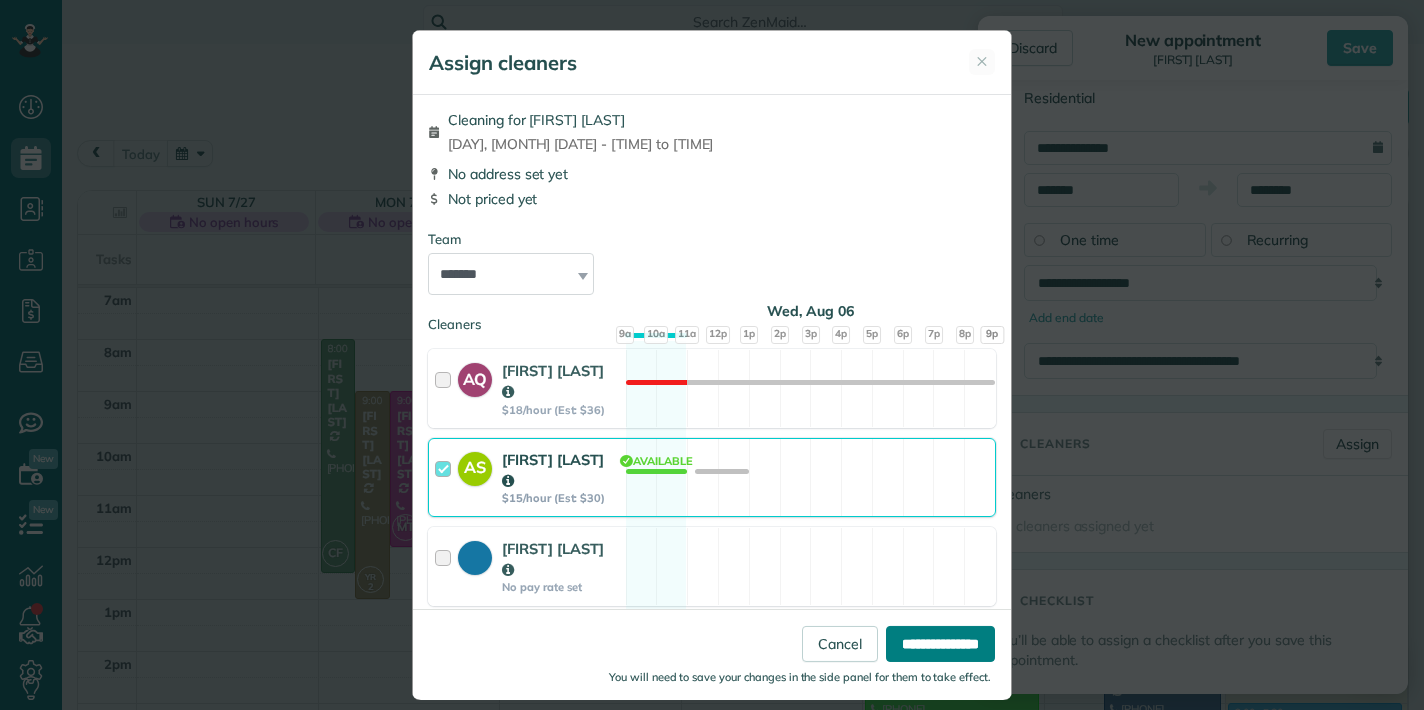 drag, startPoint x: 941, startPoint y: 647, endPoint x: 957, endPoint y: 638, distance: 18.35756 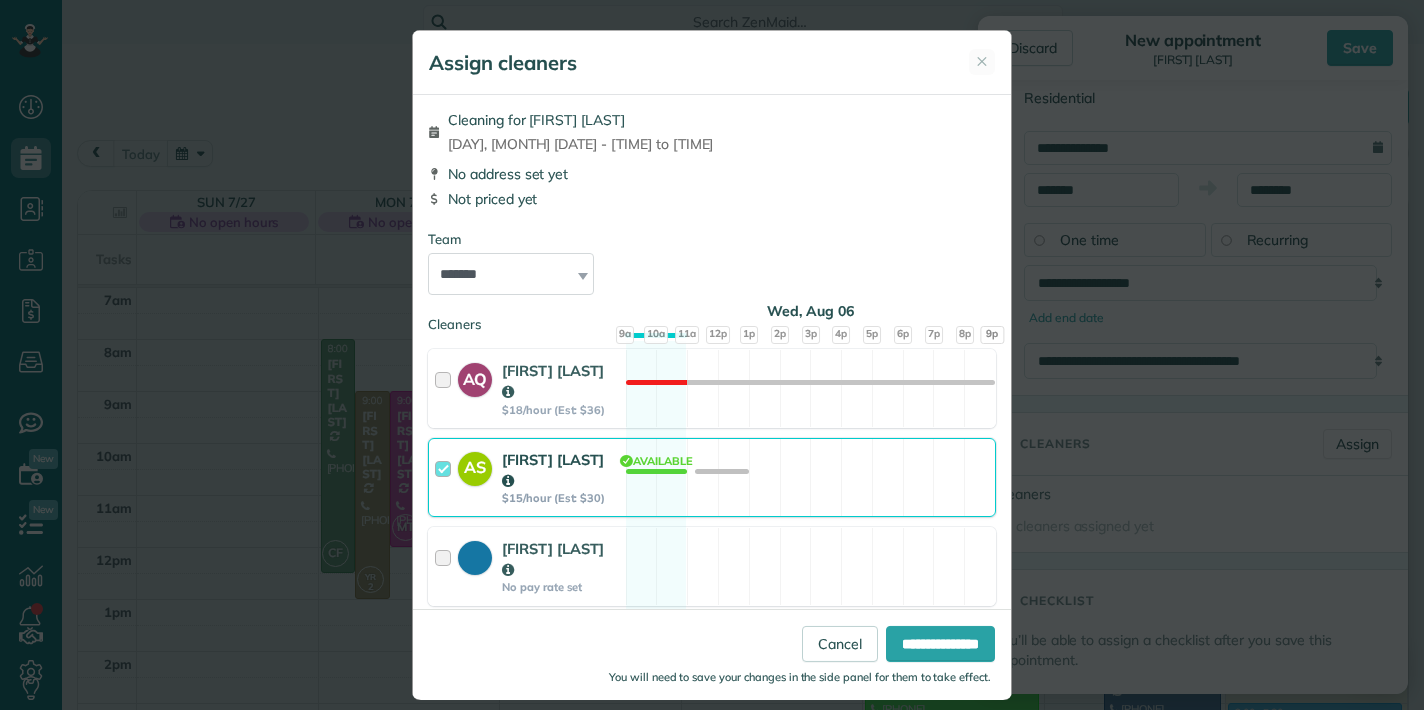 type on "******" 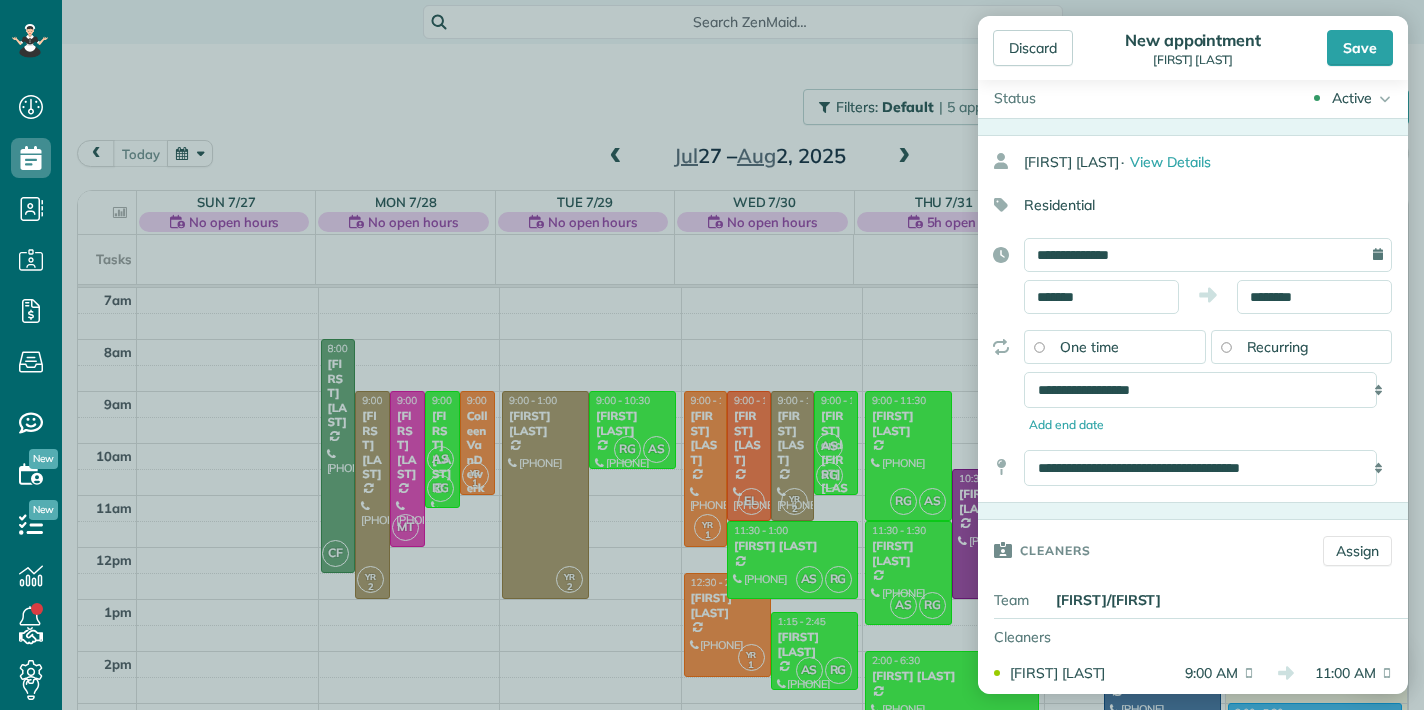 scroll, scrollTop: 0, scrollLeft: 0, axis: both 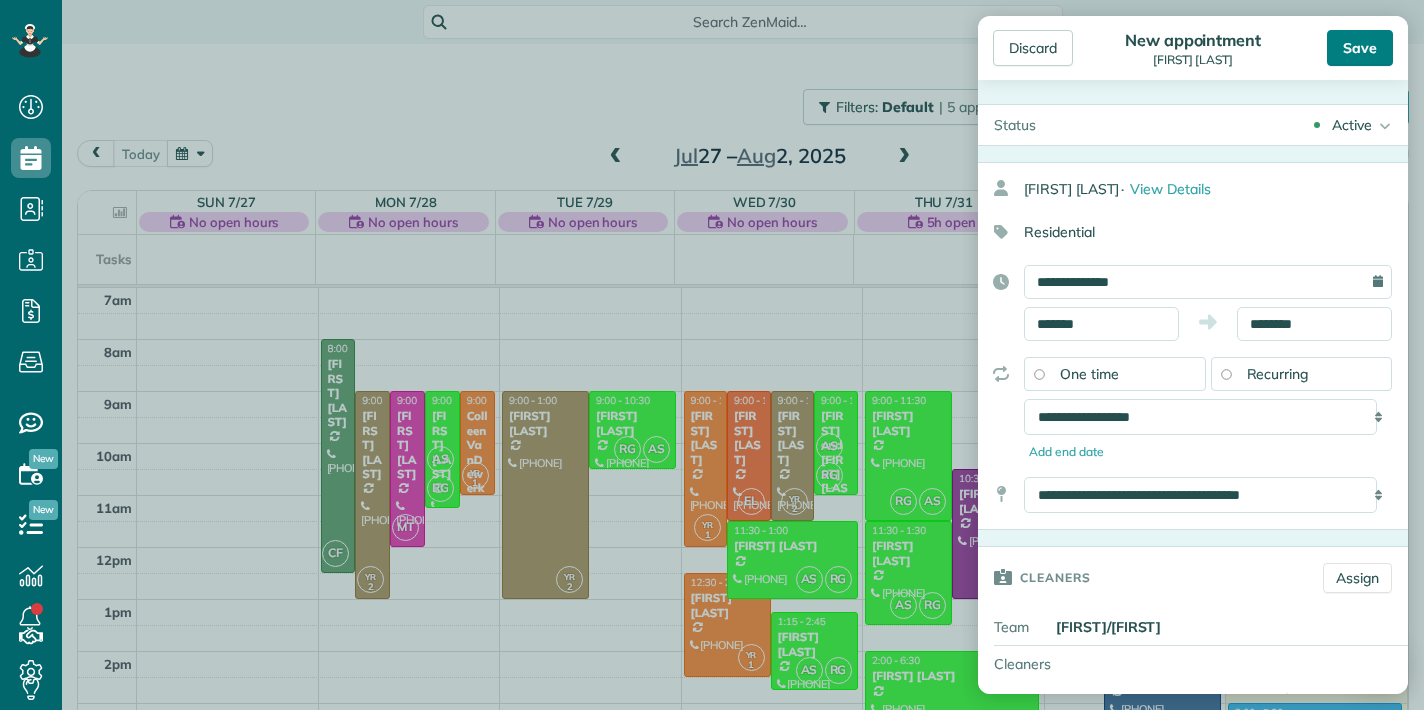 click on "Save" at bounding box center [1360, 48] 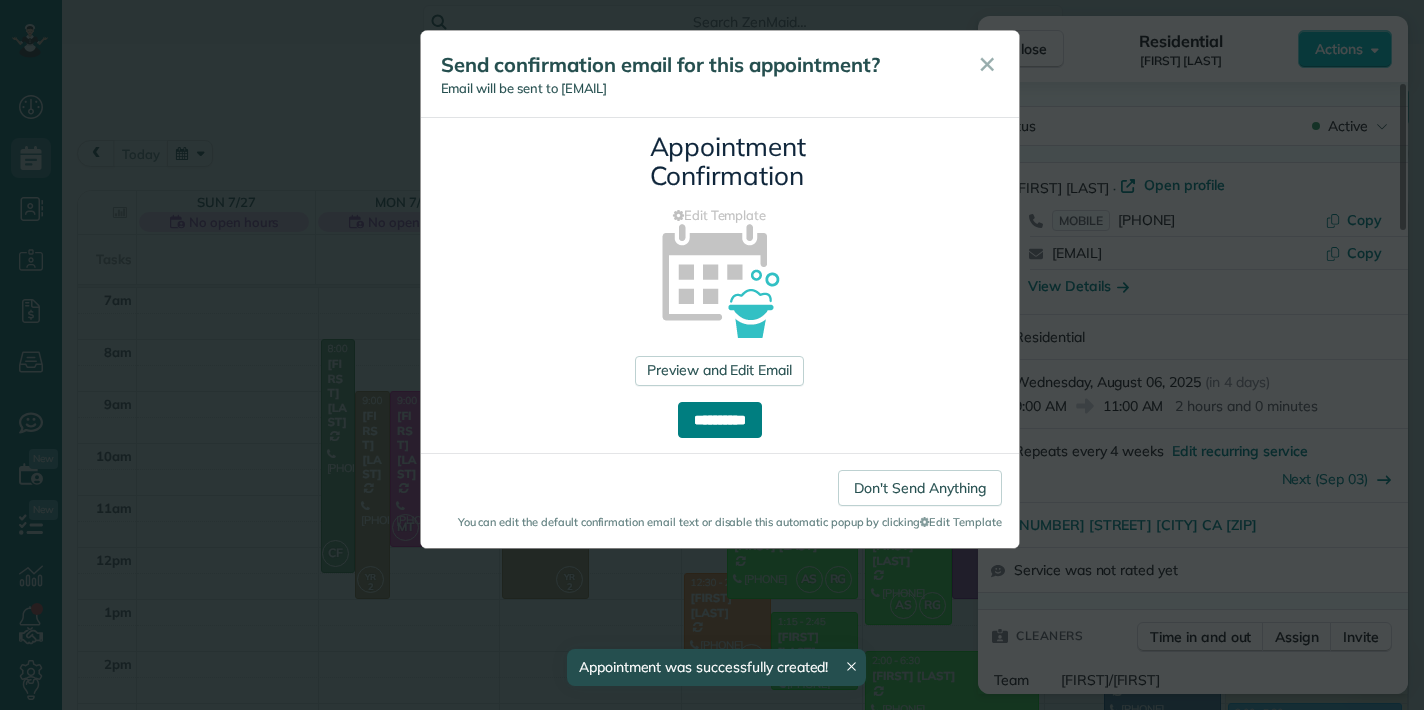 click on "**********" at bounding box center [720, 420] 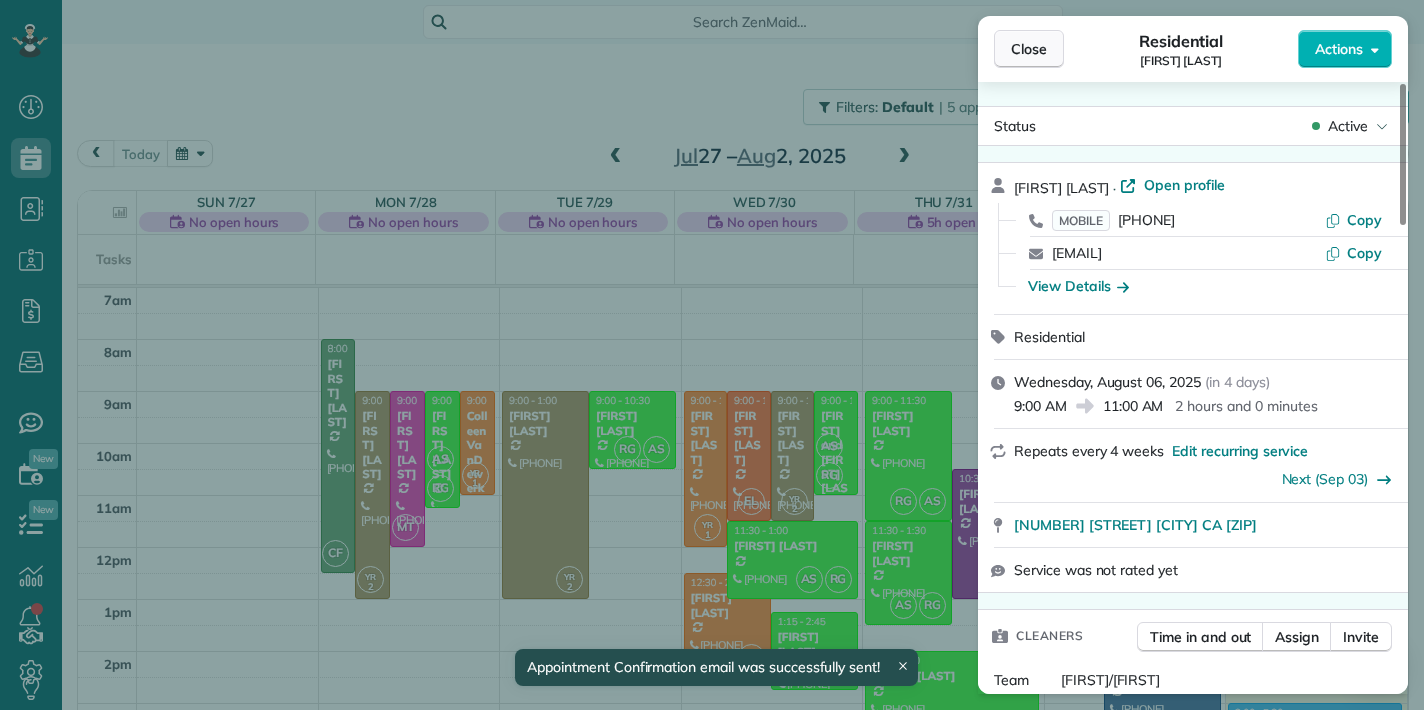 click on "Close" at bounding box center (1029, 49) 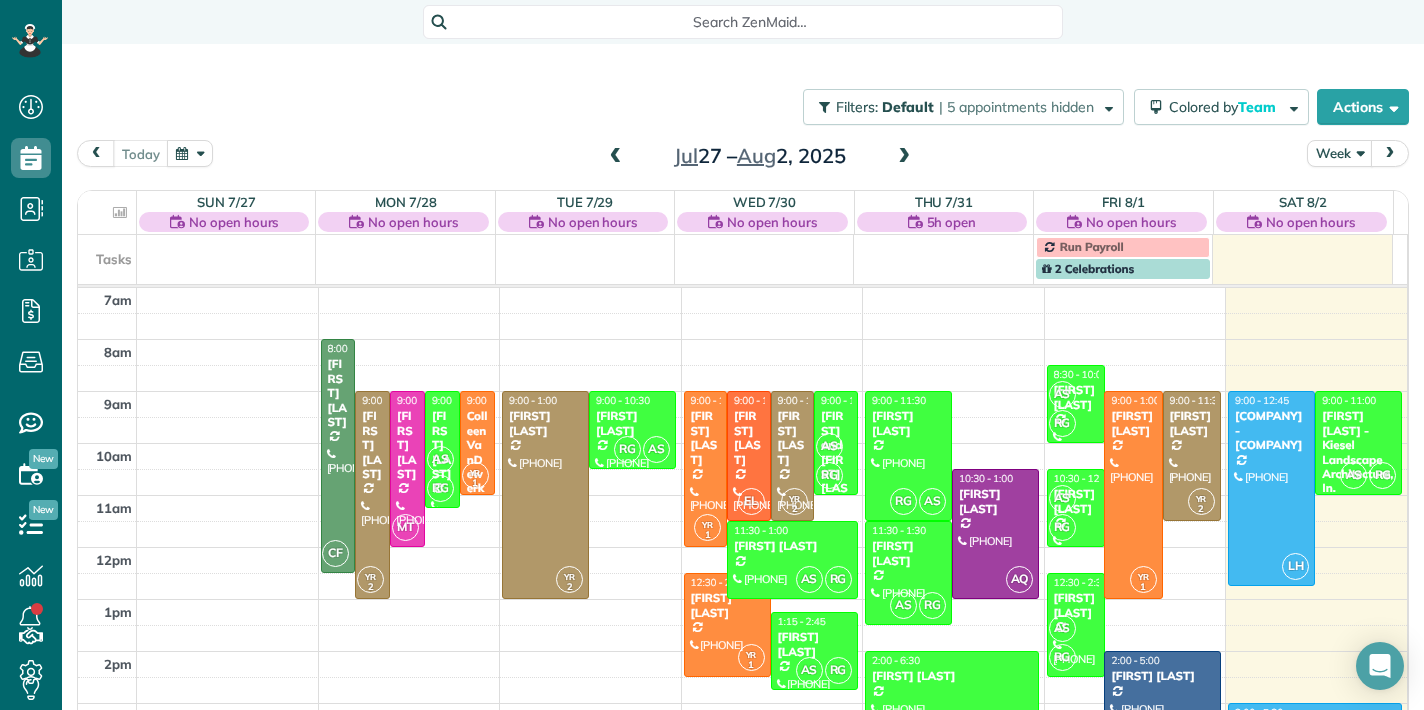 click at bounding box center (904, 157) 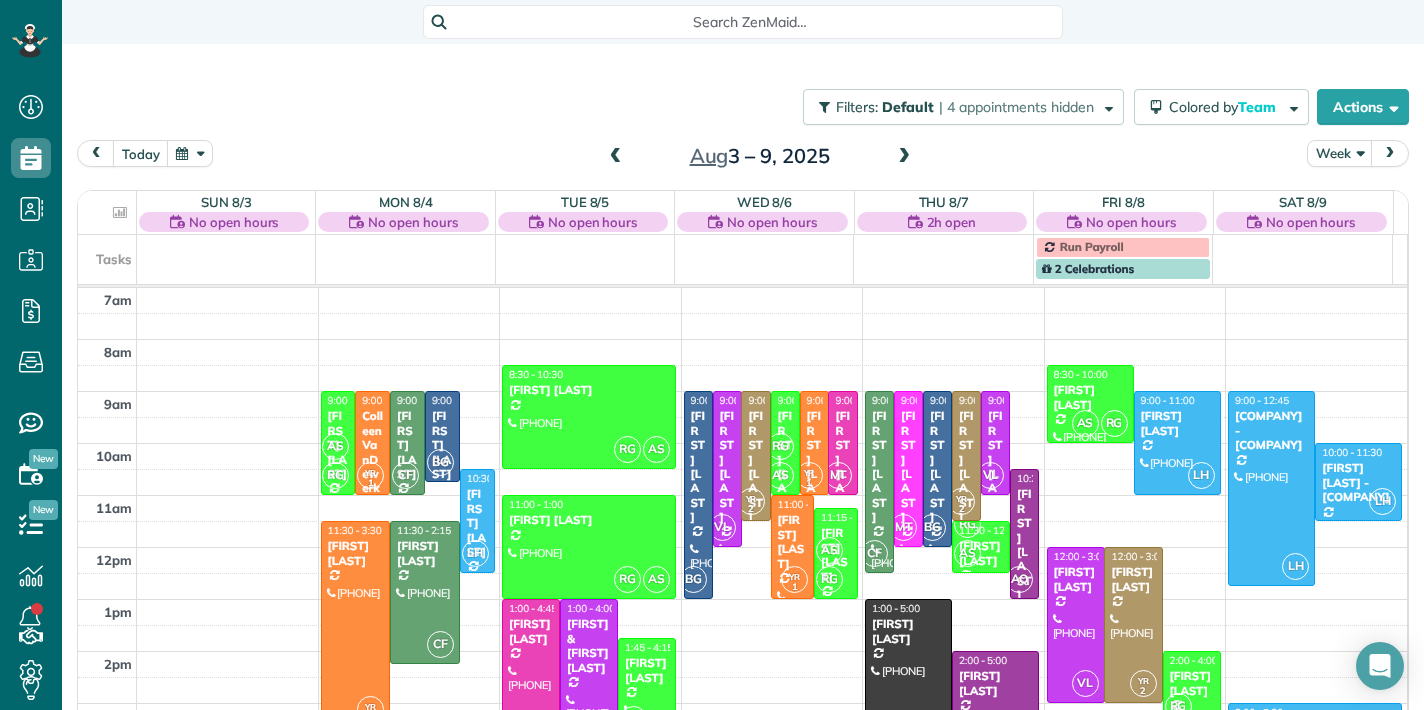 click at bounding box center [904, 157] 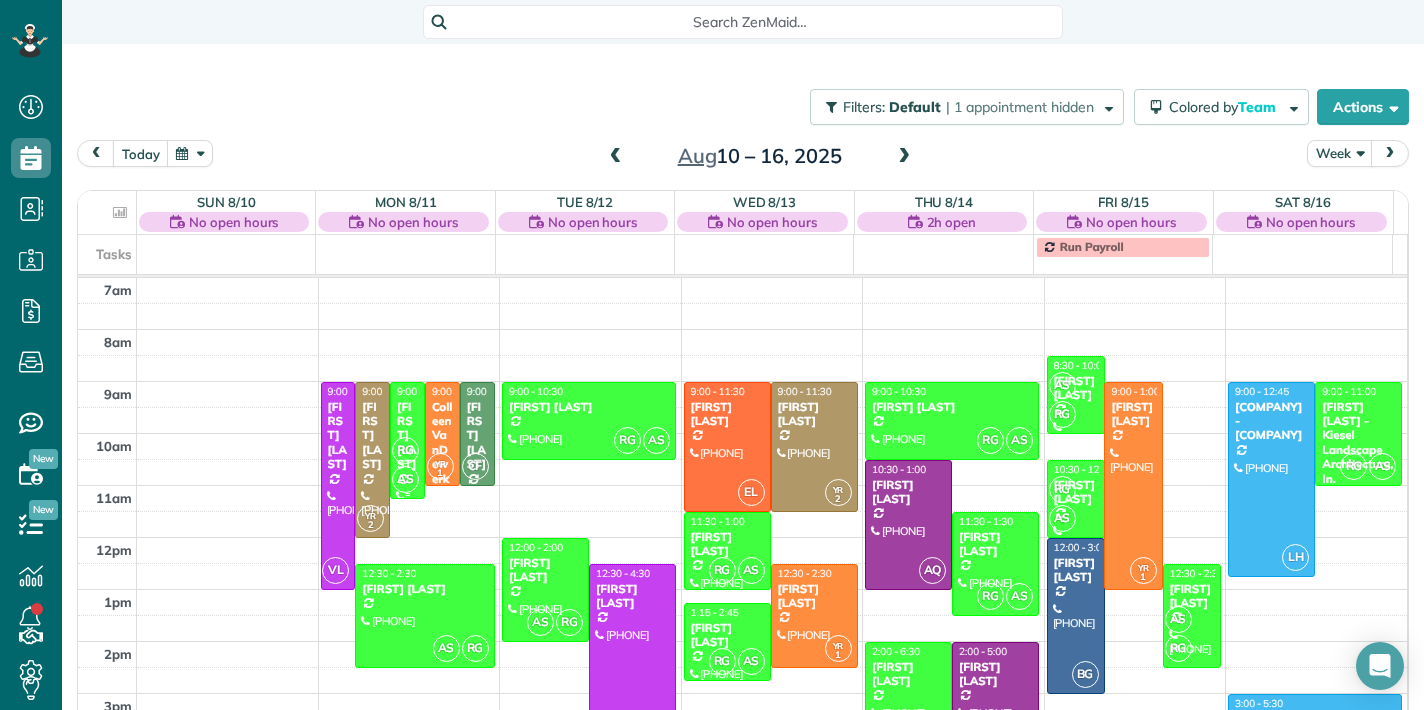 click on "Chris Waian" at bounding box center [407, 436] 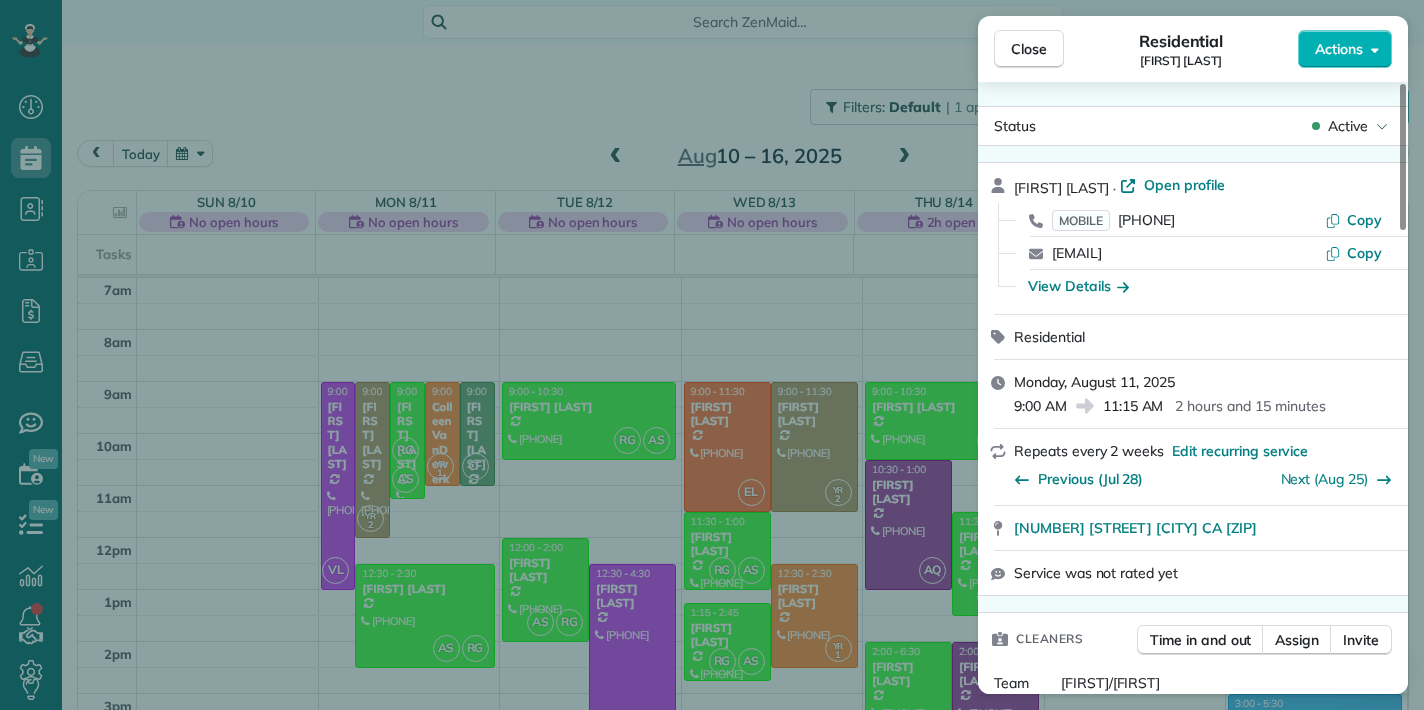 click on "Close Residential Chris Waian Actions Status Active Chris Waian · Open profile MOBILE (805) 216-8991 Copy chriswaian00@gmail.com Copy View Details Residential Monday, August 11, 2025 9:00 AM 11:15 AM 2 hours and 15 minutes Repeats every 2 weeks Edit recurring service Previous (Jul 28) Next (Aug 25) 1218 Vista del Cima Camarillo CA 93010 Service was not rated yet Cleaners Time in and out Assign Invite Team Alicia/Rosalina Cleaners Rosalina   Gonzalez 9:00 AM 11:15 AM Alicia   Soto 9:00 AM 11:15 AM Checklist Try Now Keep this appointment up to your standards. Stay on top of every detail, keep your cleaners organised, and your client happy. Assign a checklist Watch a 5 min demo Billing Billing actions Service Add an item Overcharge $0.00 Discount $0.00 Coupon discount - Total appointment price $0.00 Tips collected $0.00 Mark as paid Total including tip $0.00 Get paid online in no-time! Send an invoice and reward your cleaners with tips Charge customer credit card Appointment custom fields No No No No No Notes 0" at bounding box center [712, 355] 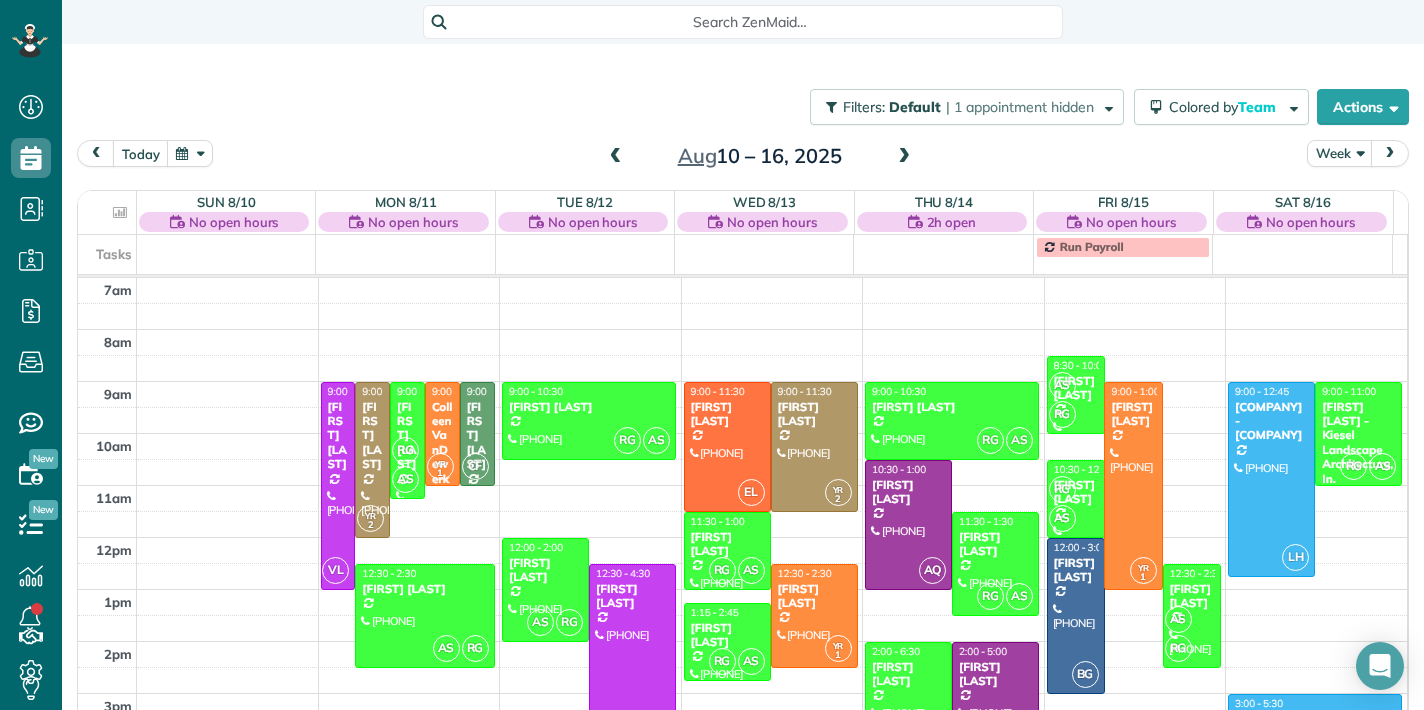 click at bounding box center (616, 157) 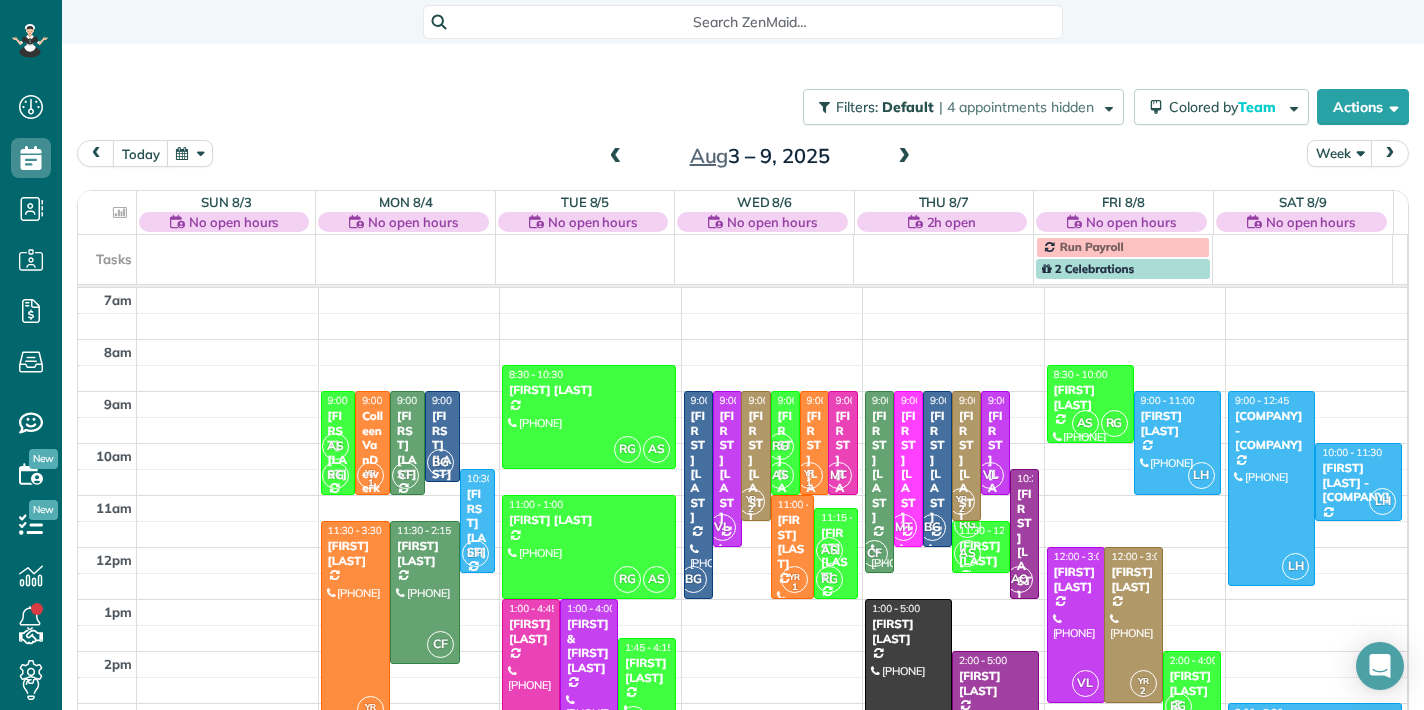 click at bounding box center (904, 157) 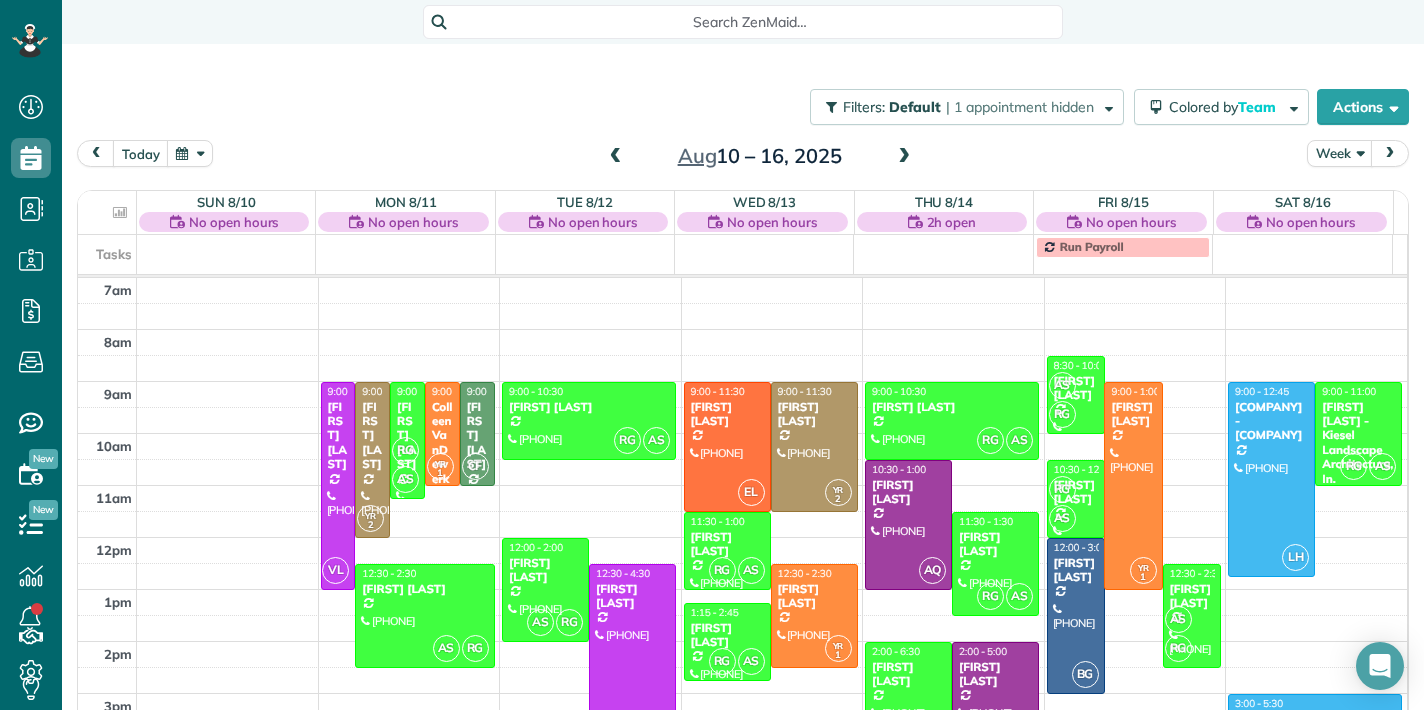 click at bounding box center (904, 157) 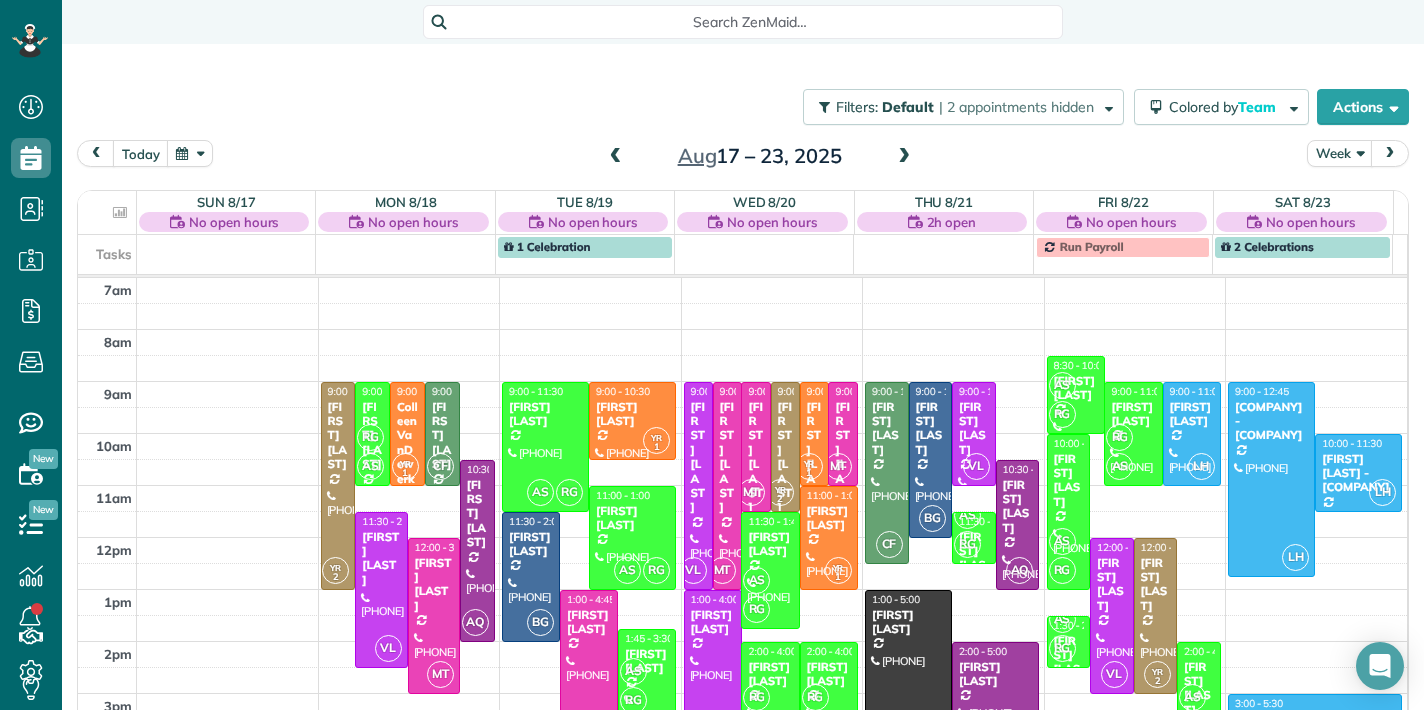 click at bounding box center (904, 157) 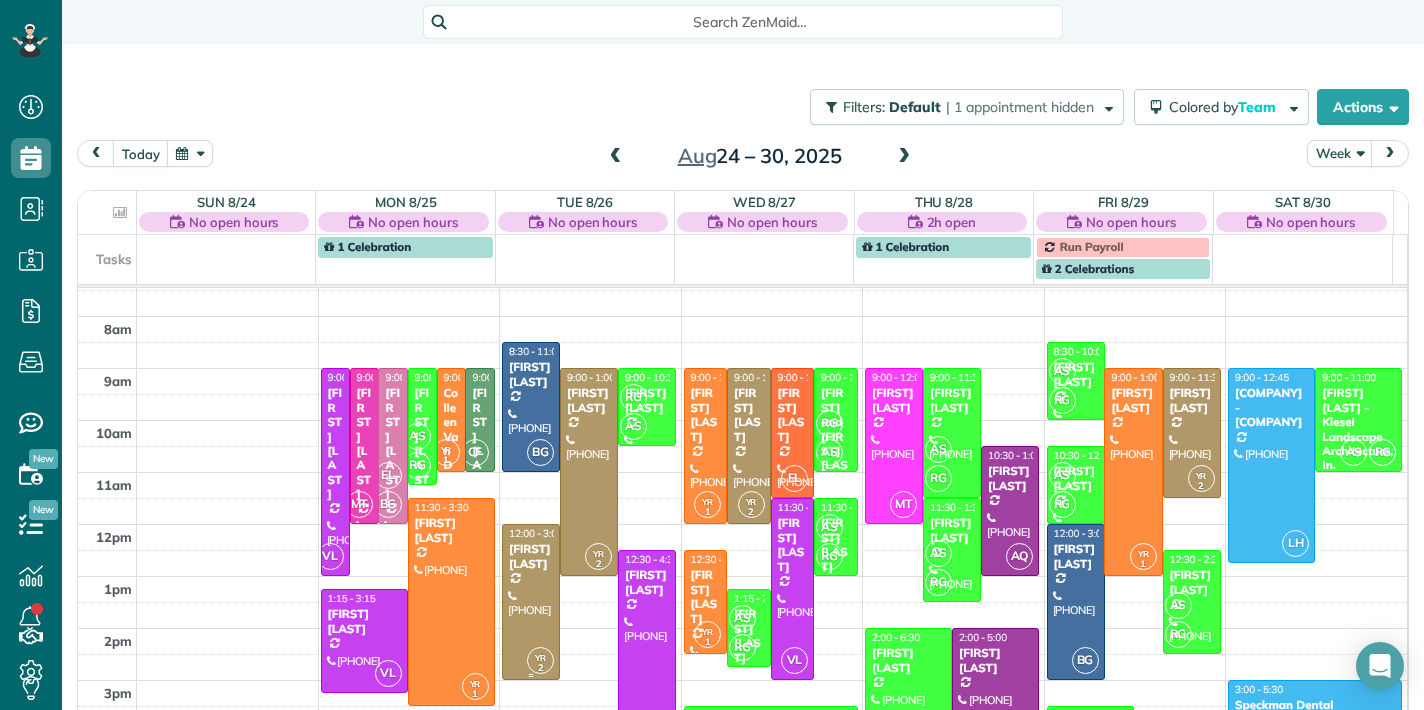 scroll, scrollTop: 32, scrollLeft: 0, axis: vertical 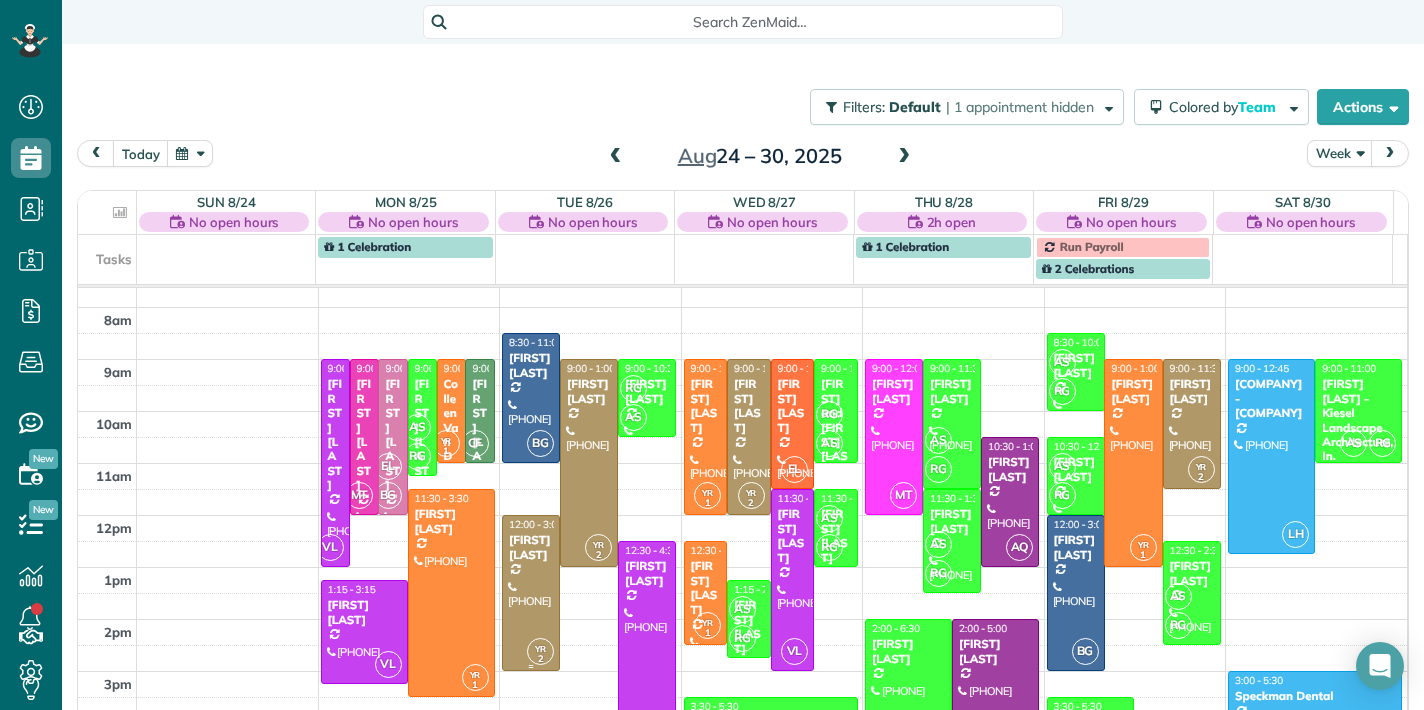 click on "Max Kazirod" at bounding box center [531, 547] 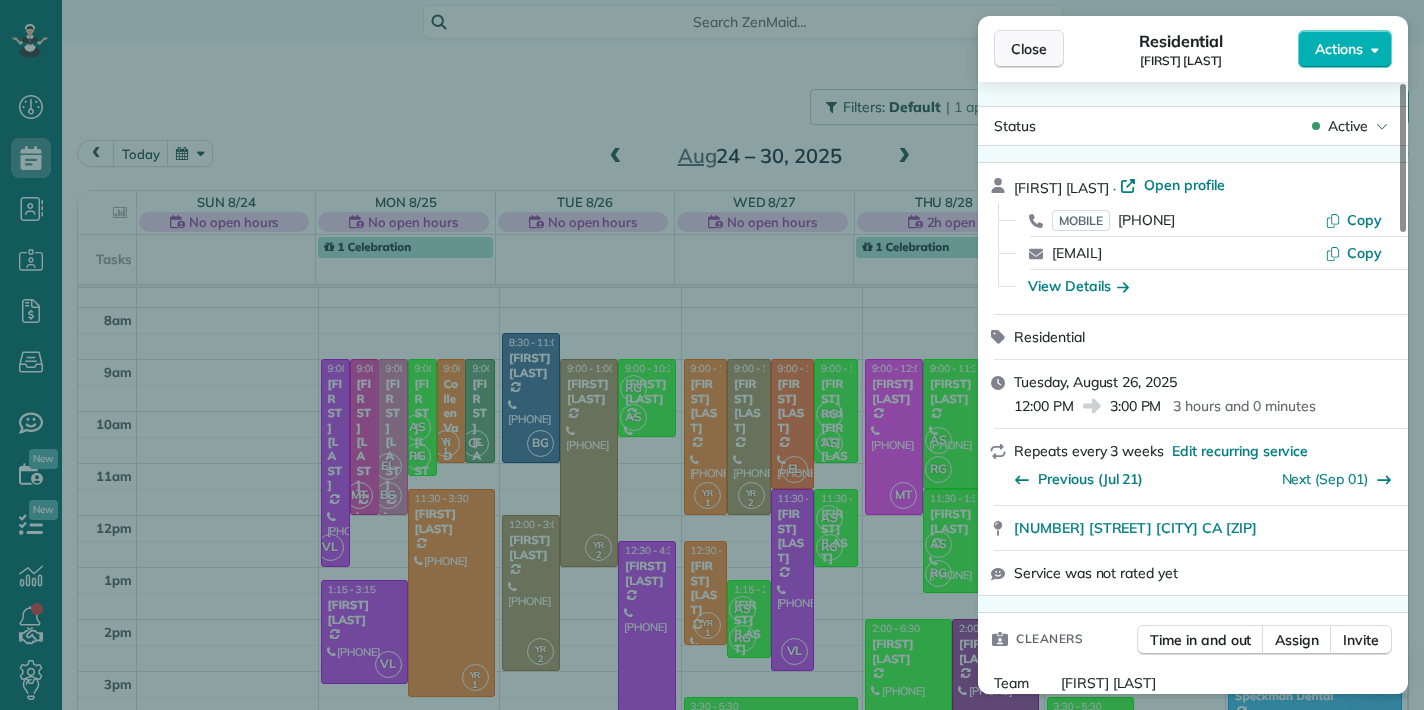 click on "Close" at bounding box center [1029, 49] 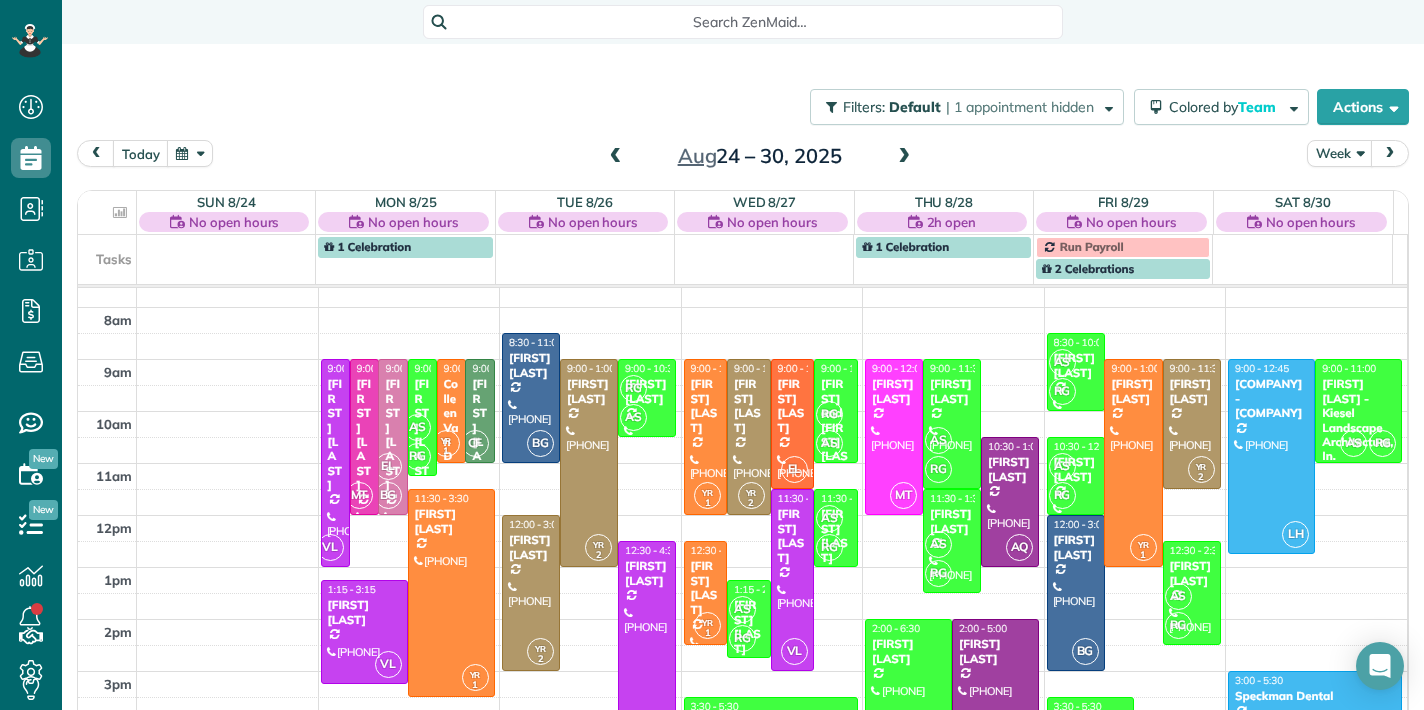click at bounding box center (616, 157) 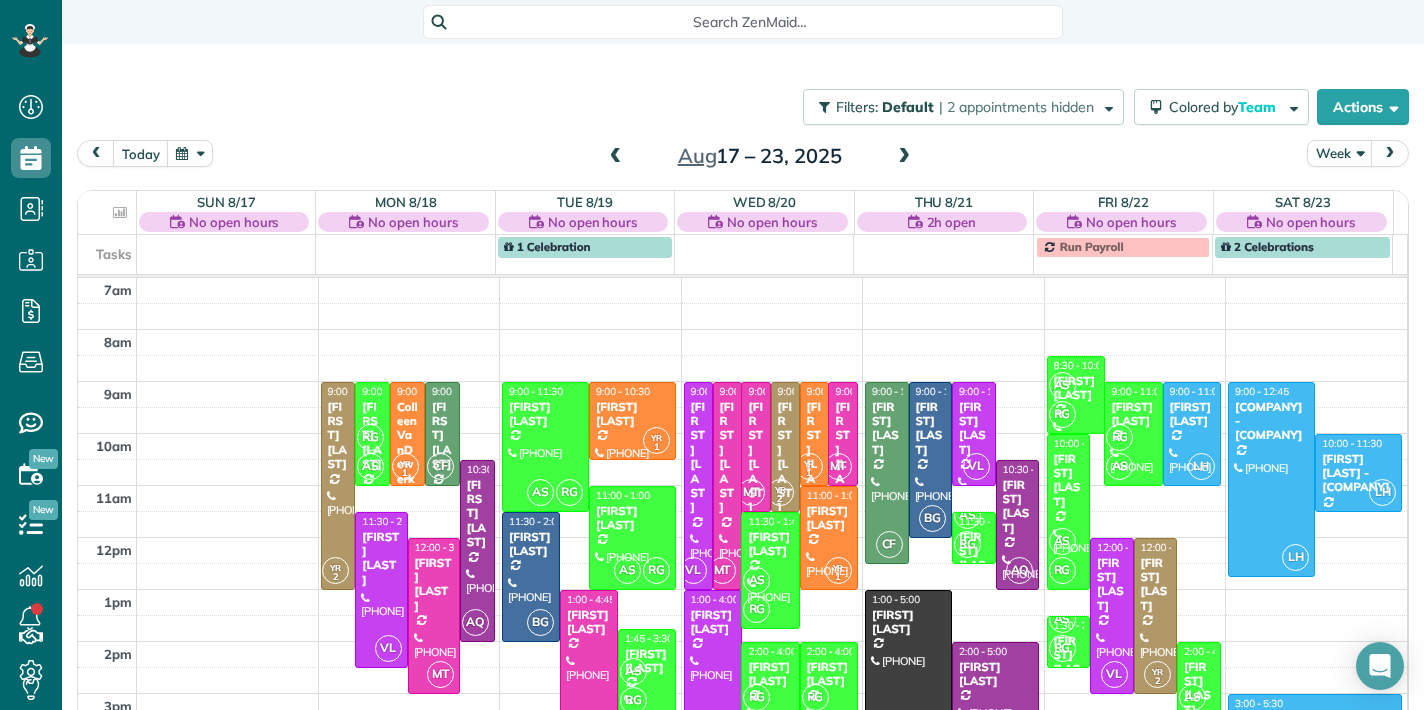 click at bounding box center [616, 157] 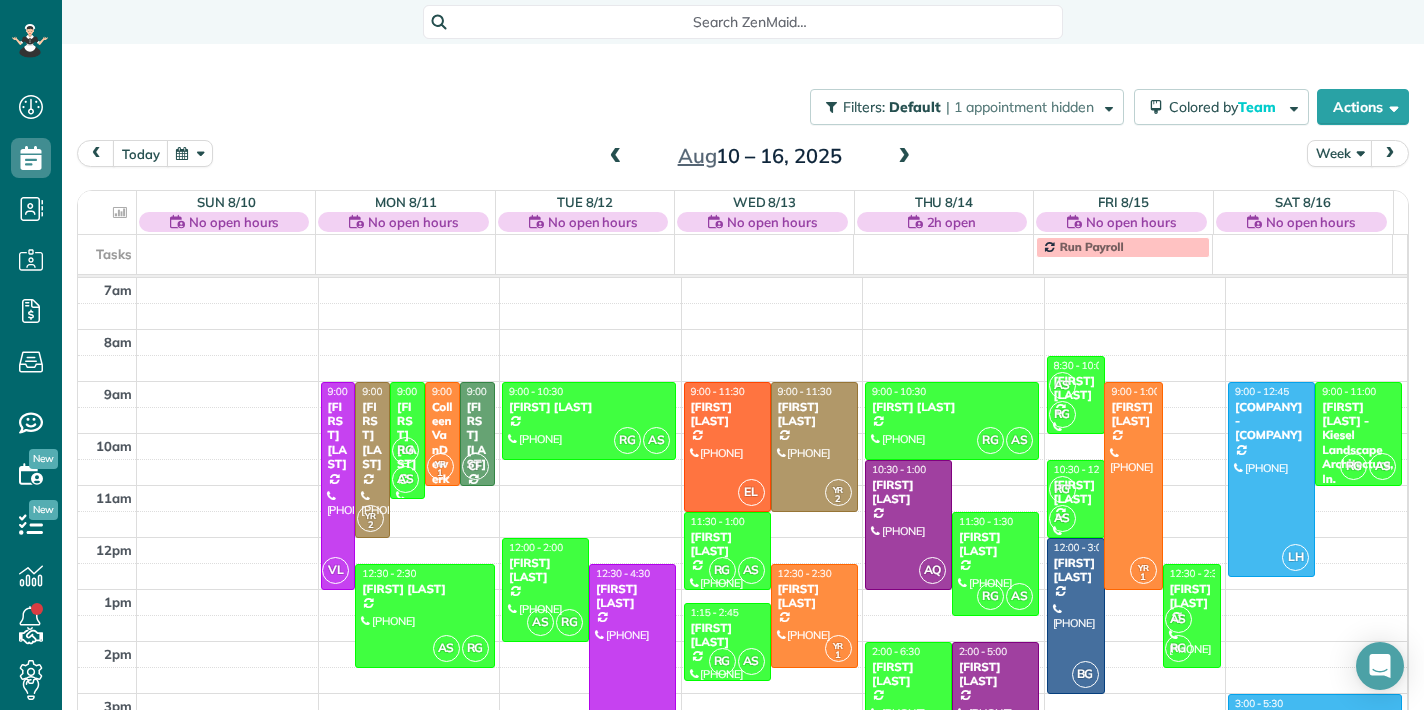 click at bounding box center [616, 157] 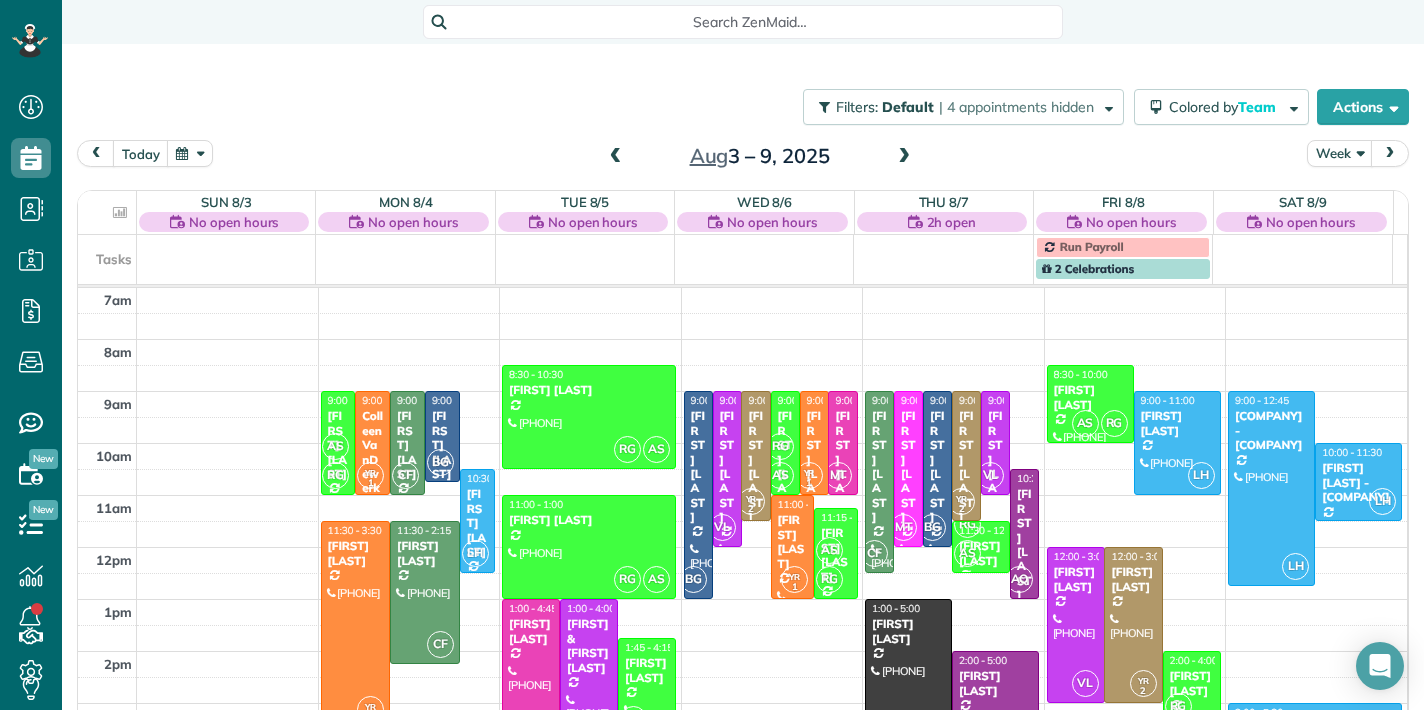 click at bounding box center [616, 157] 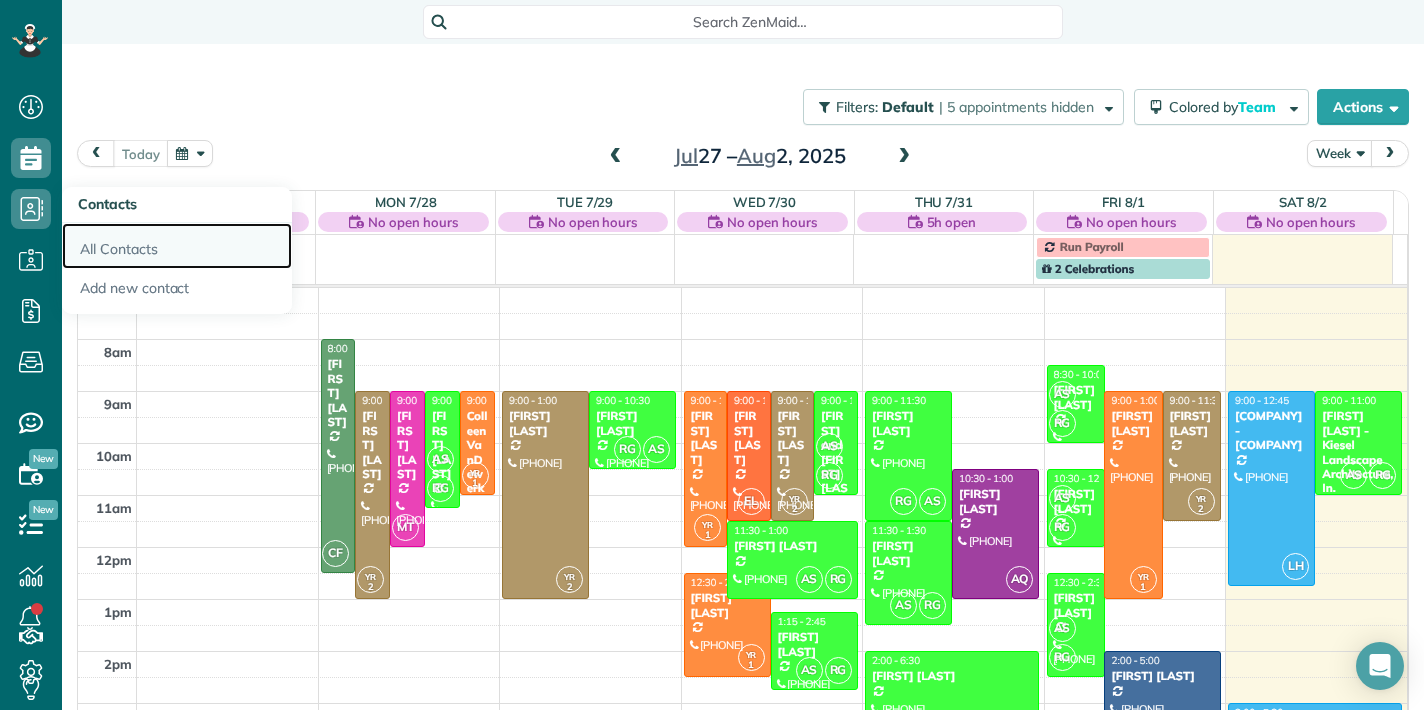 click on "All Contacts" at bounding box center [177, 246] 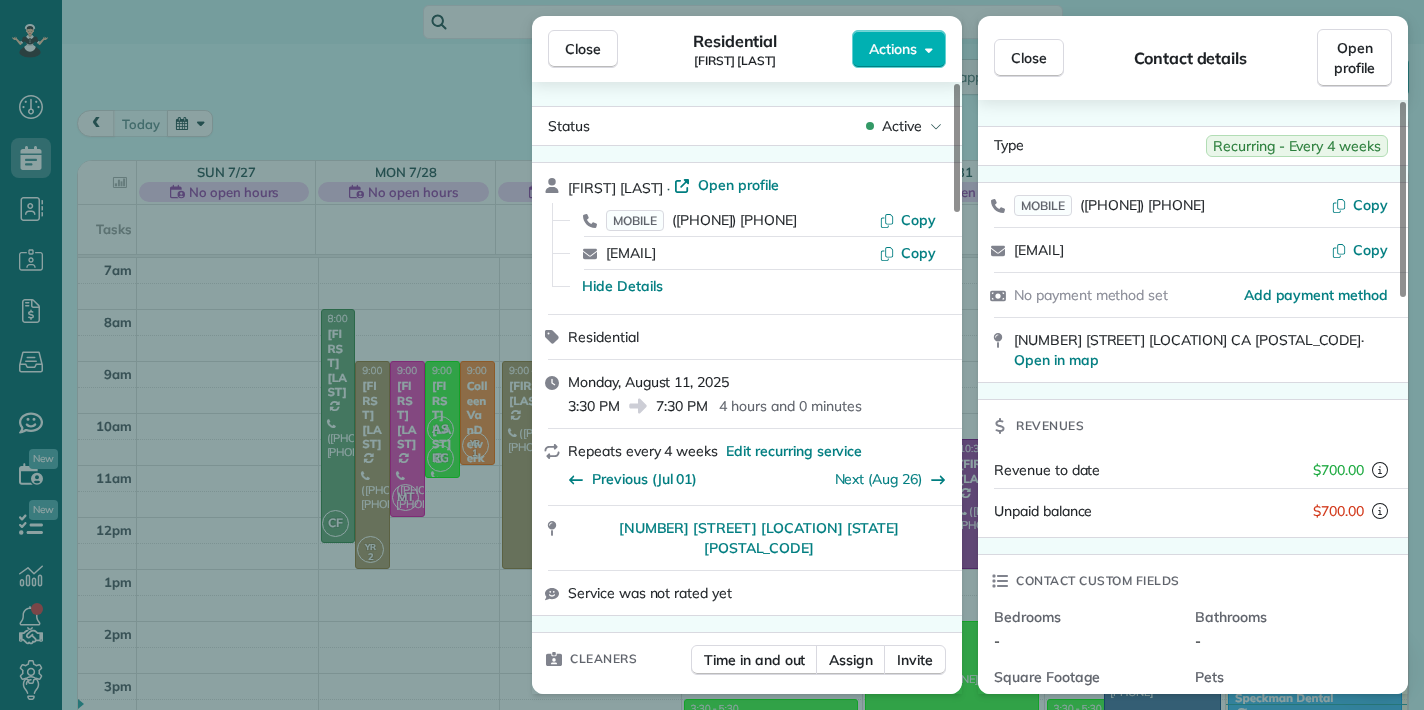 scroll, scrollTop: 0, scrollLeft: 0, axis: both 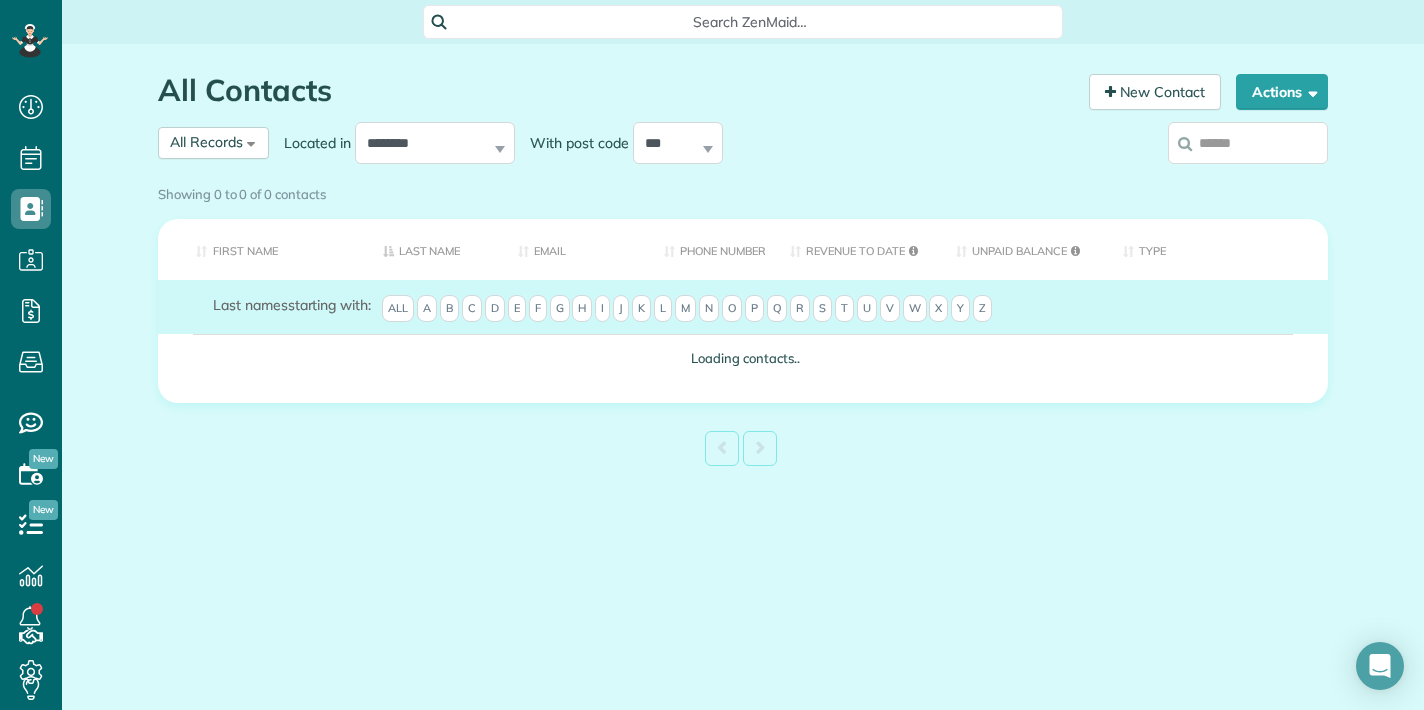 click on "Showing 0 to 0 of 0 contacts" at bounding box center (743, 194) 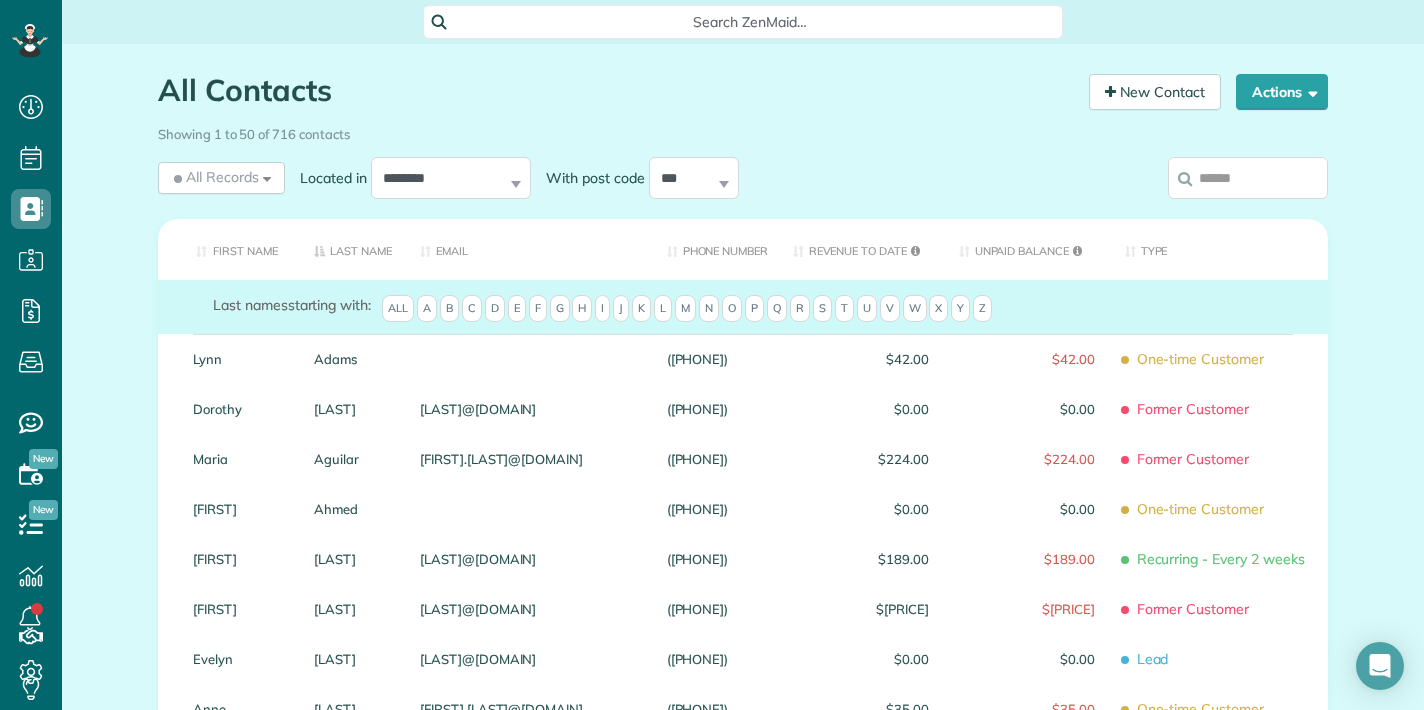 click at bounding box center (1248, 178) 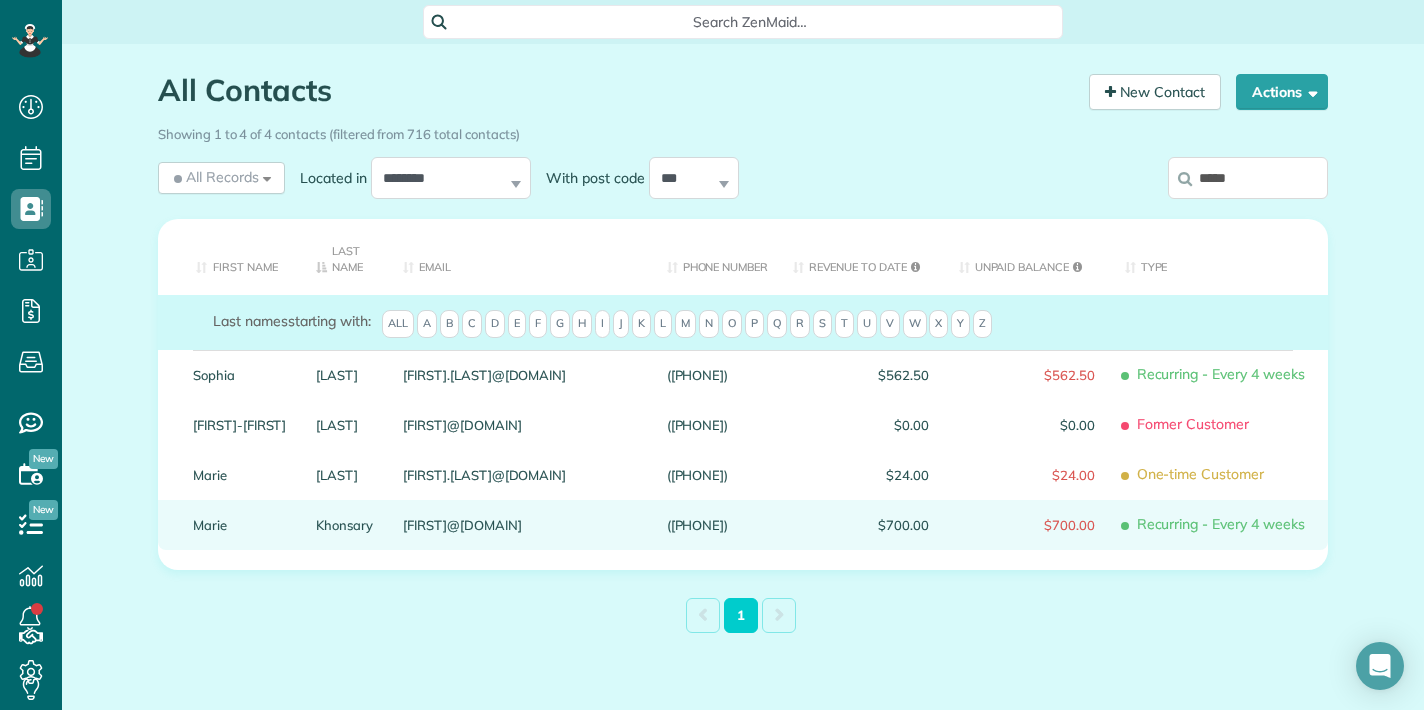 type on "*****" 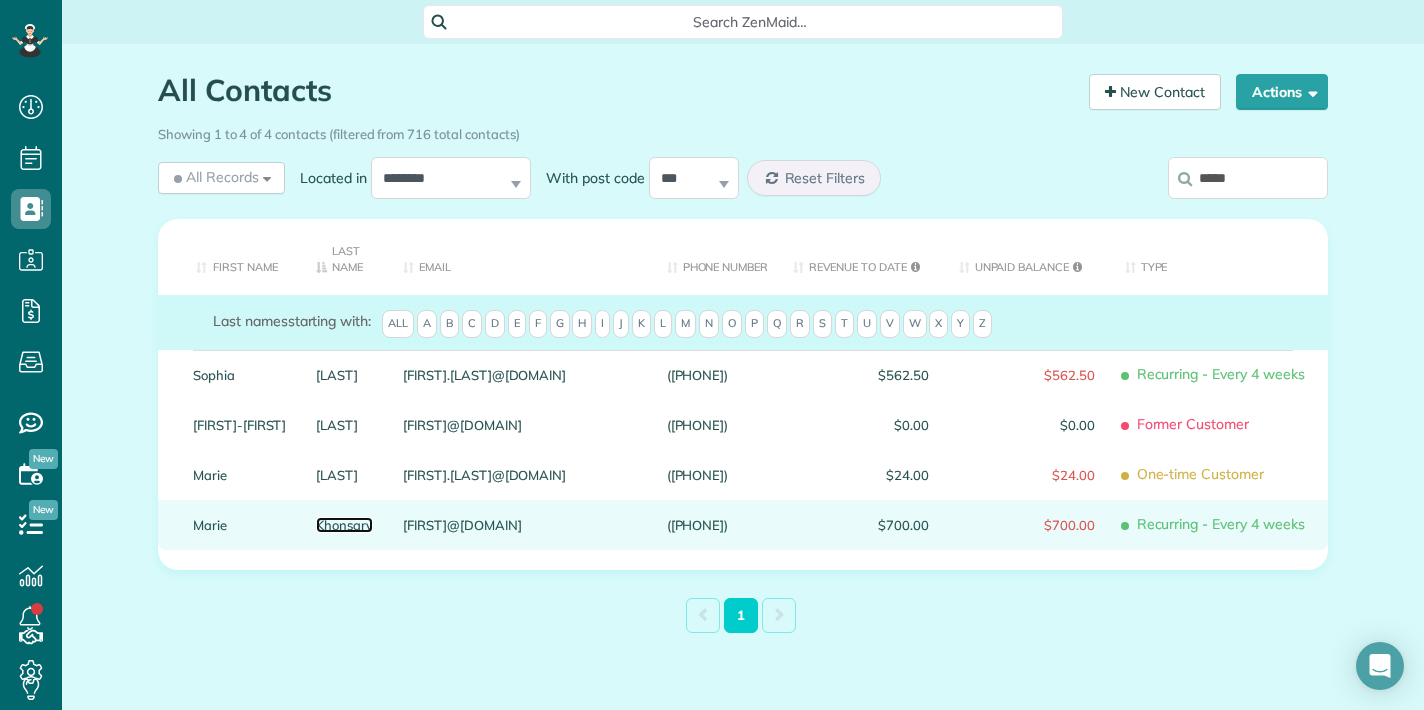 click on "Khonsary" at bounding box center (344, 525) 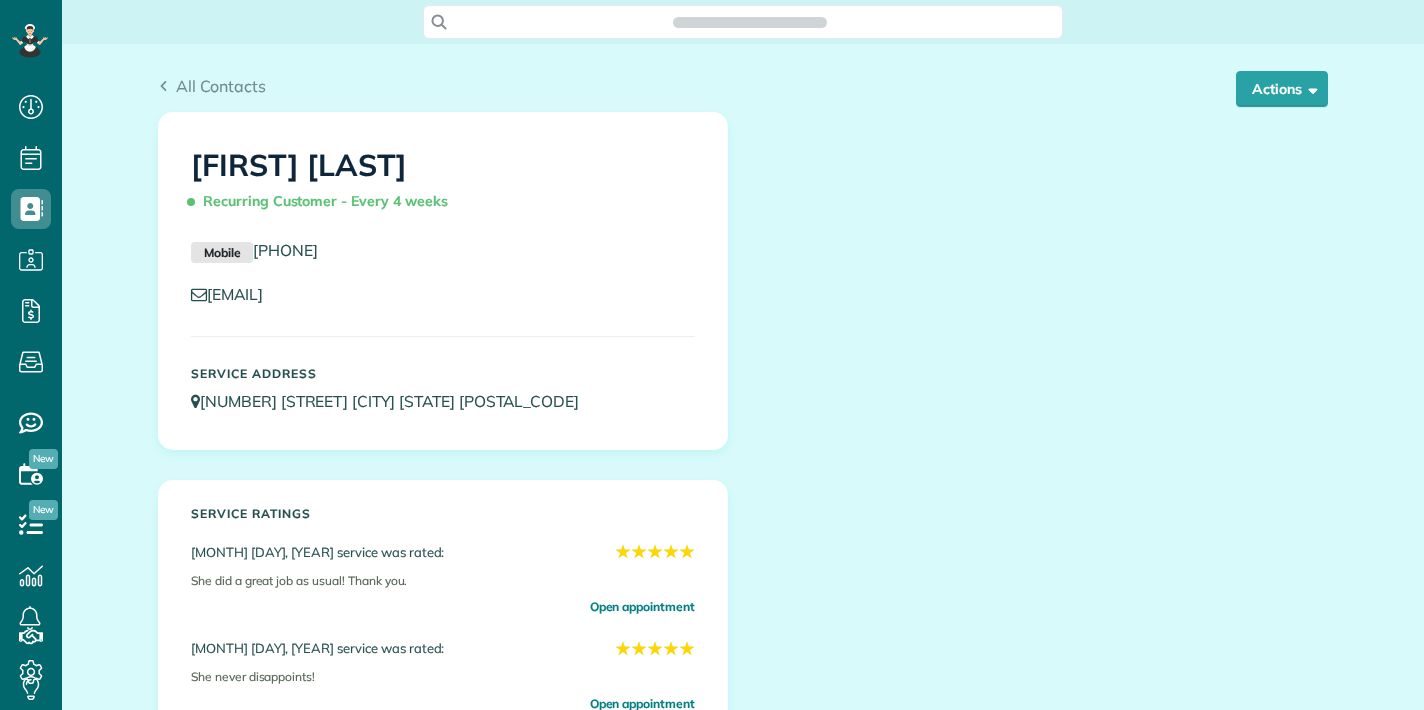 scroll, scrollTop: 0, scrollLeft: 0, axis: both 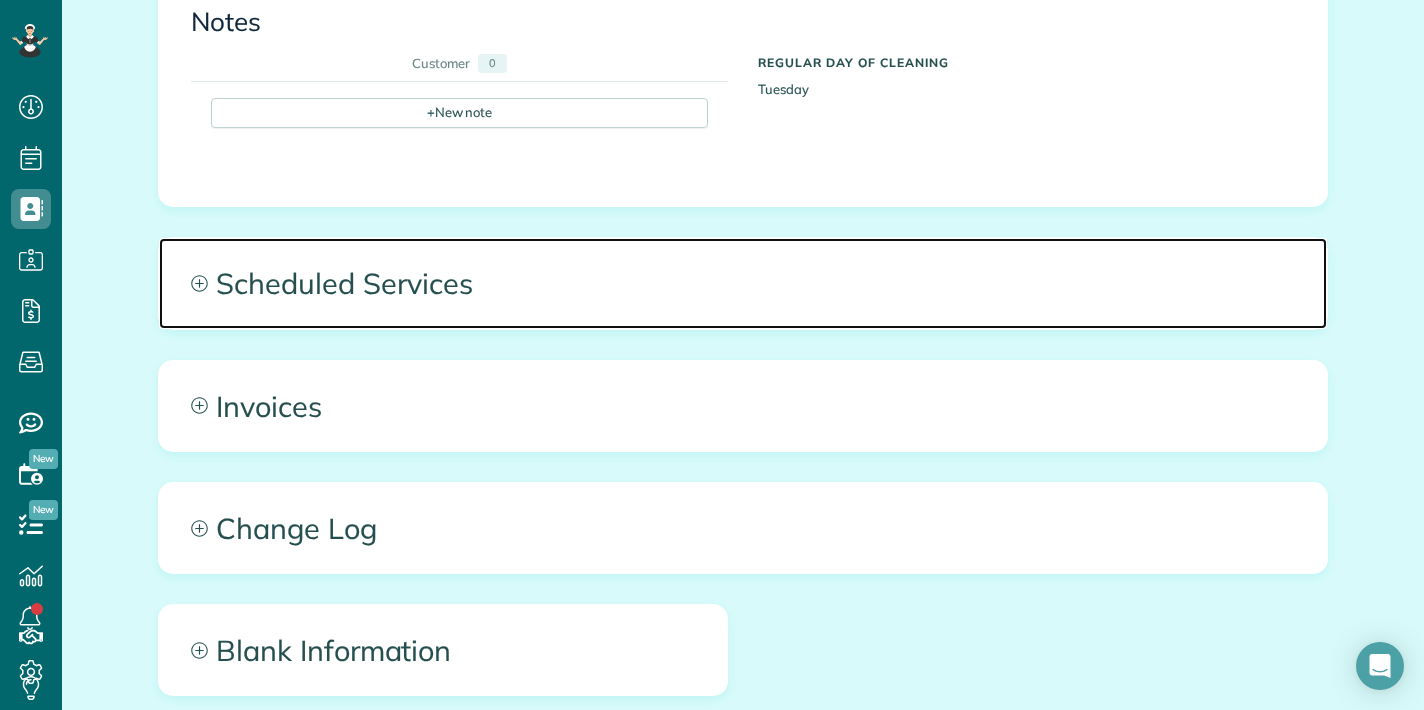 click 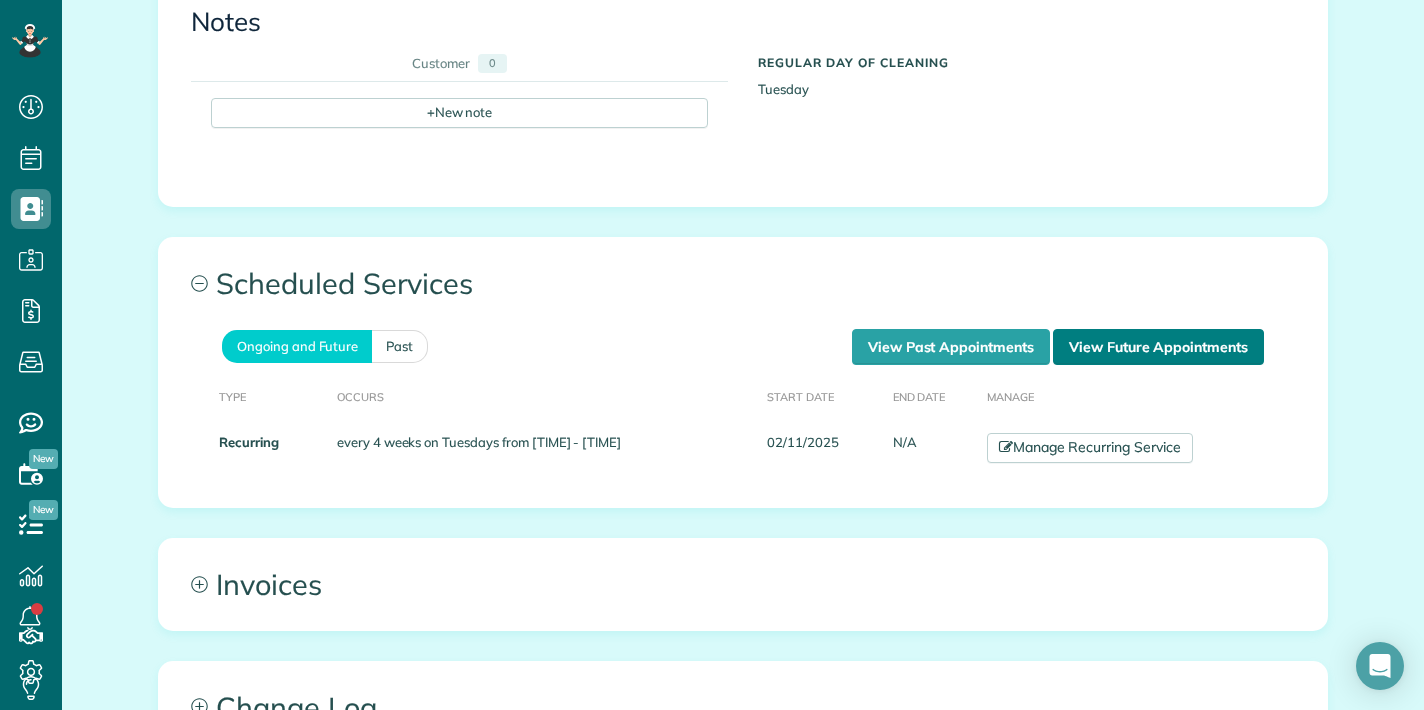 click on "View Future Appointments" at bounding box center [1158, 347] 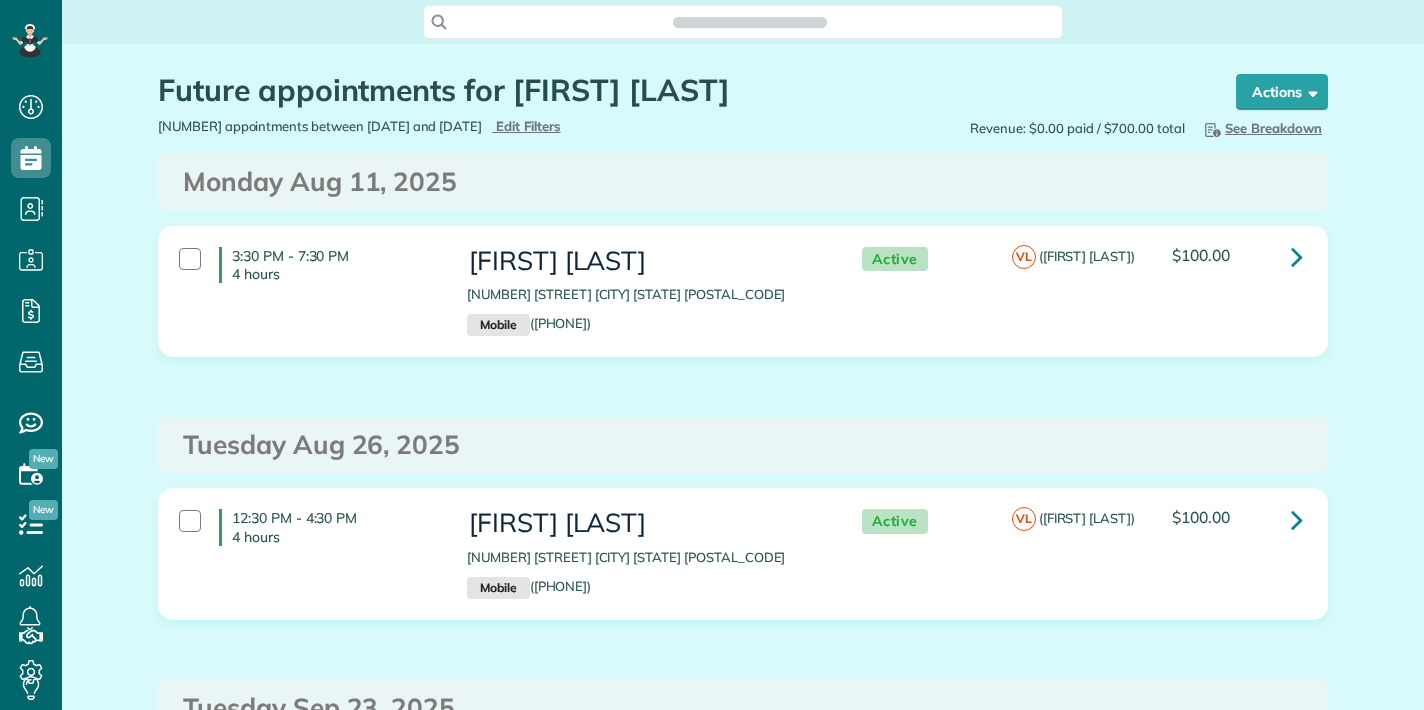 scroll, scrollTop: 0, scrollLeft: 0, axis: both 